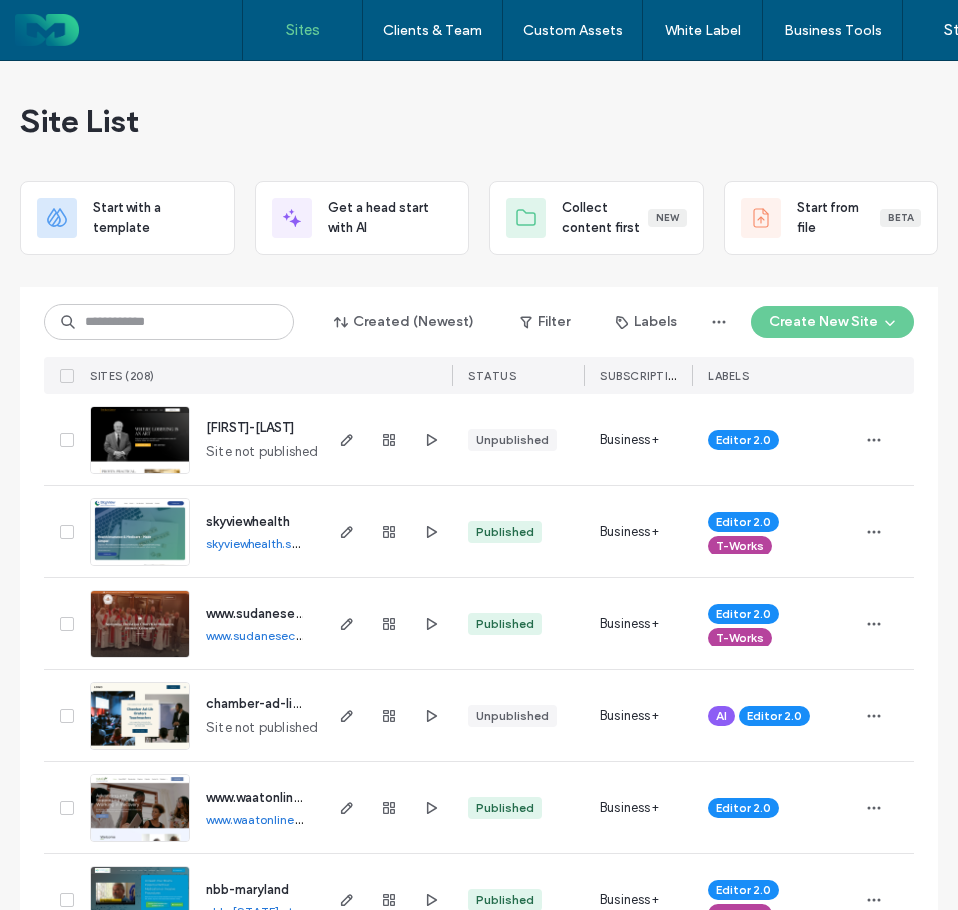 scroll, scrollTop: 0, scrollLeft: 0, axis: both 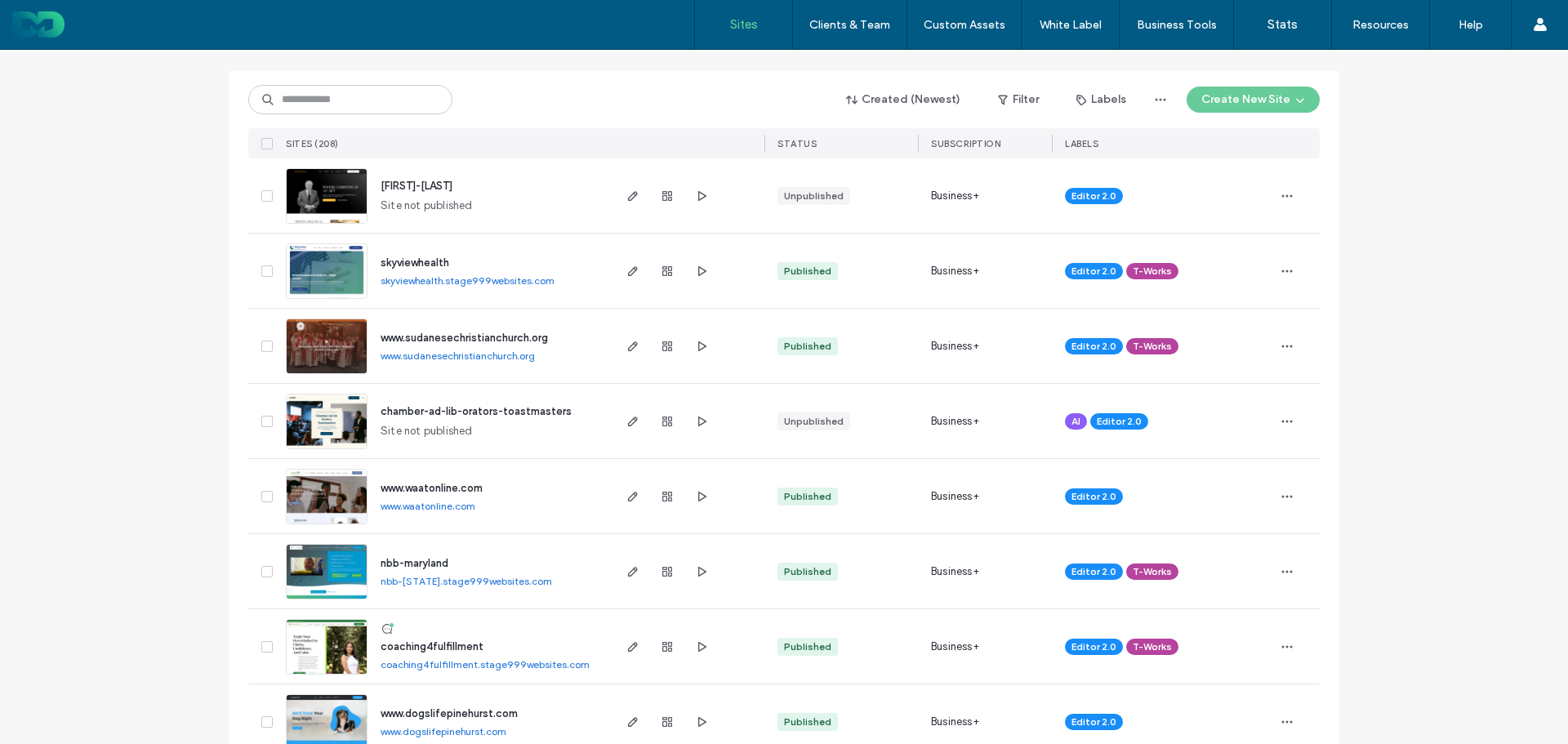 click on "corky-kyle" at bounding box center [416, 185] 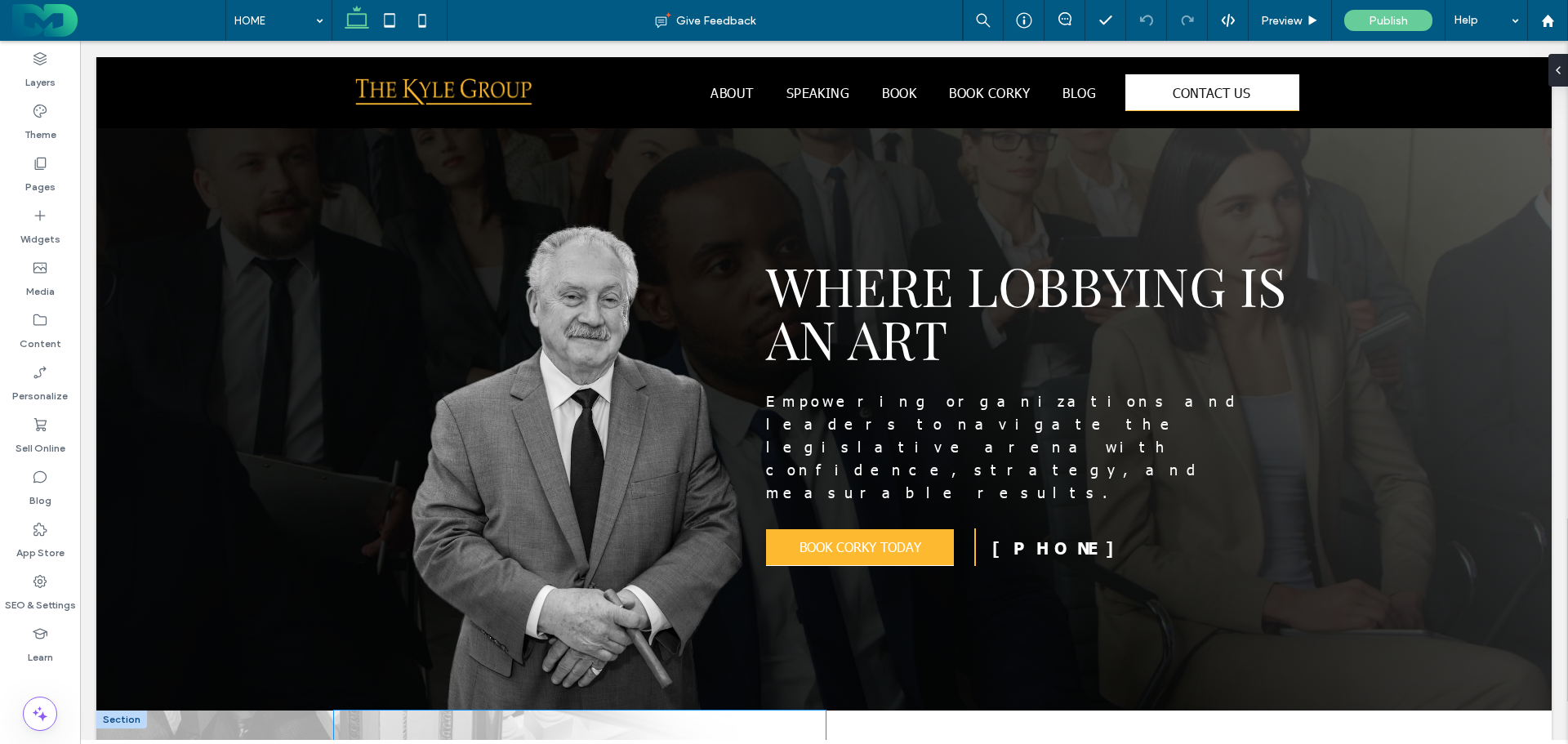 scroll, scrollTop: 1014, scrollLeft: 0, axis: vertical 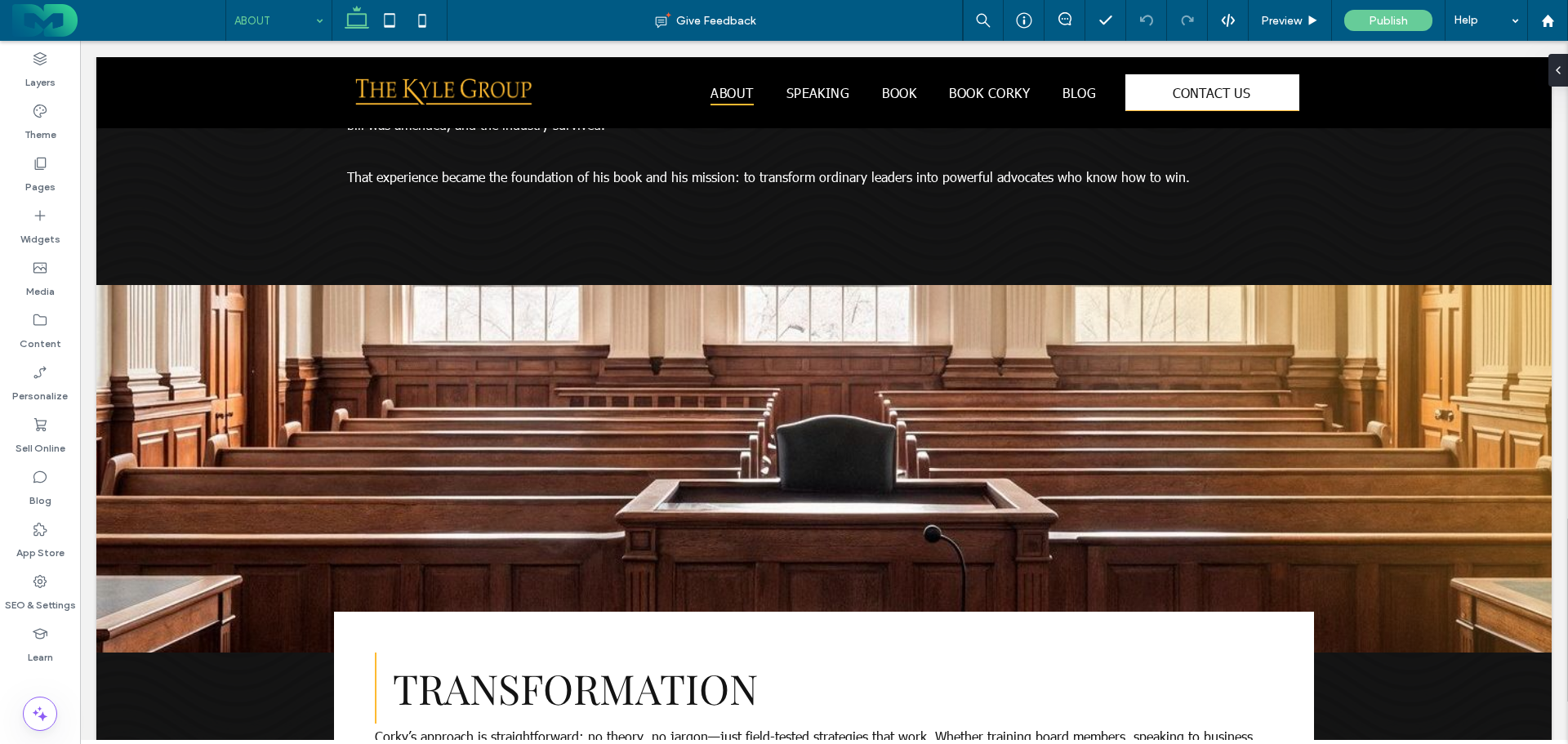 click at bounding box center (274, 20) 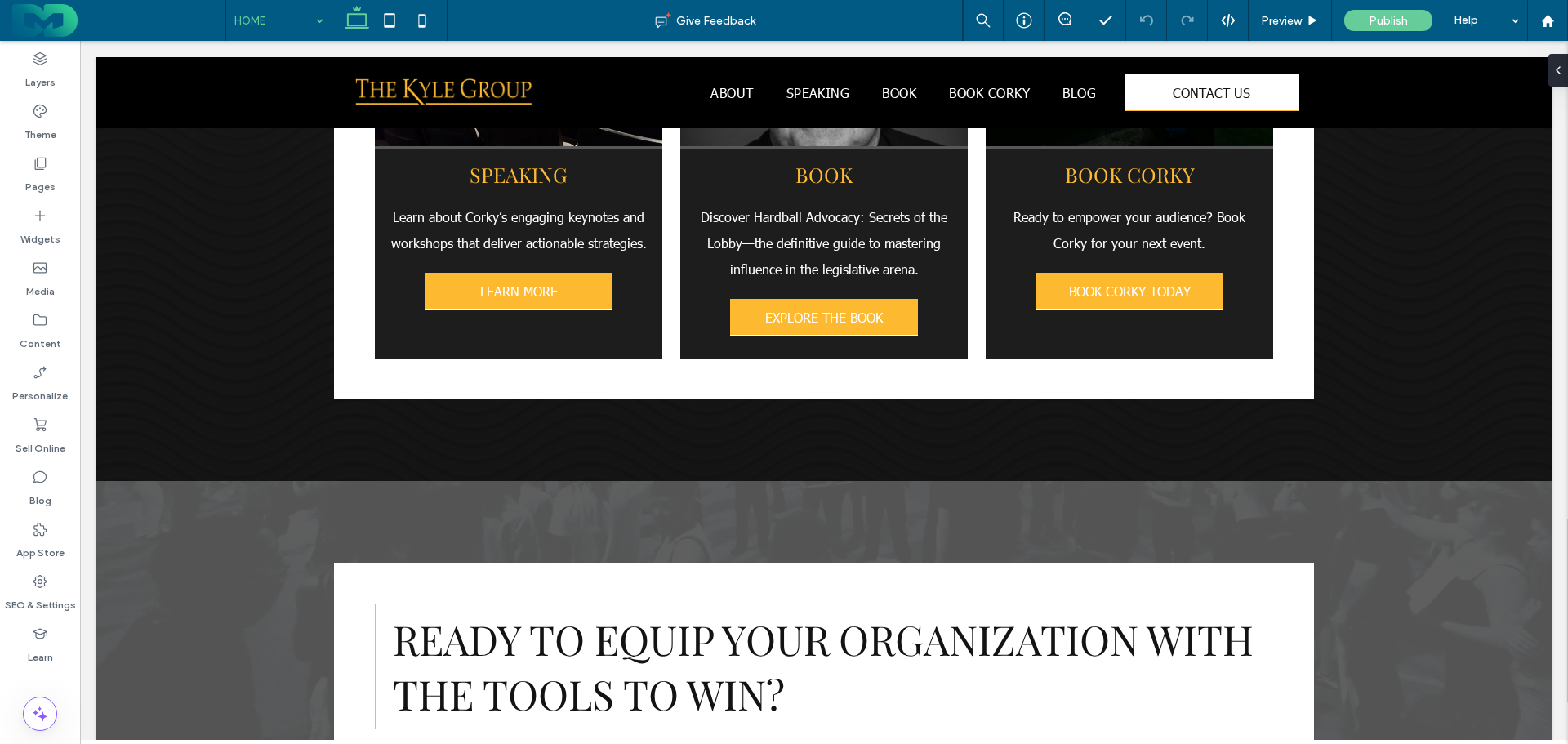 scroll, scrollTop: 3545, scrollLeft: 0, axis: vertical 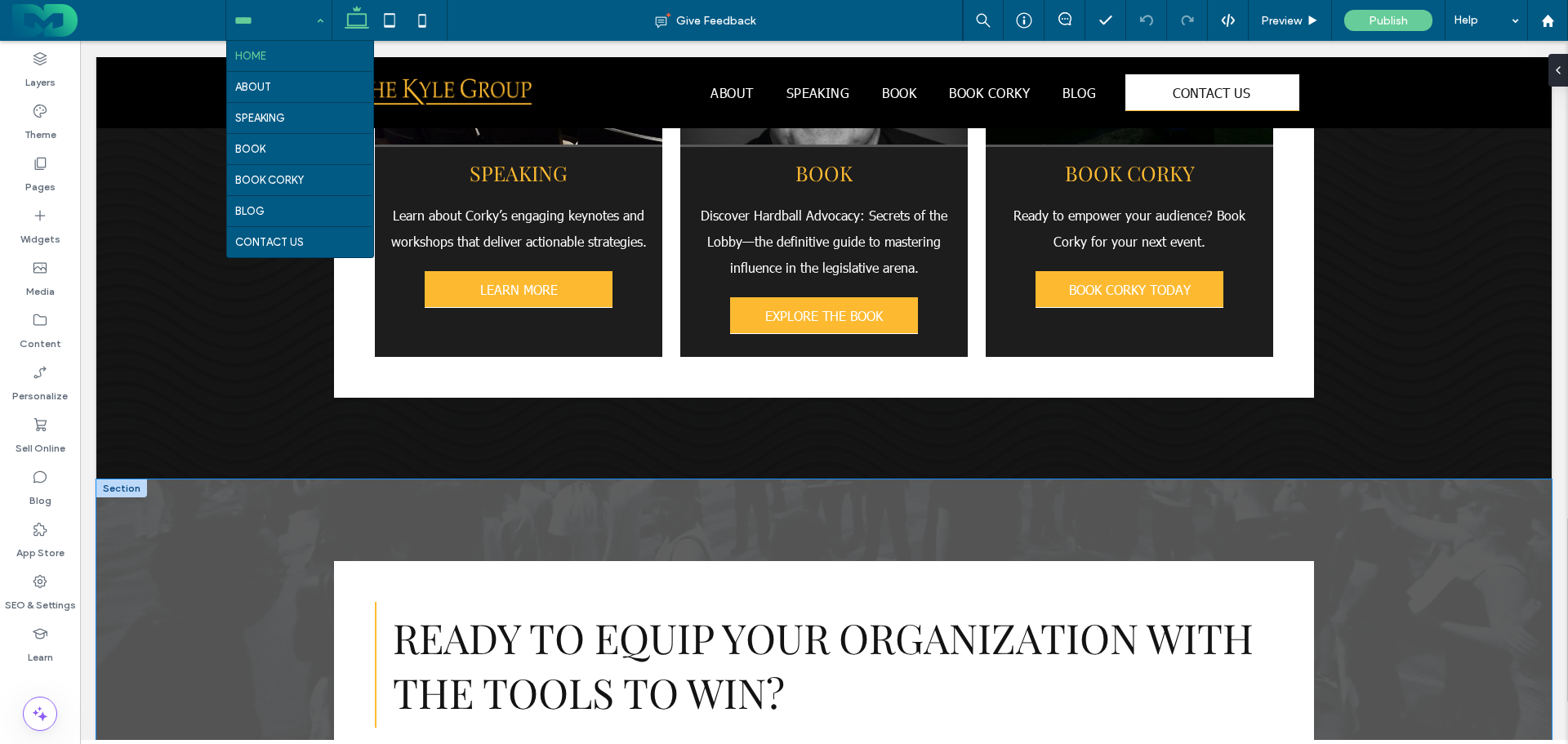click on "Ready to equip your organization with the tools to win?
BOOK CORKY TODAY" at bounding box center [824, 695] 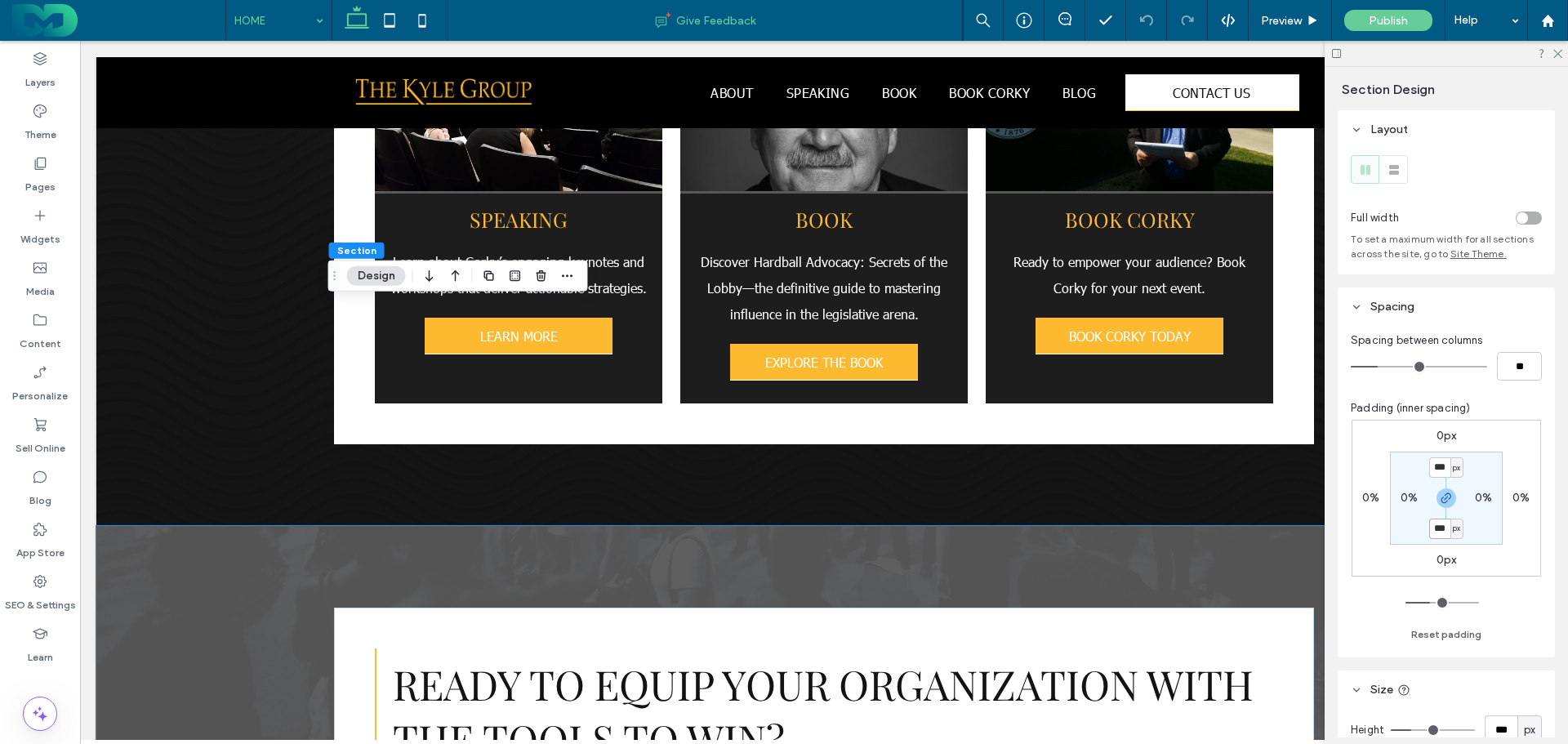 scroll, scrollTop: 3300, scrollLeft: 0, axis: vertical 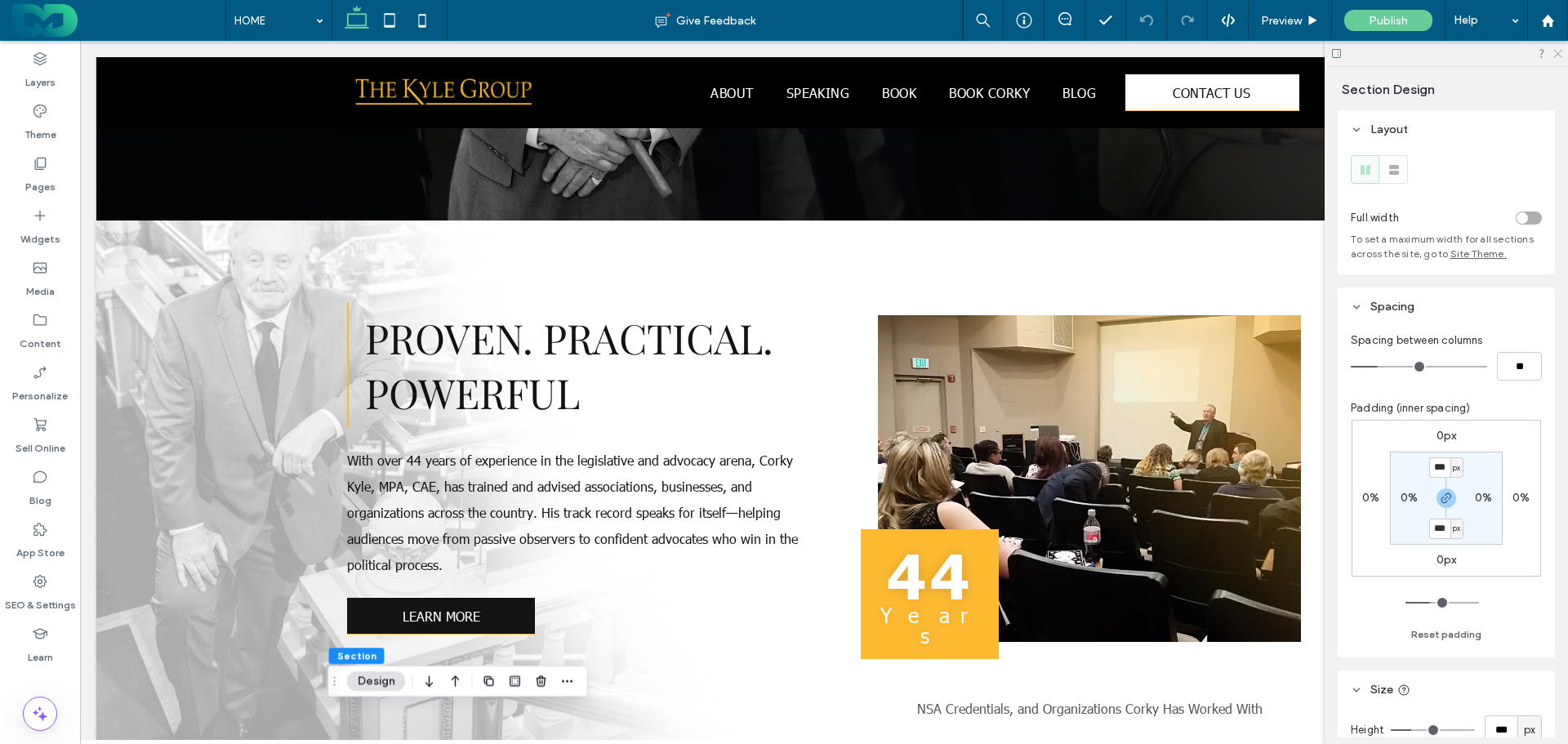 click 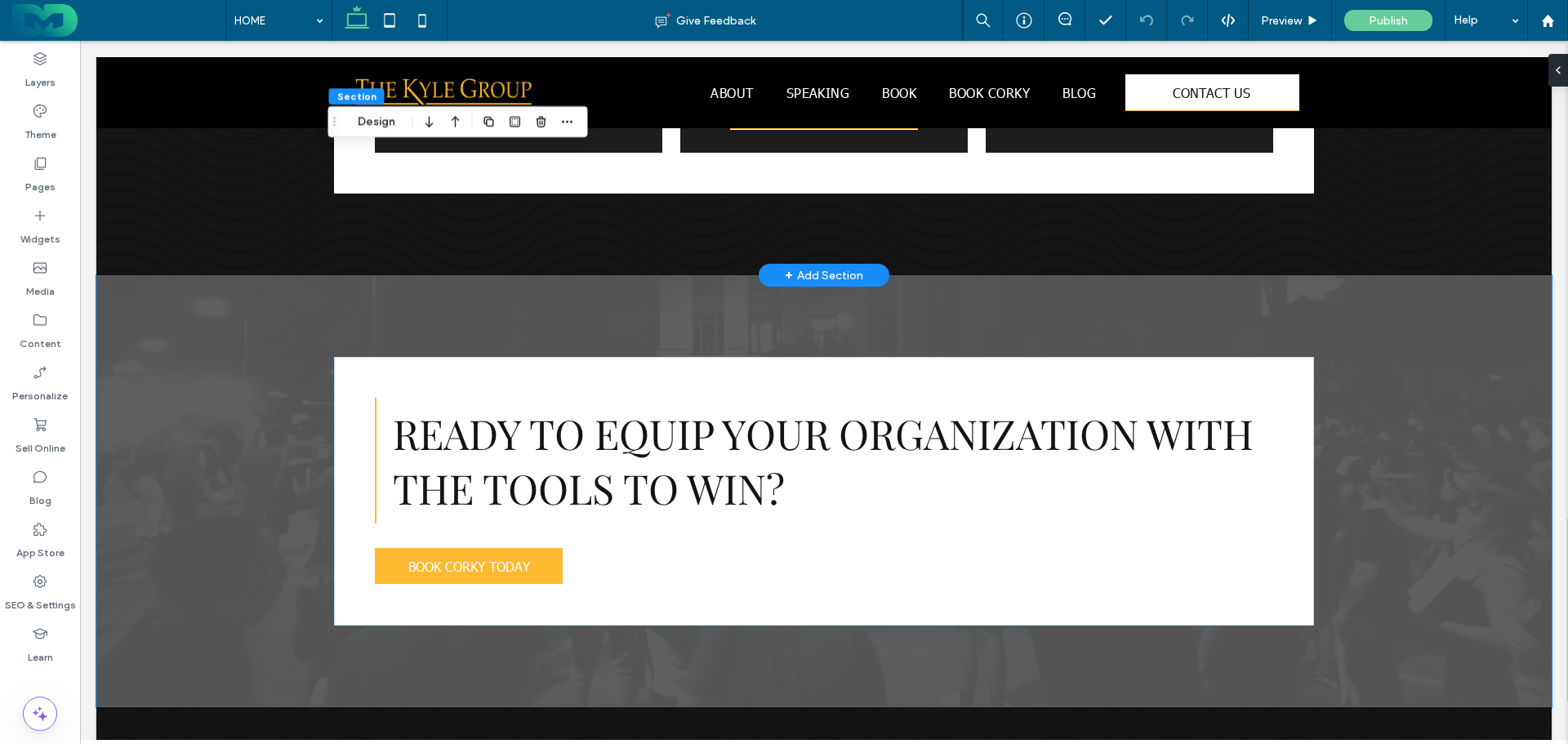 scroll, scrollTop: 3512, scrollLeft: 0, axis: vertical 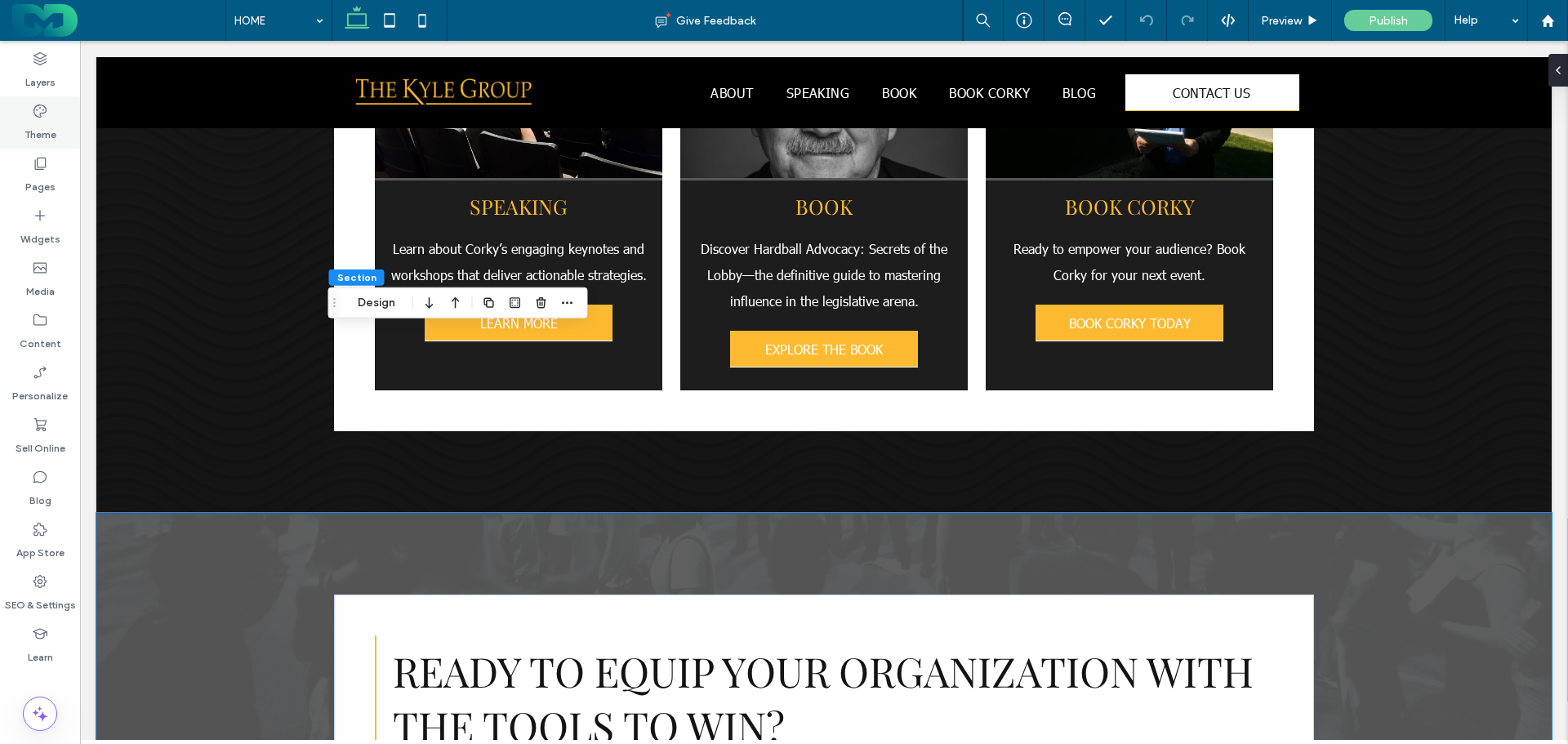 click on "Theme" at bounding box center [40, 131] 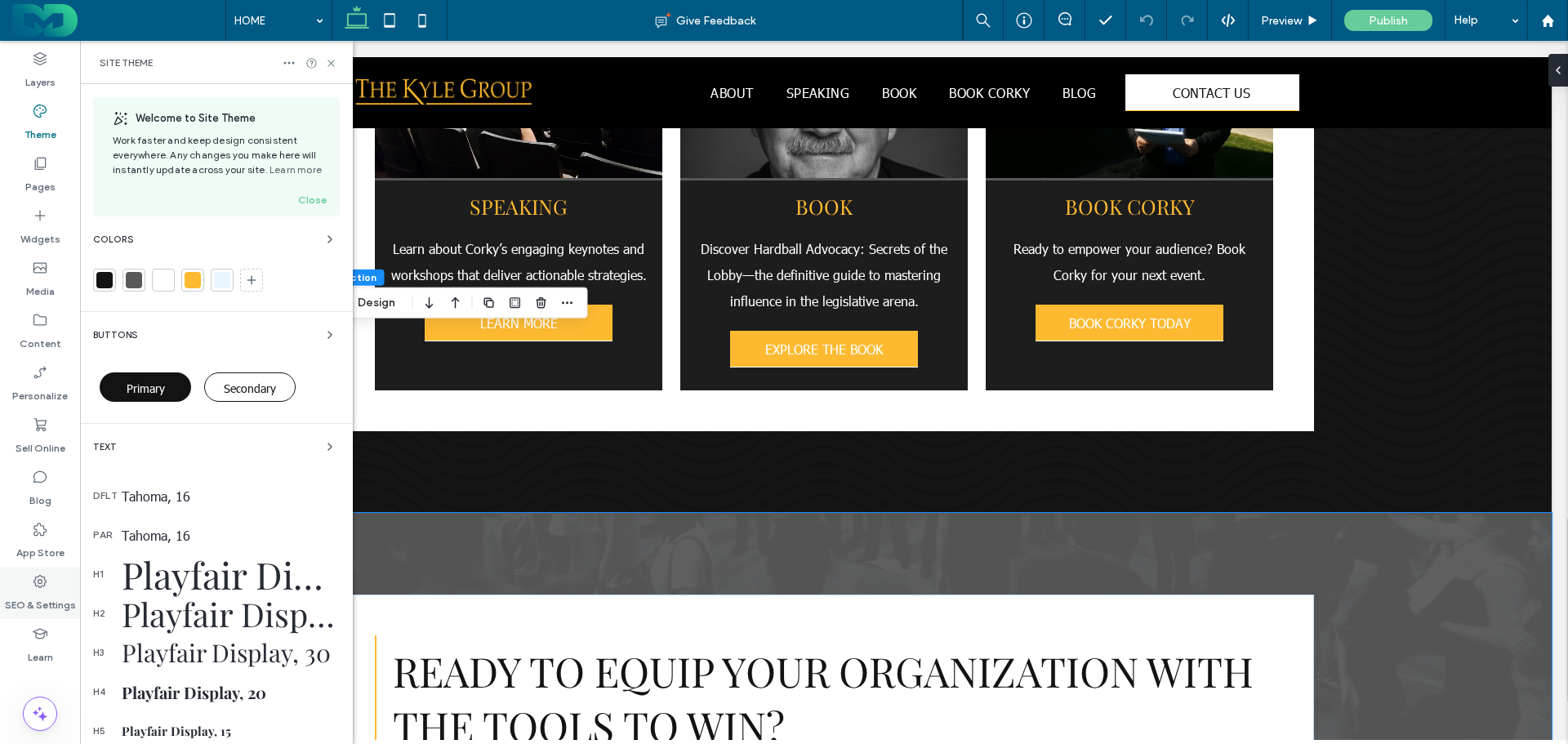 click 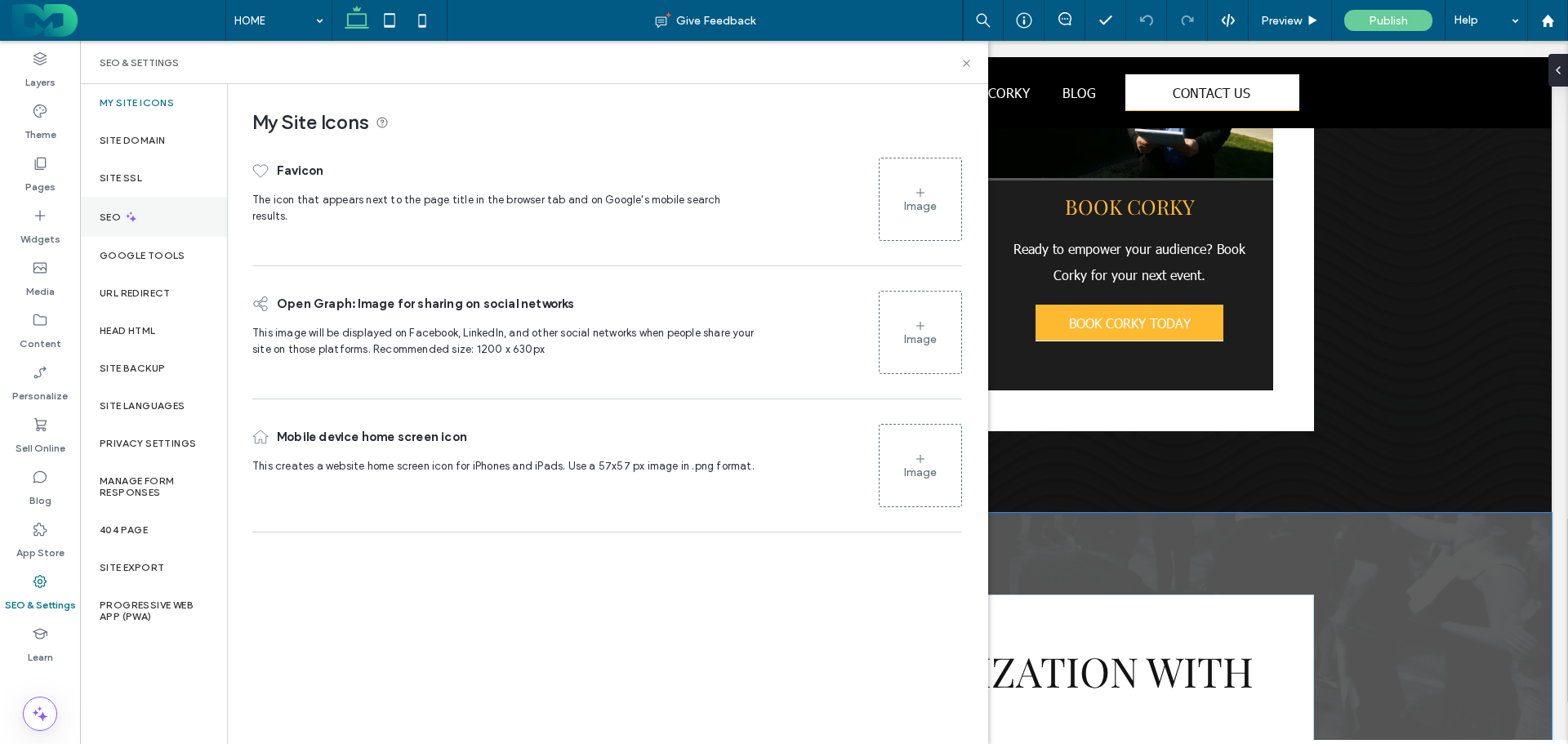 click on "SEO" at bounding box center [112, 217] 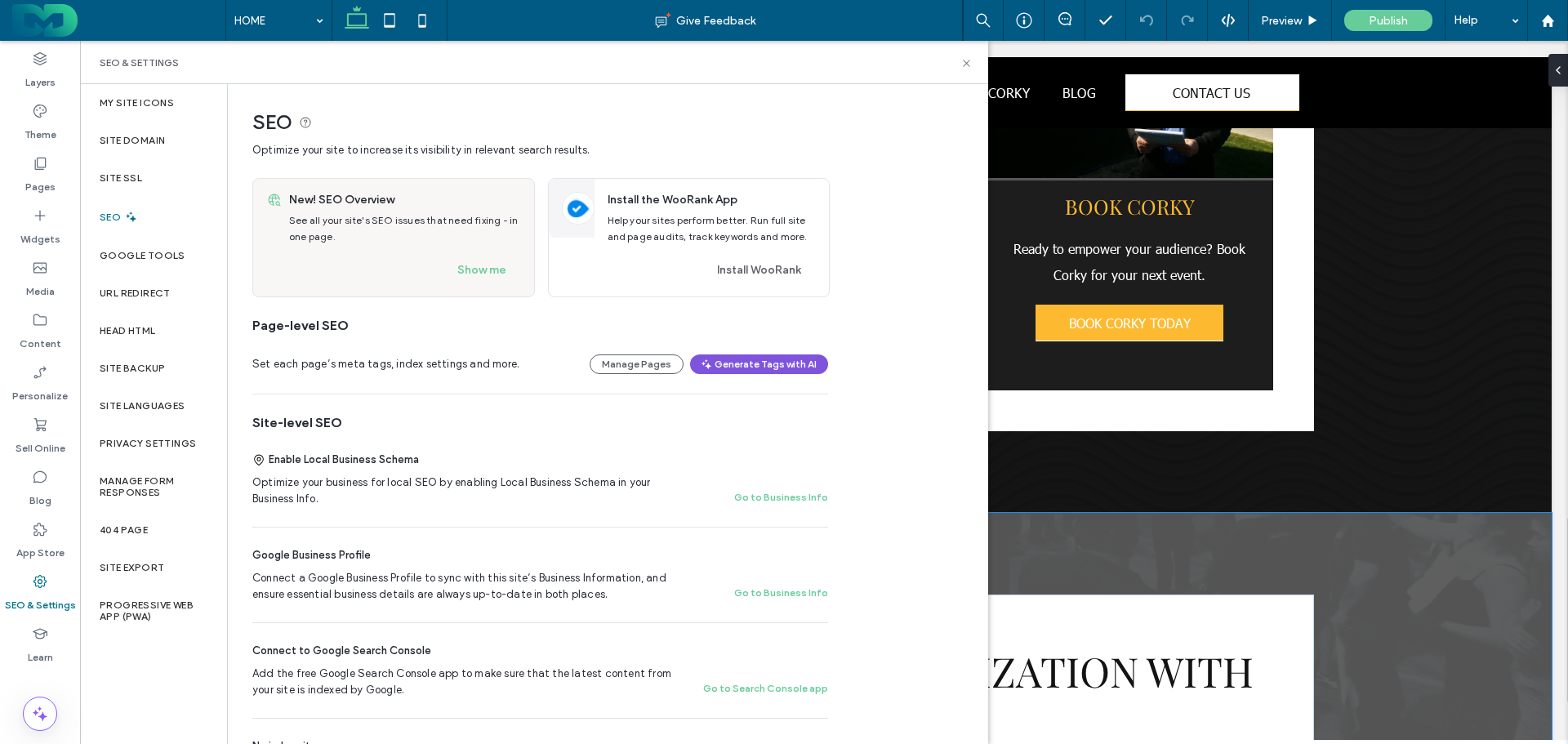 click on "Generate Tags with AI" at bounding box center (759, 364) 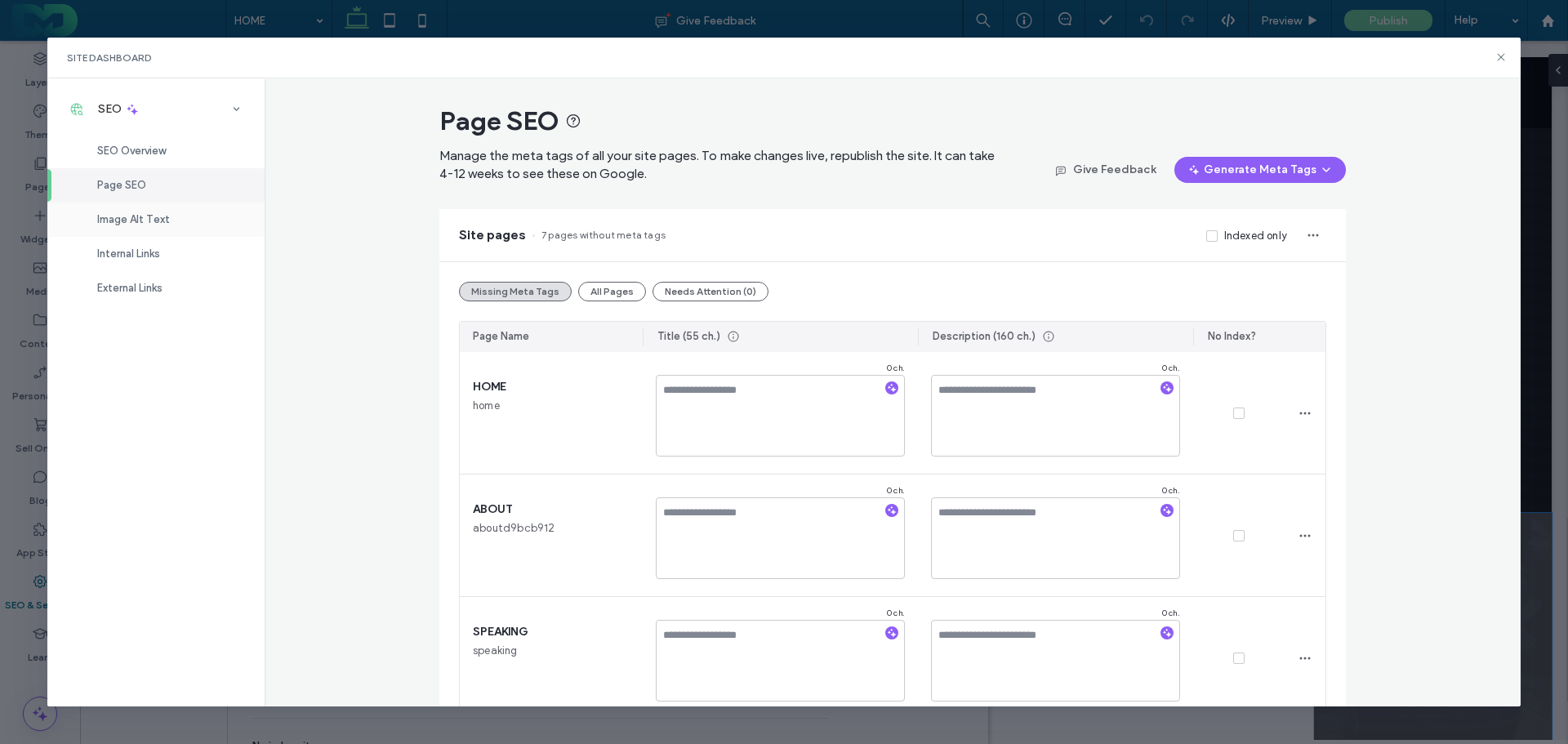 click on "Image Alt Text" at bounding box center [133, 219] 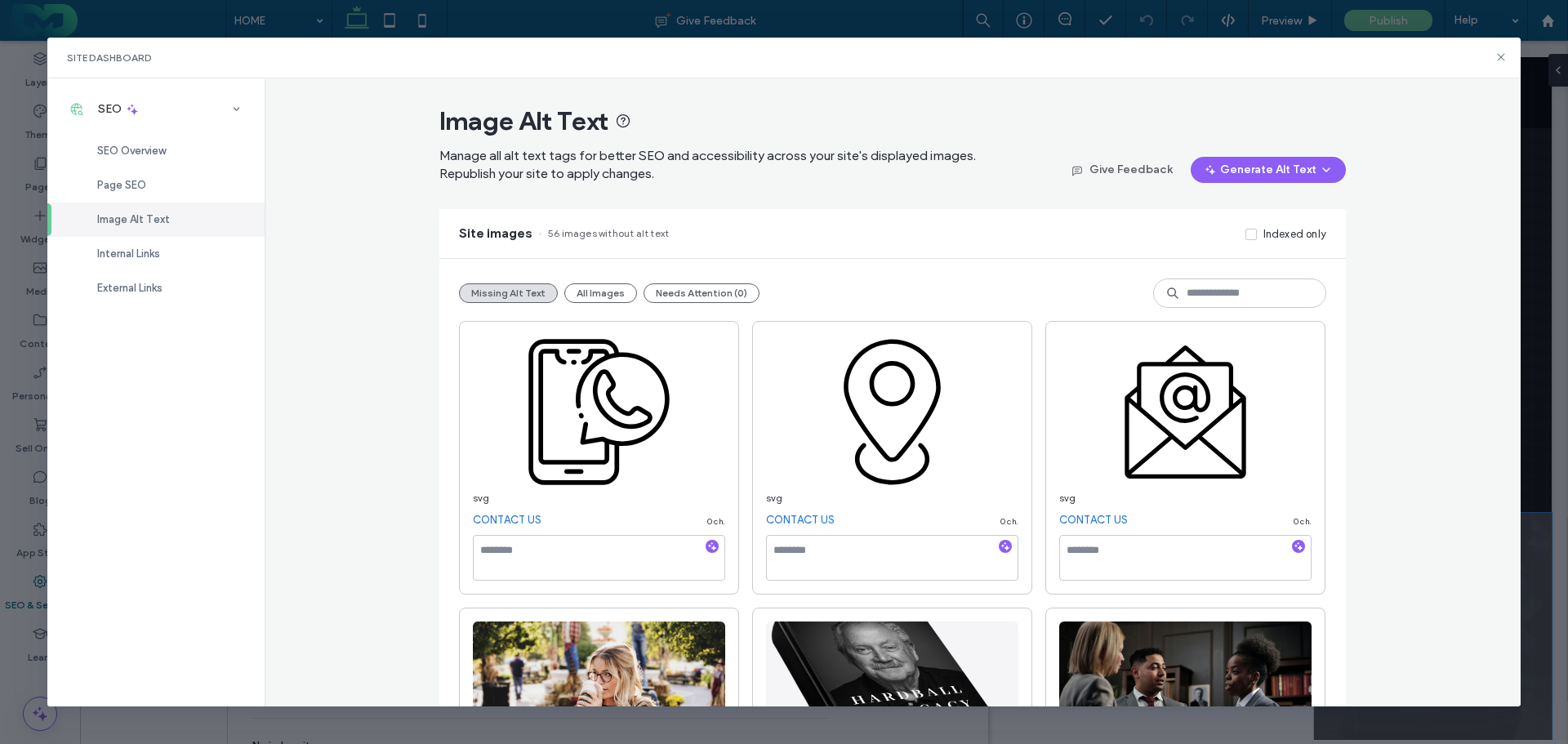 drag, startPoint x: 707, startPoint y: 543, endPoint x: 746, endPoint y: 539, distance: 39.20459 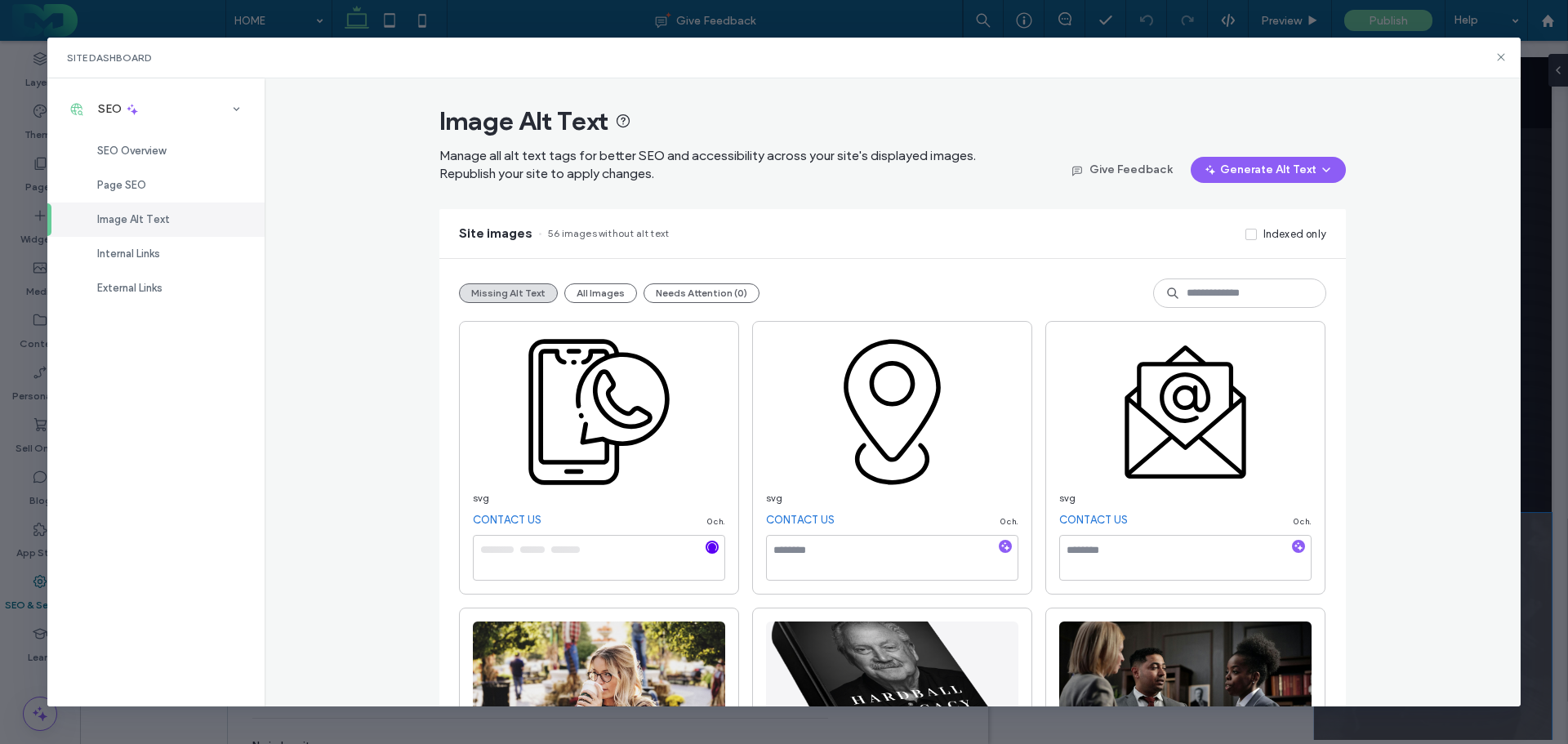 click at bounding box center (1005, 547) 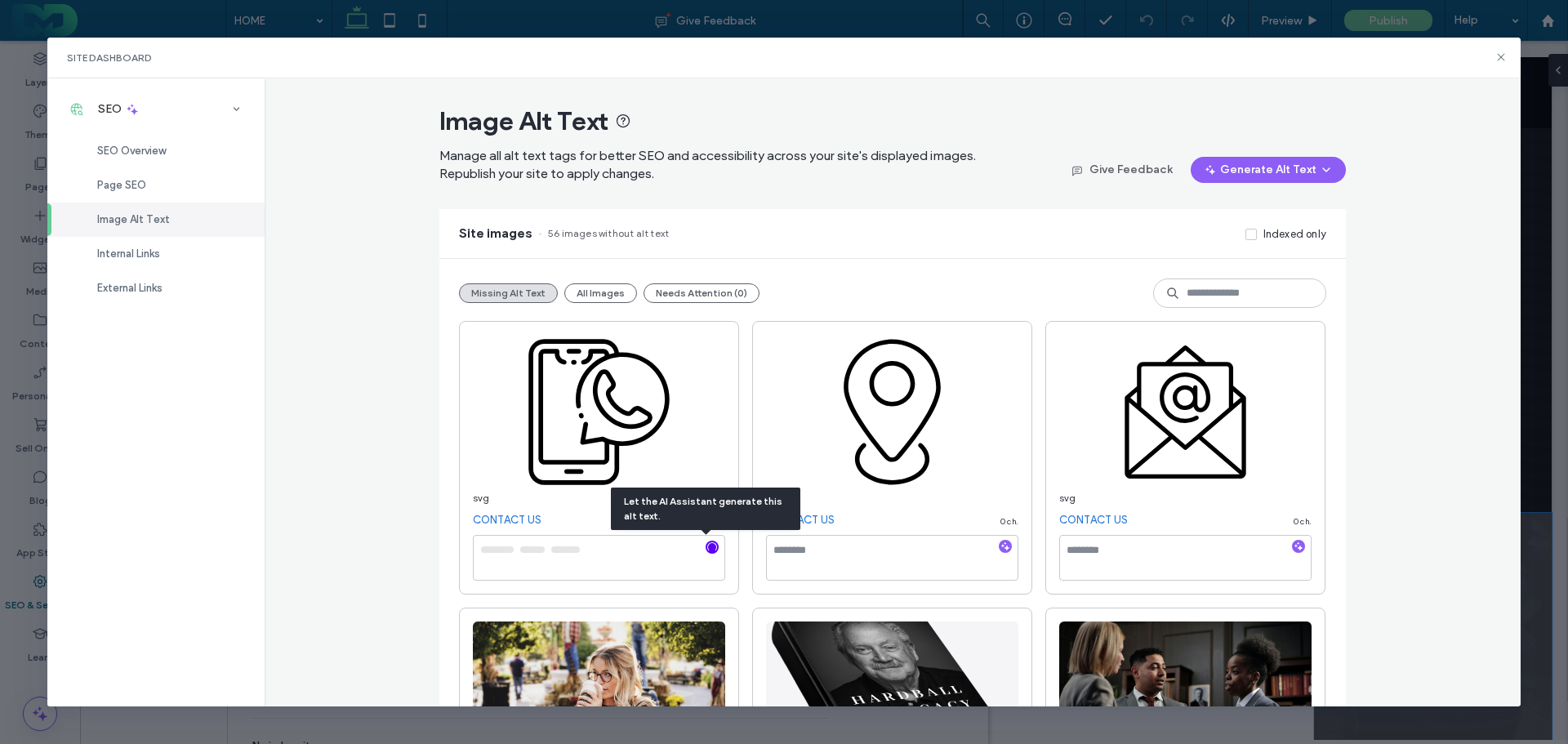 click 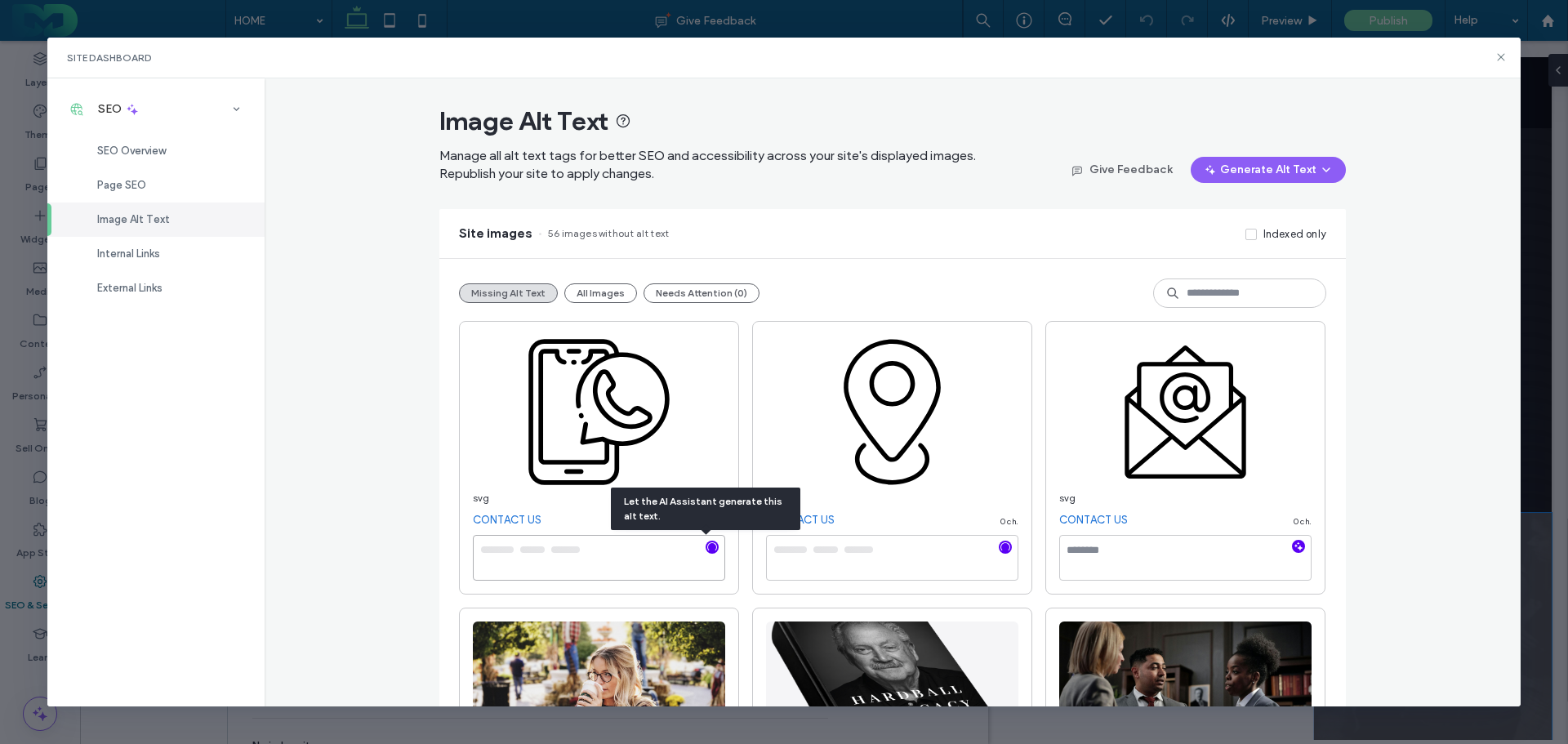 type on "**********" 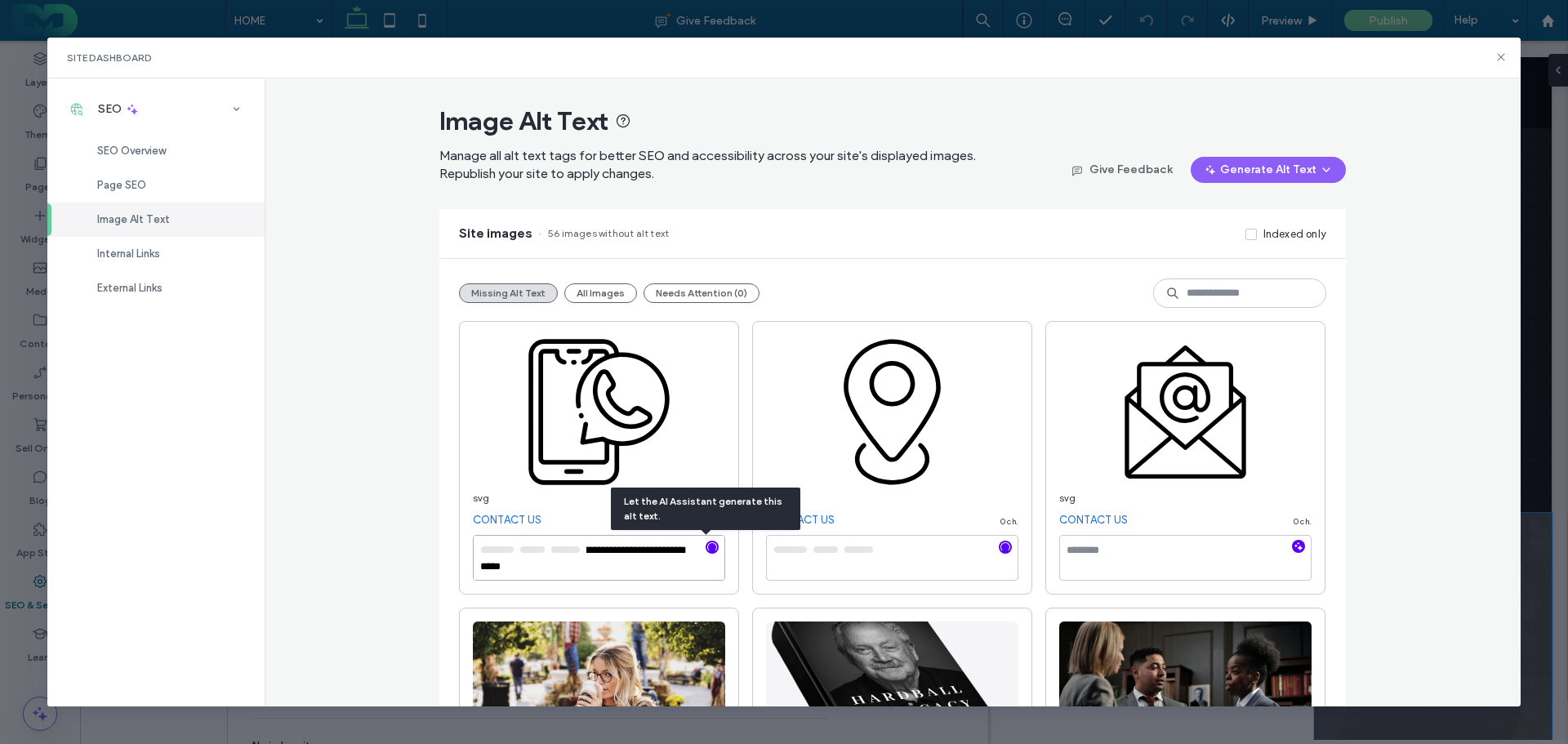 click 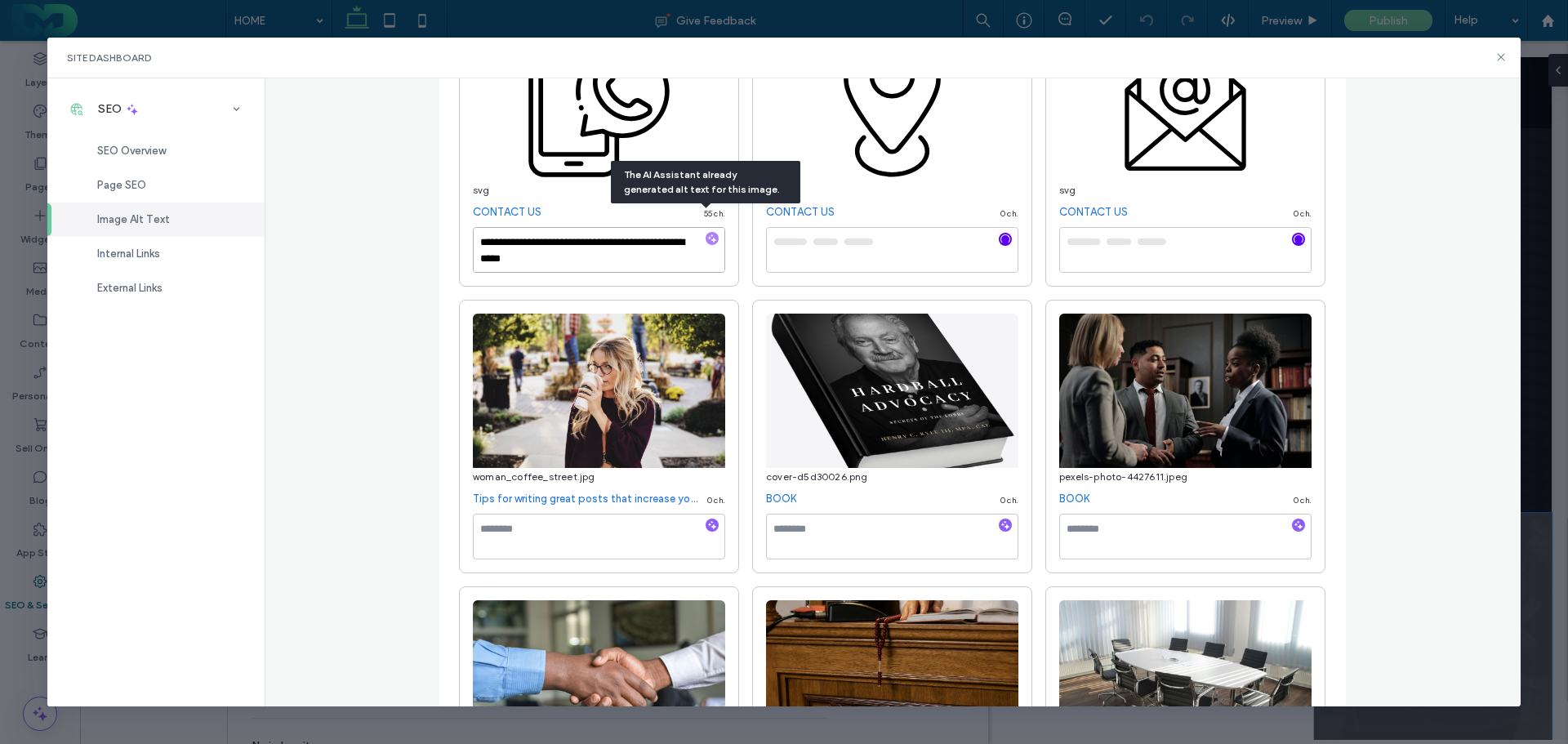 scroll, scrollTop: 327, scrollLeft: 0, axis: vertical 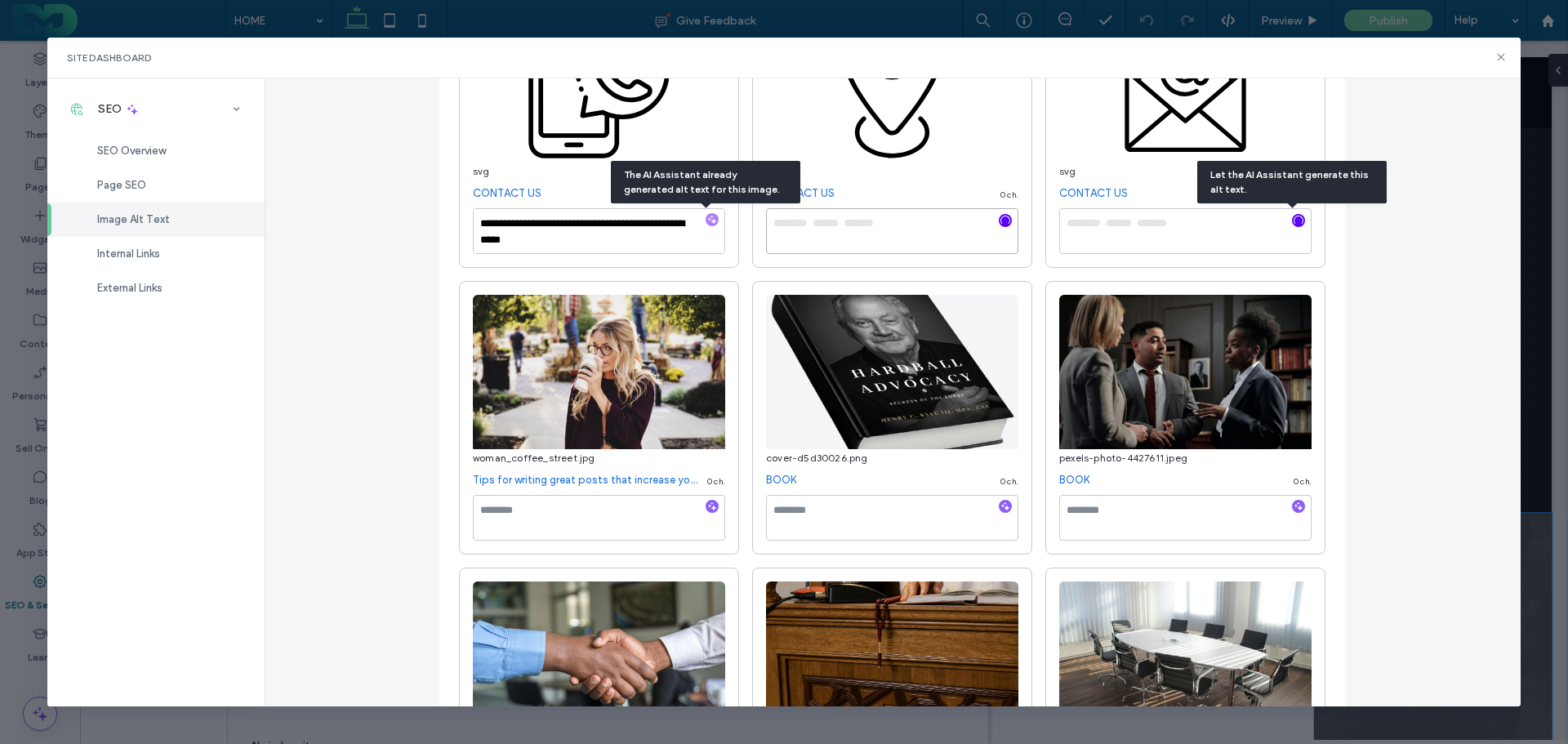 type on "**********" 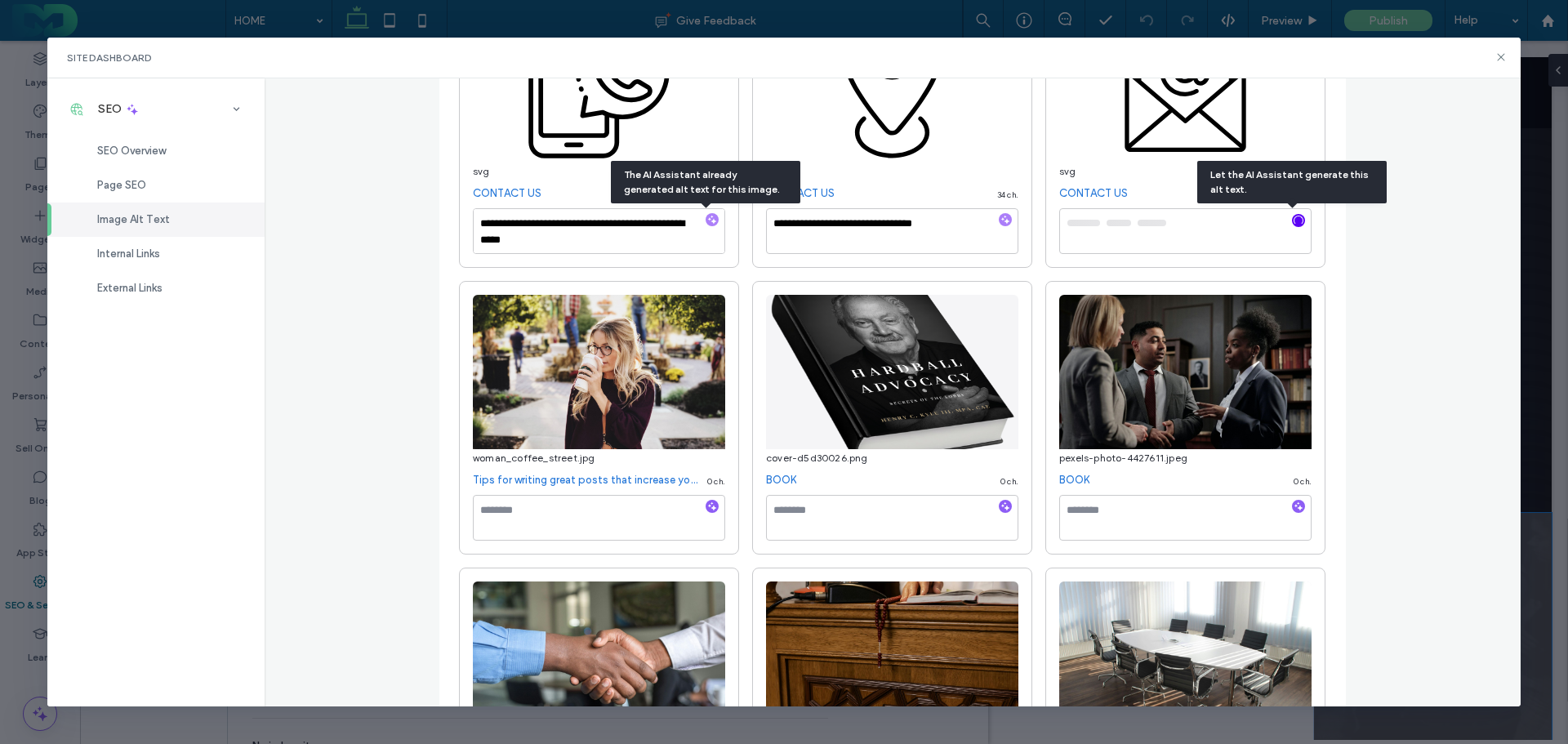 click 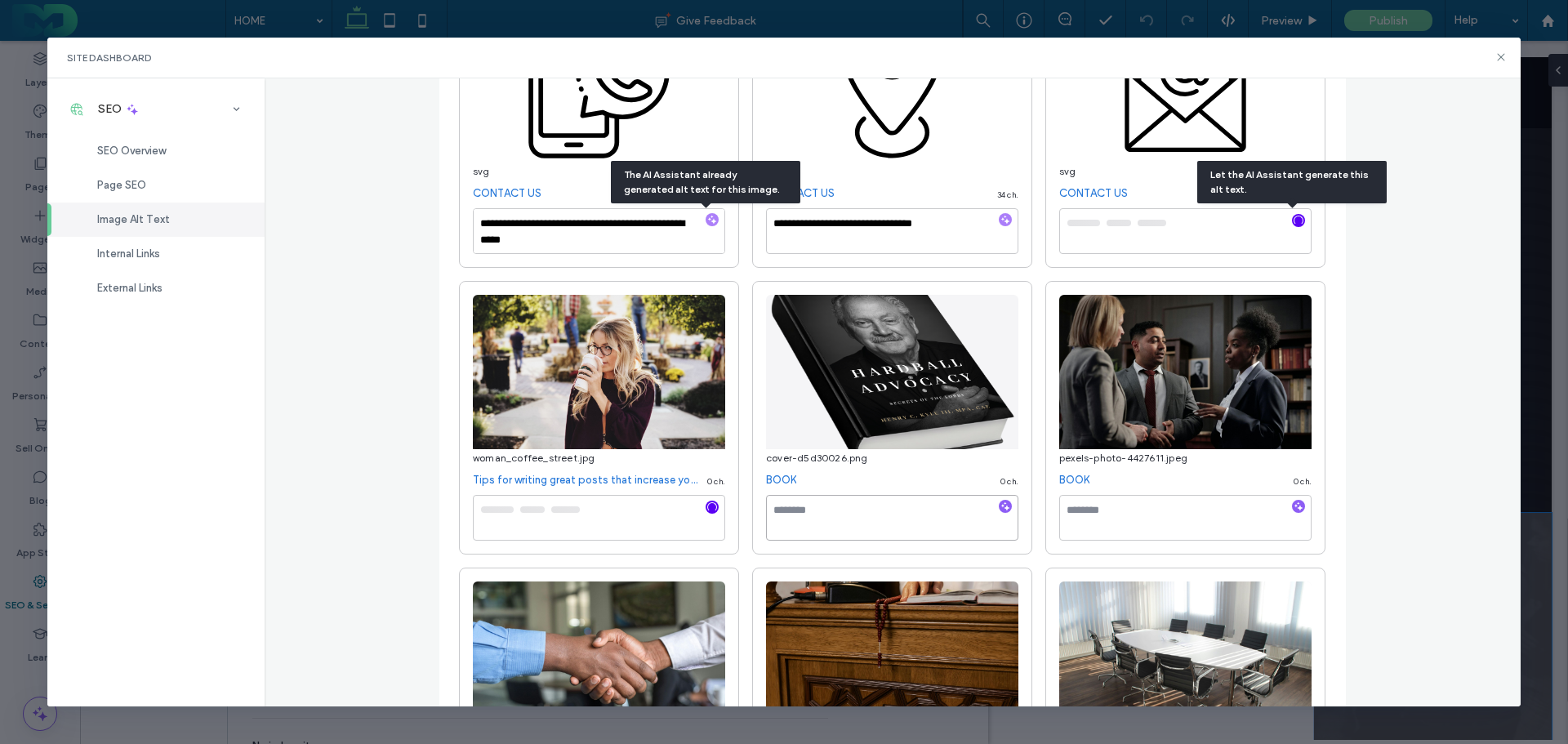 click at bounding box center (892, 518) 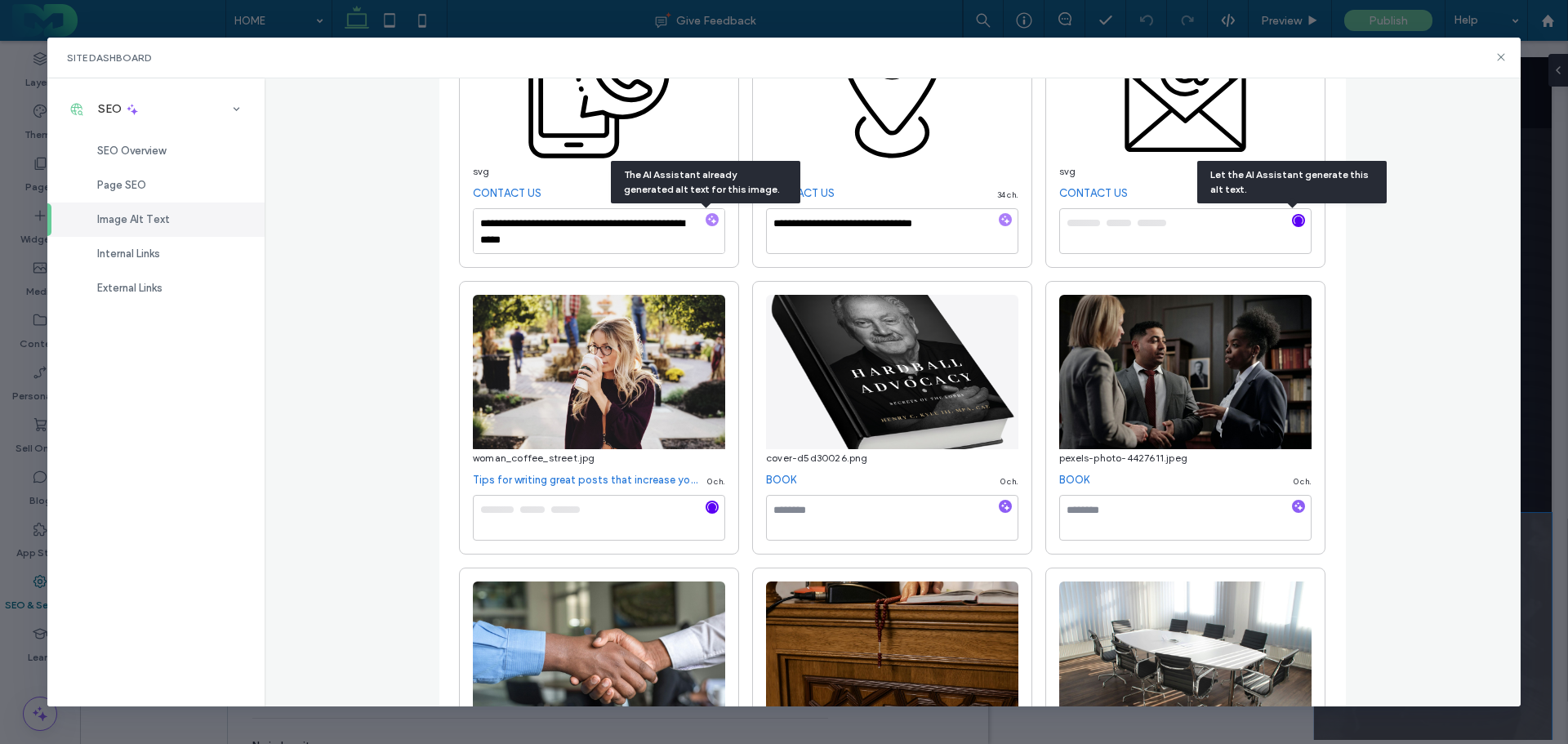 click 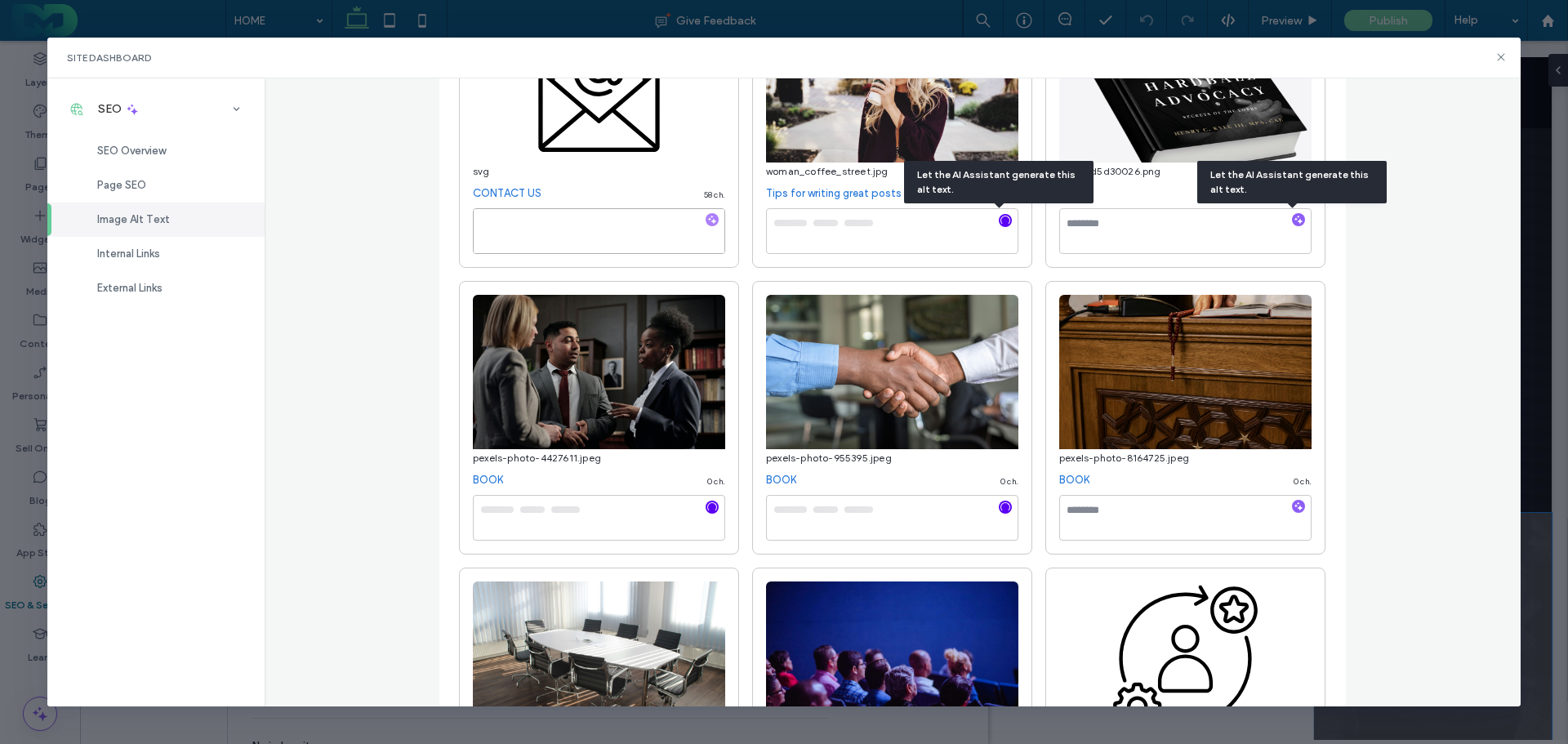 type on "**********" 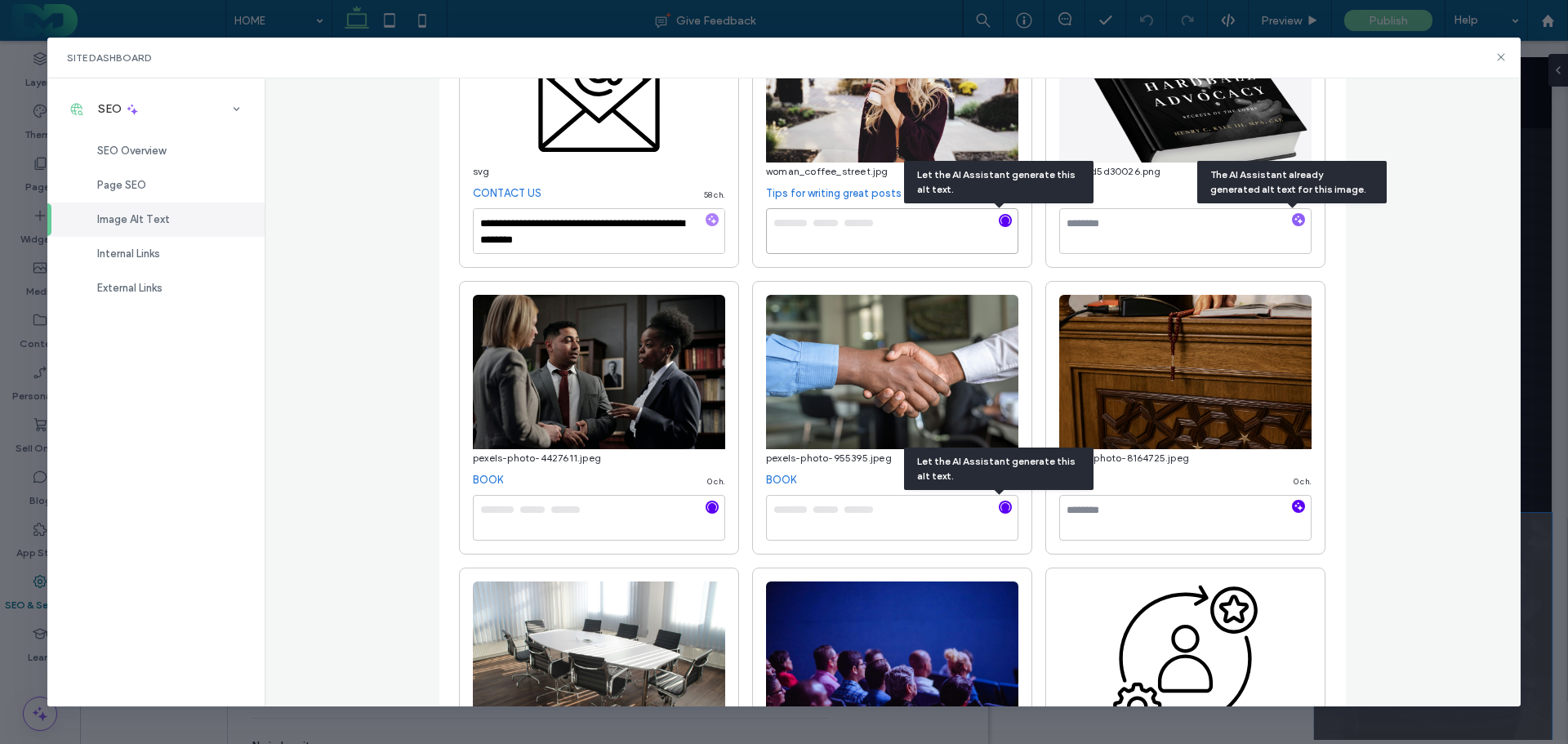 click 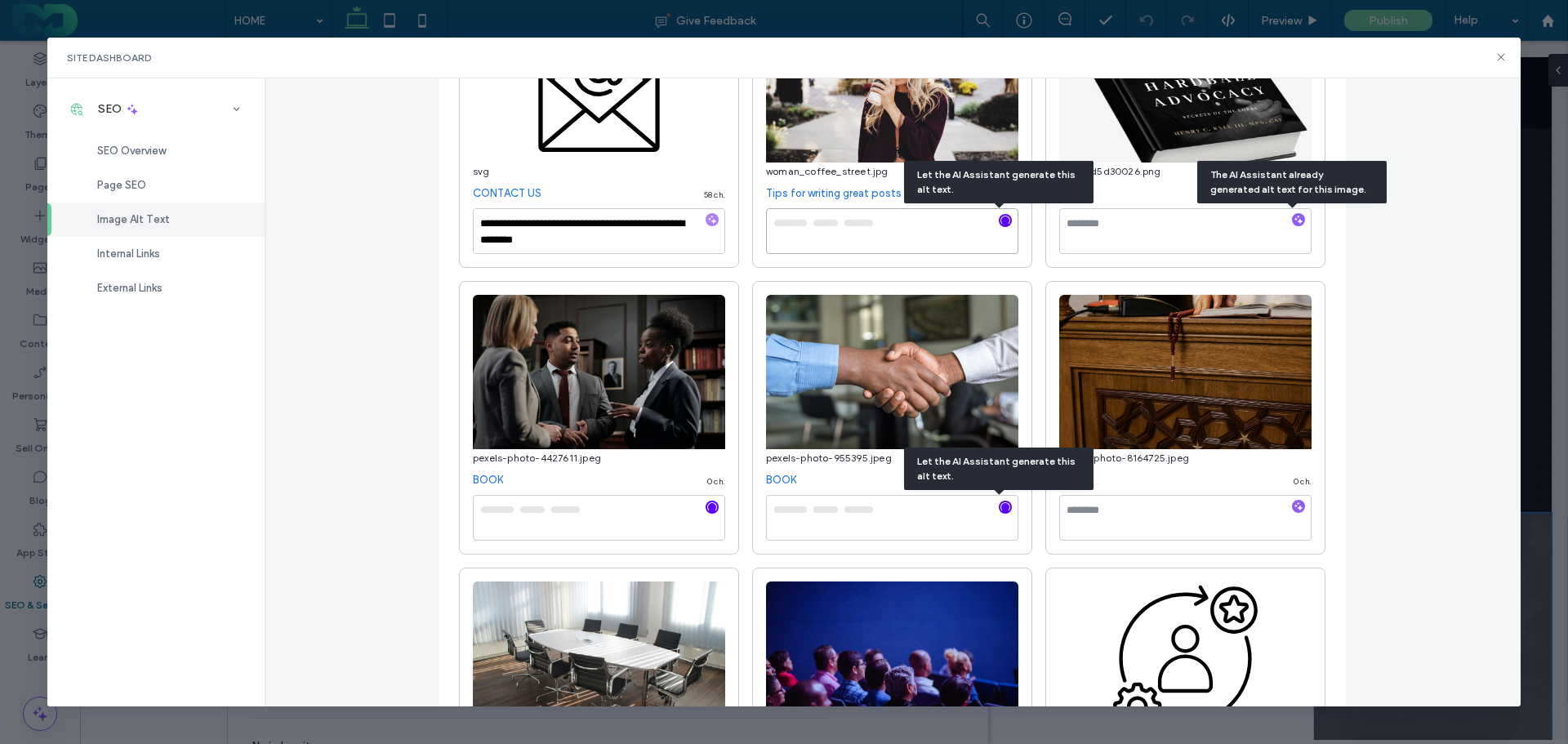 type on "**********" 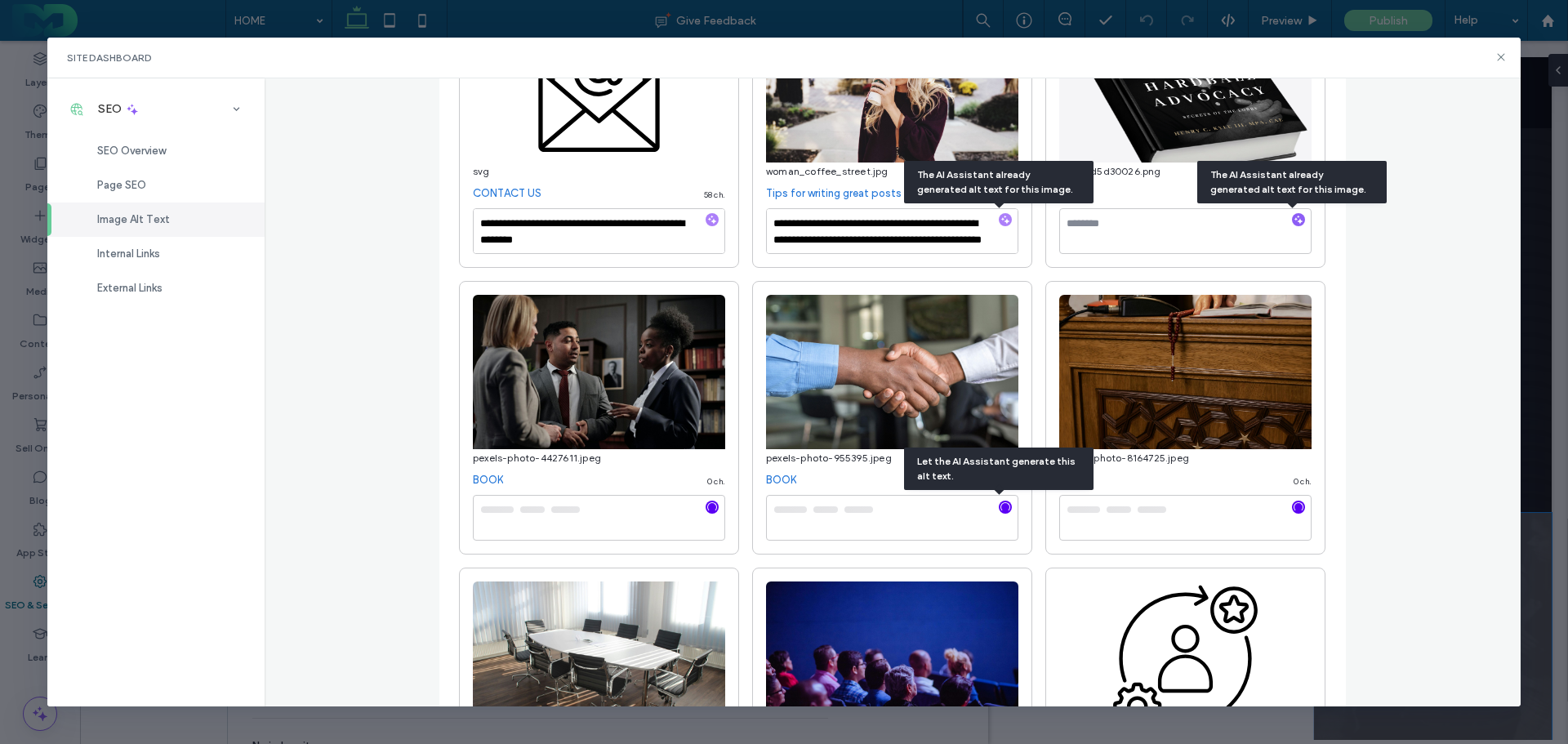 click at bounding box center (712, 507) 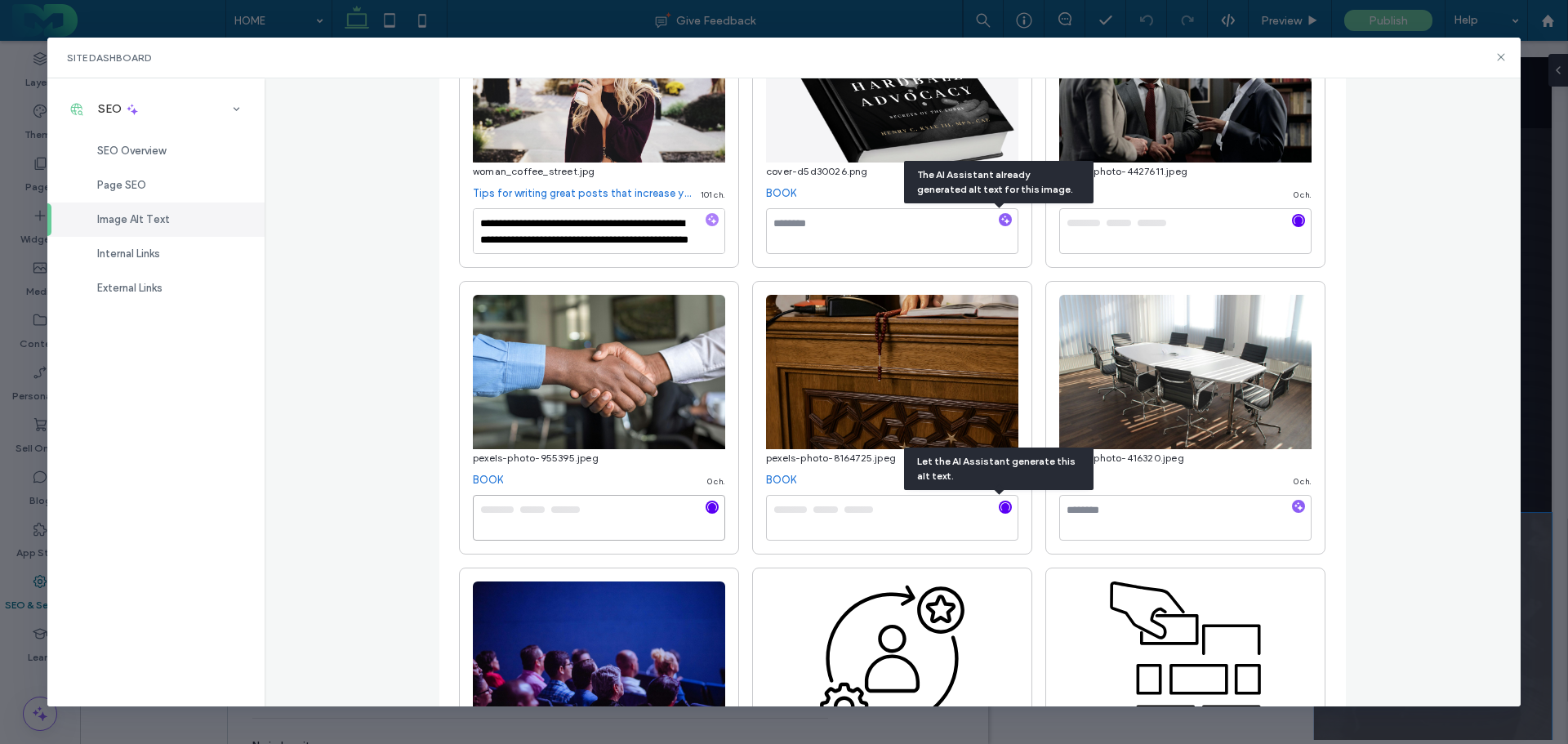 type on "**********" 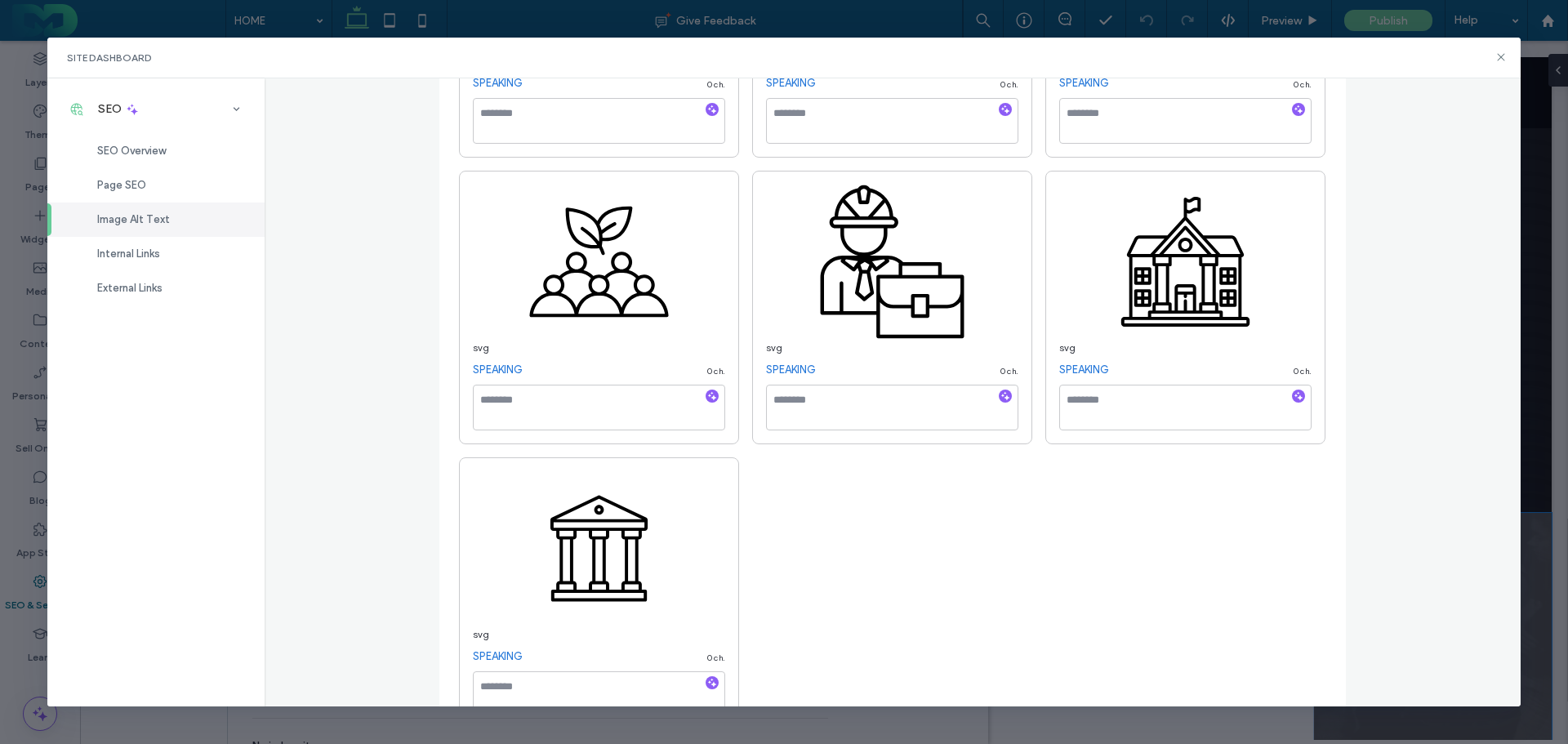 scroll, scrollTop: 4780, scrollLeft: 0, axis: vertical 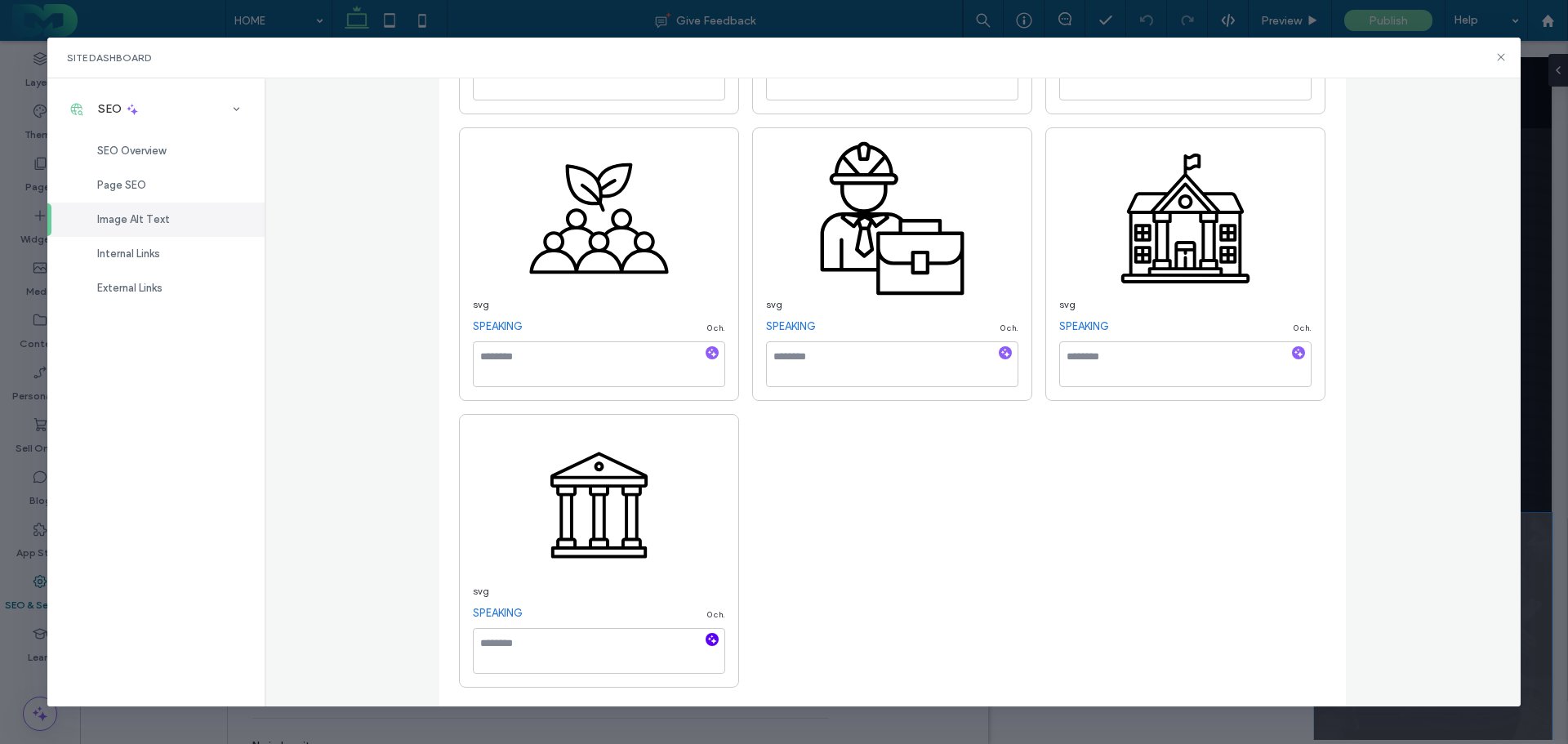 click 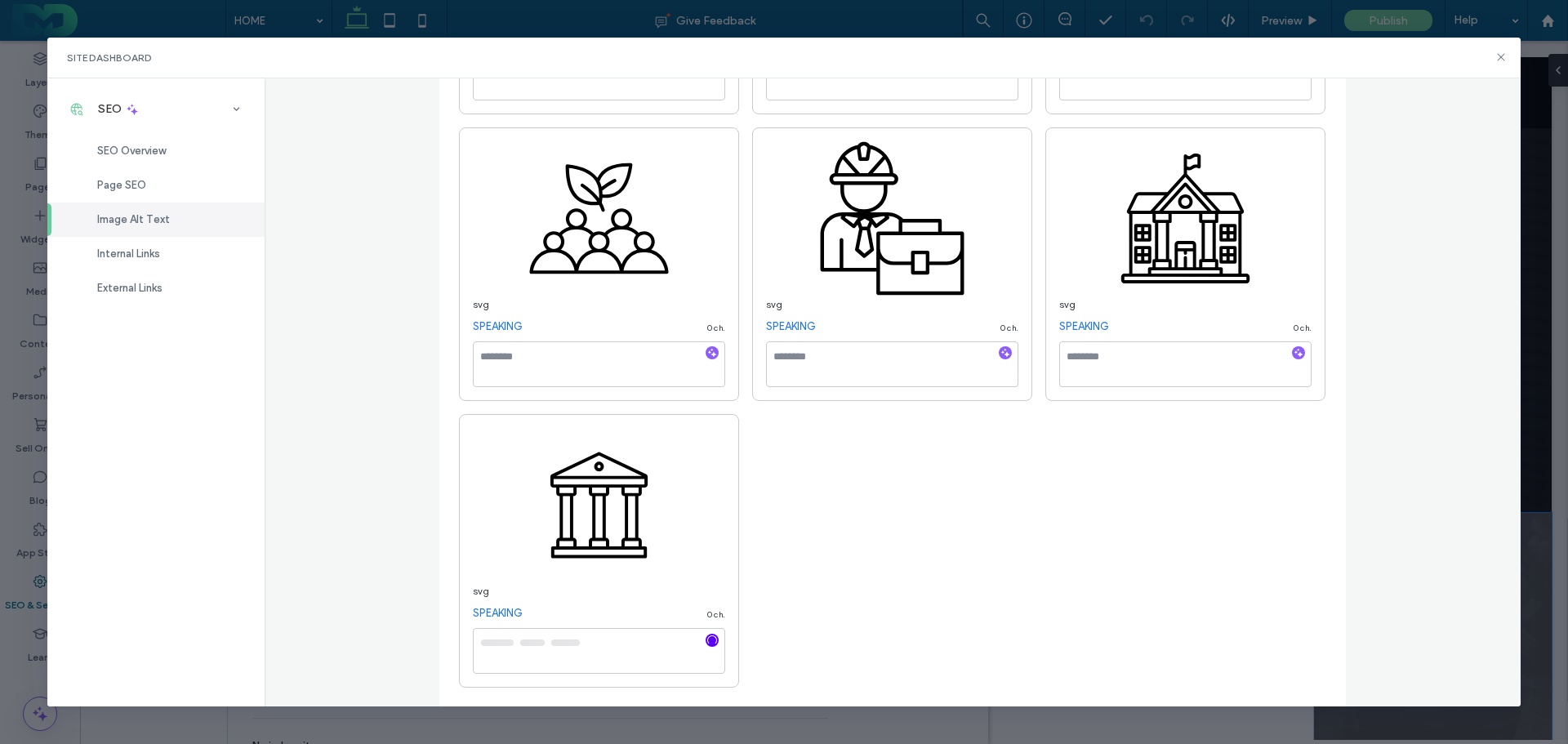 type on "**********" 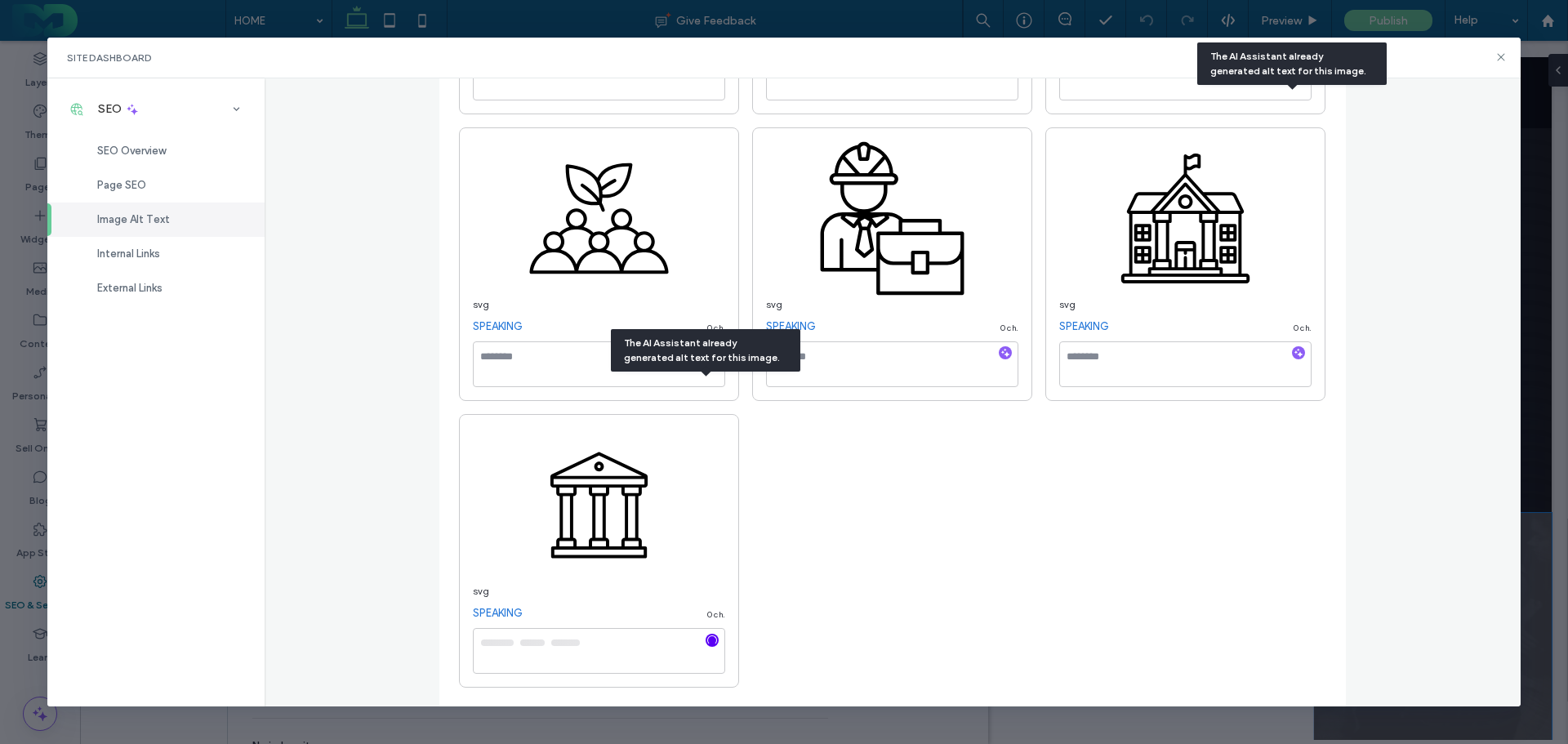 scroll, scrollTop: 445, scrollLeft: 0, axis: vertical 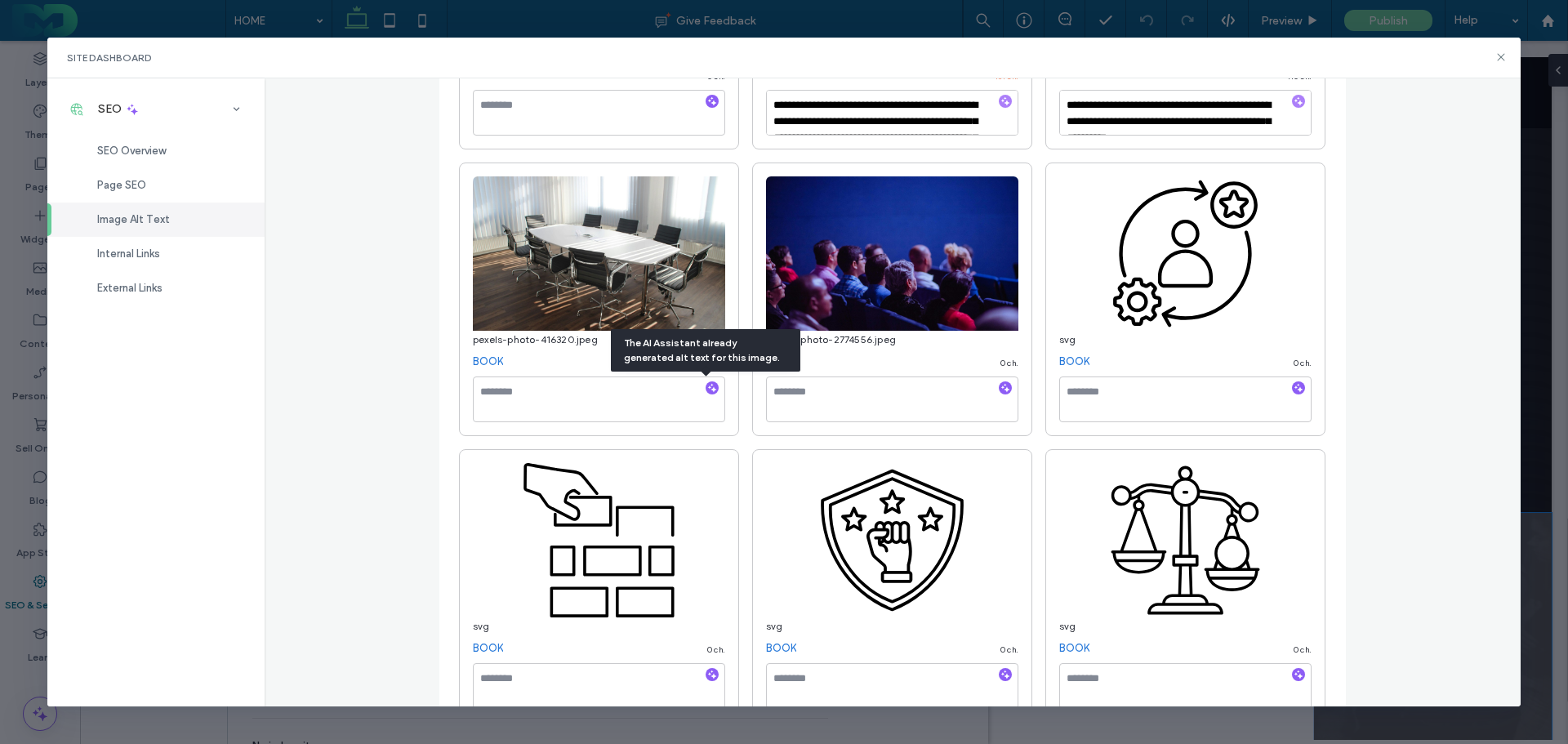 click at bounding box center (1005, 389) 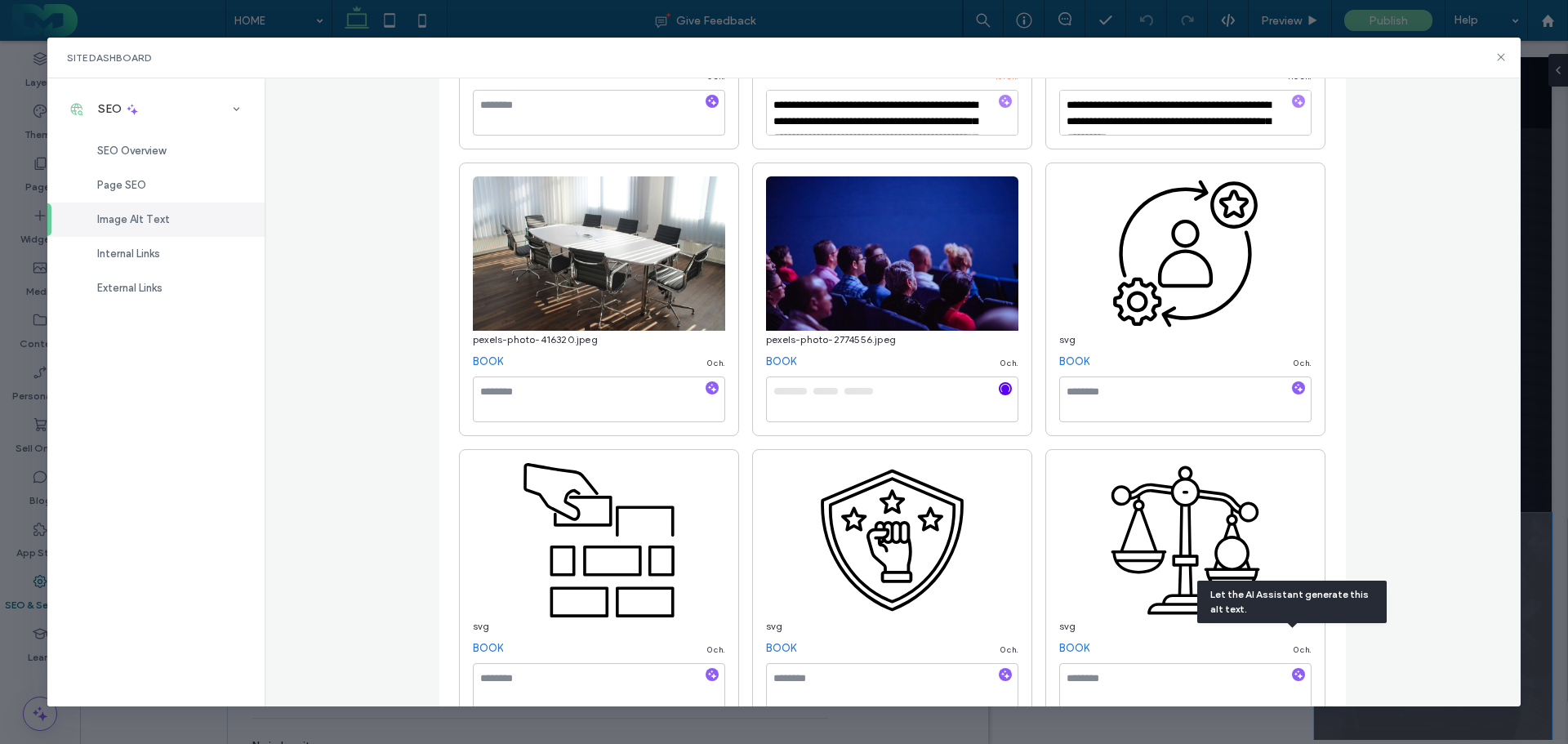 type on "**********" 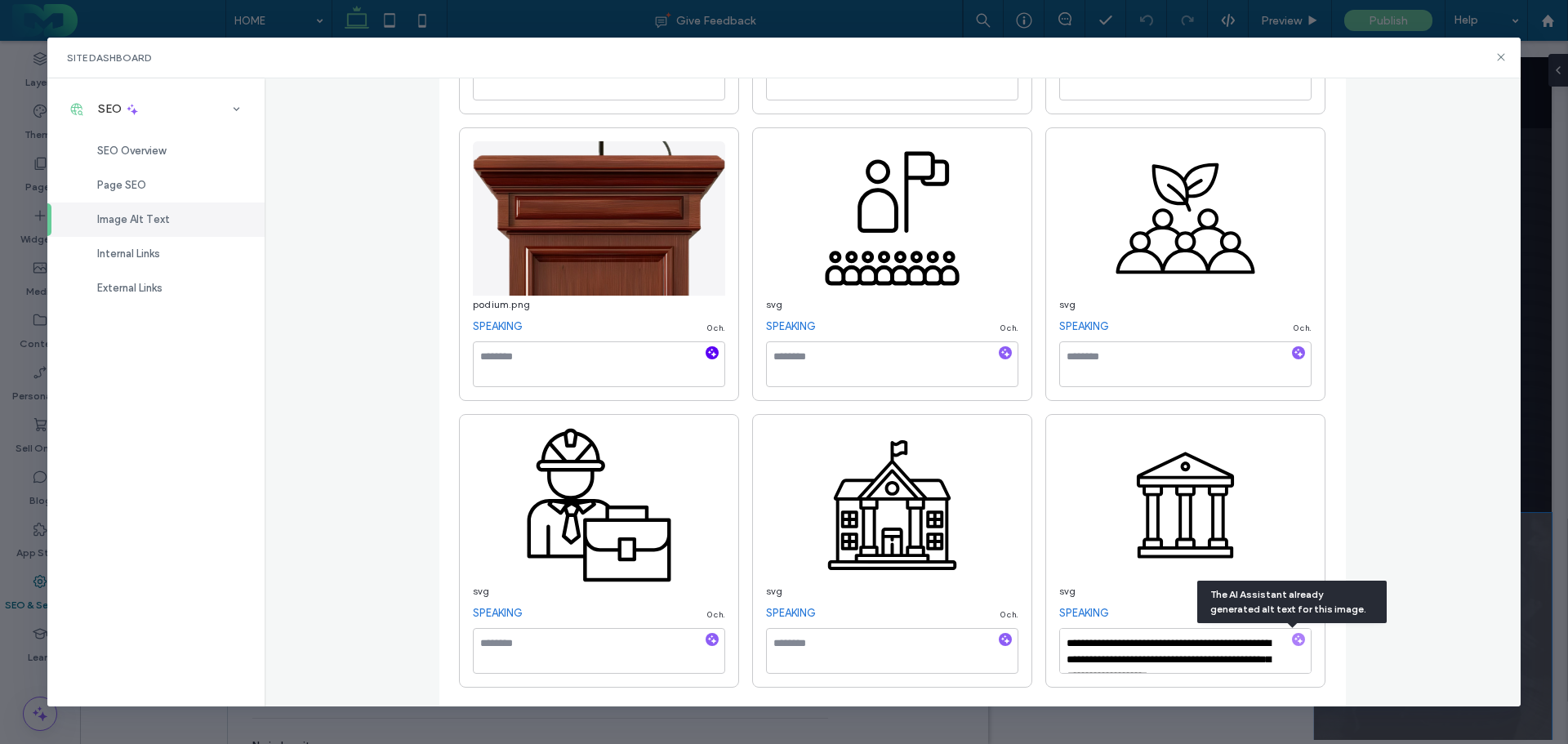 click 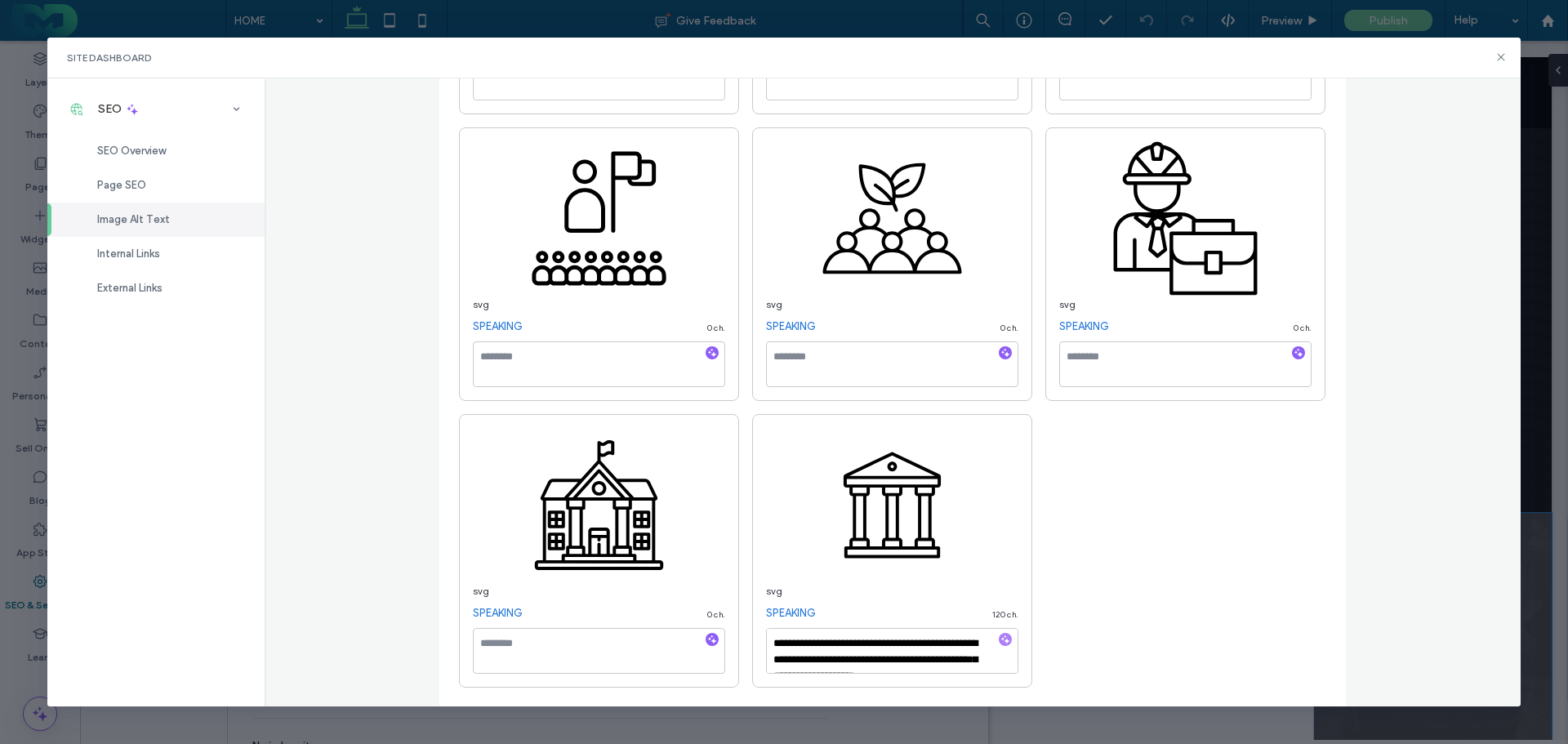 scroll, scrollTop: 4207, scrollLeft: 0, axis: vertical 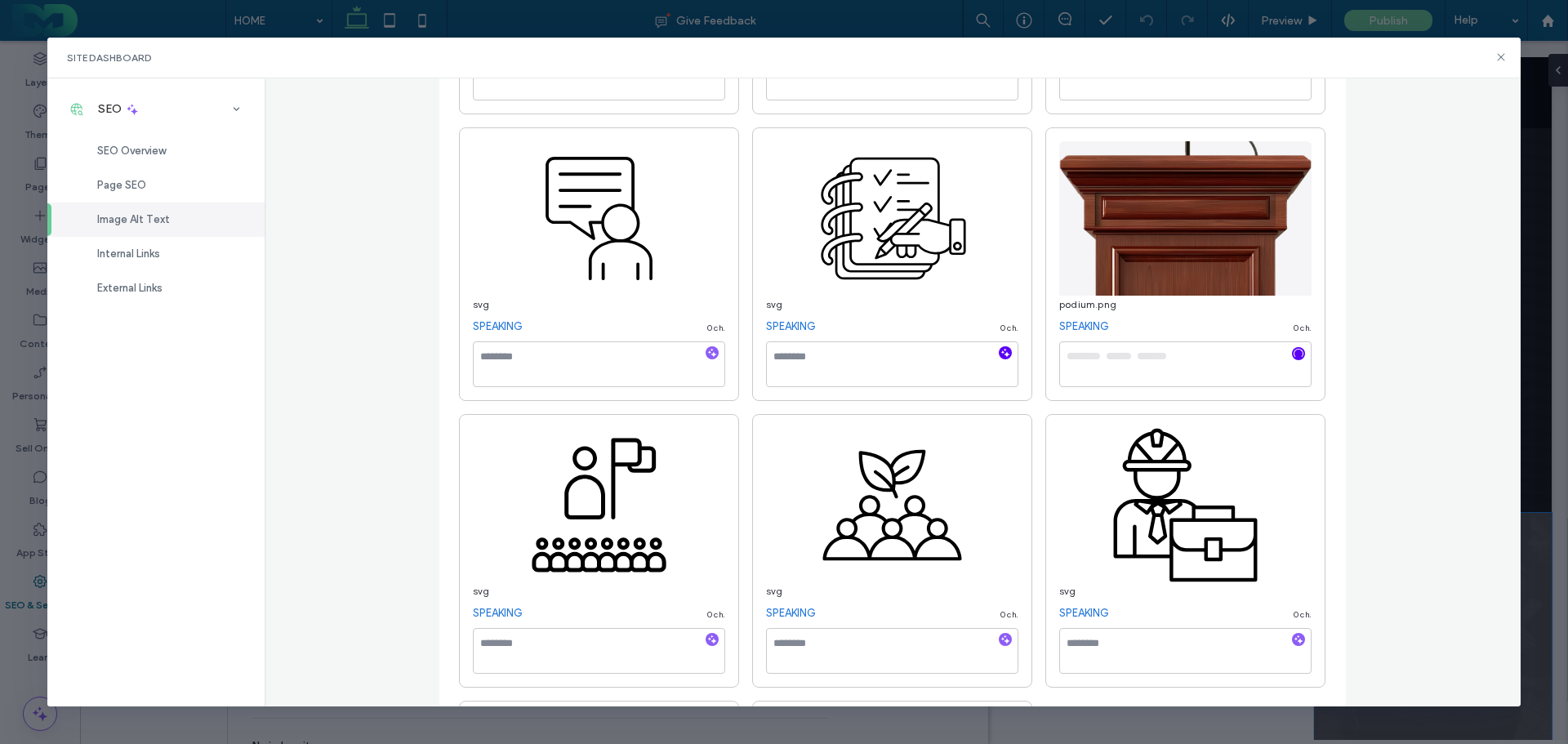 click 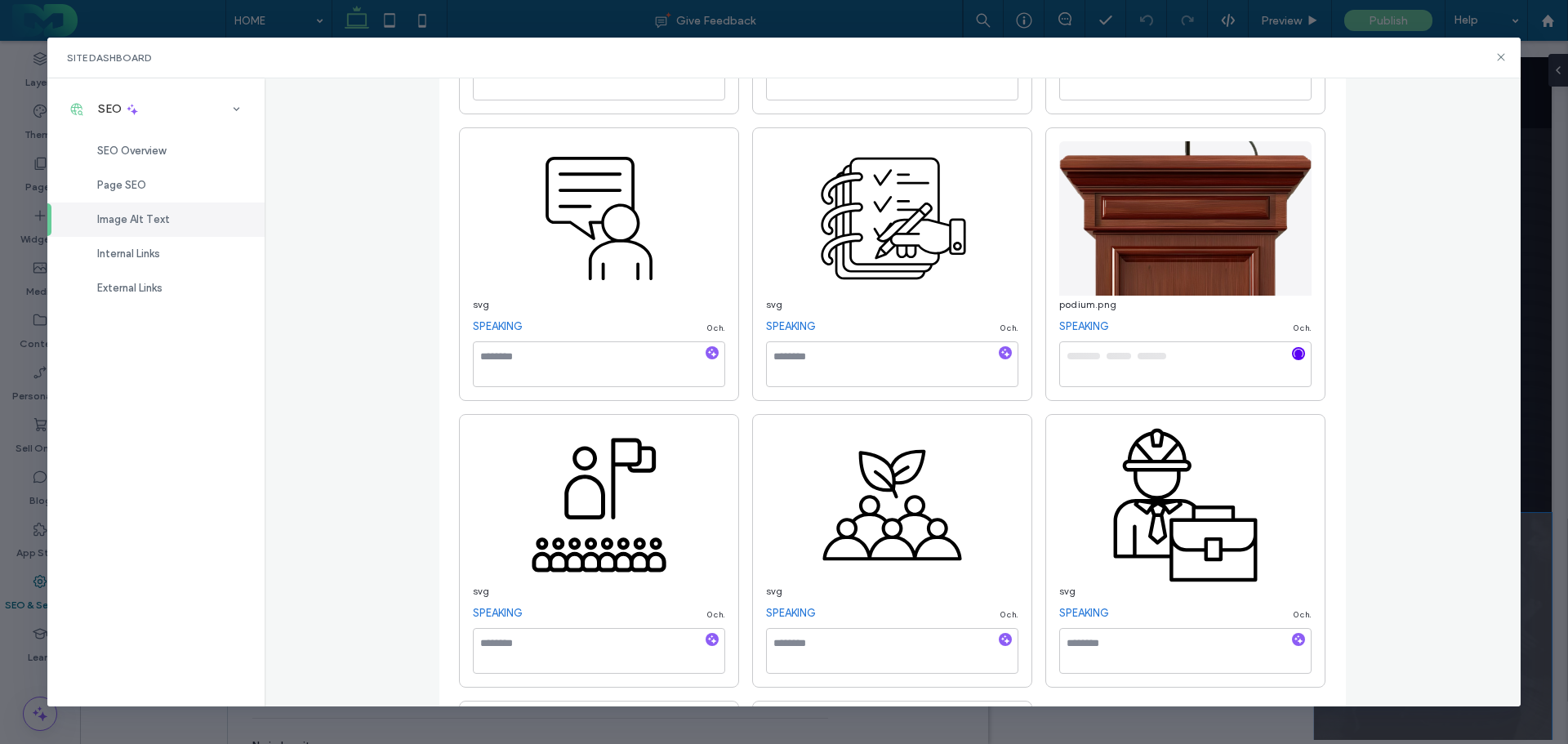click 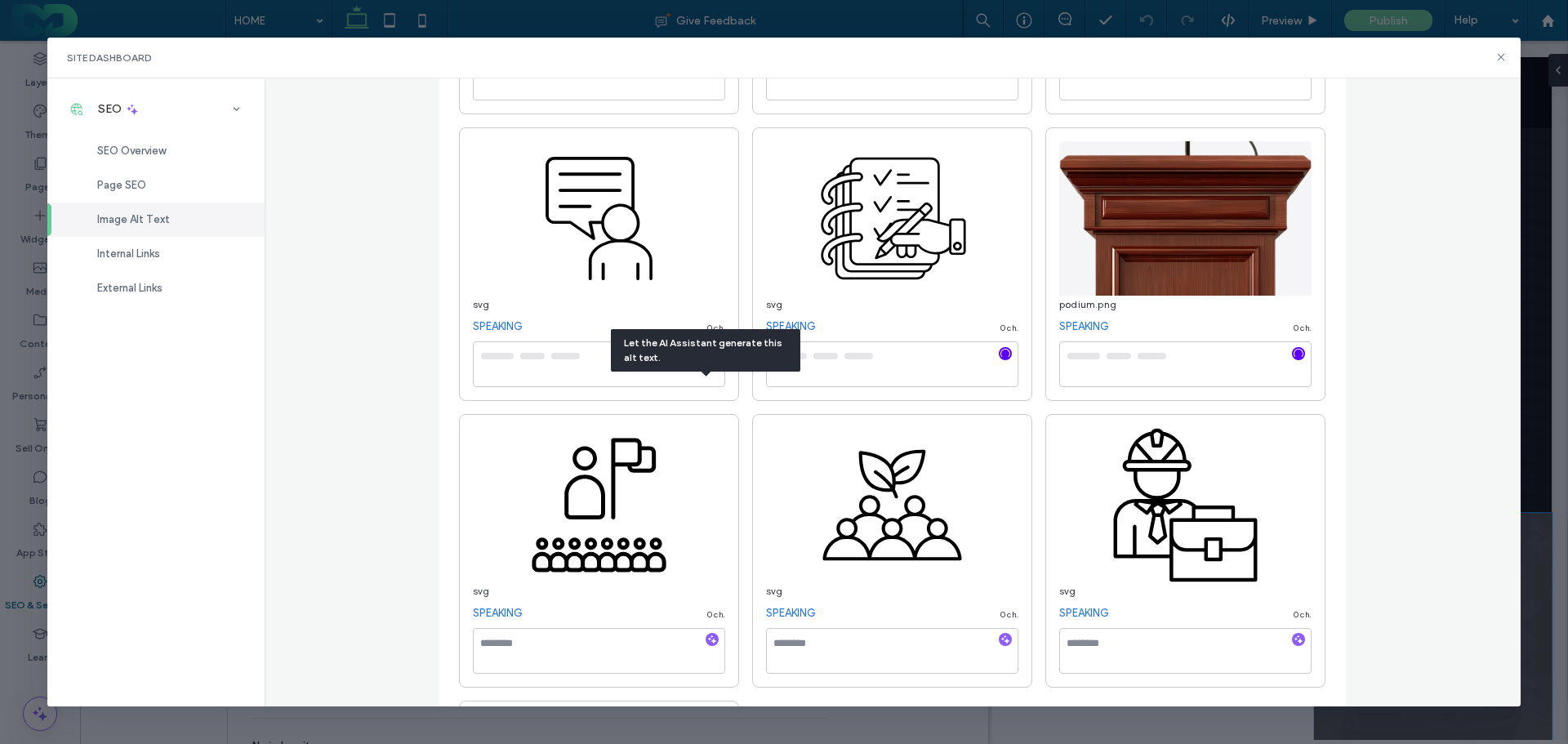 type on "**********" 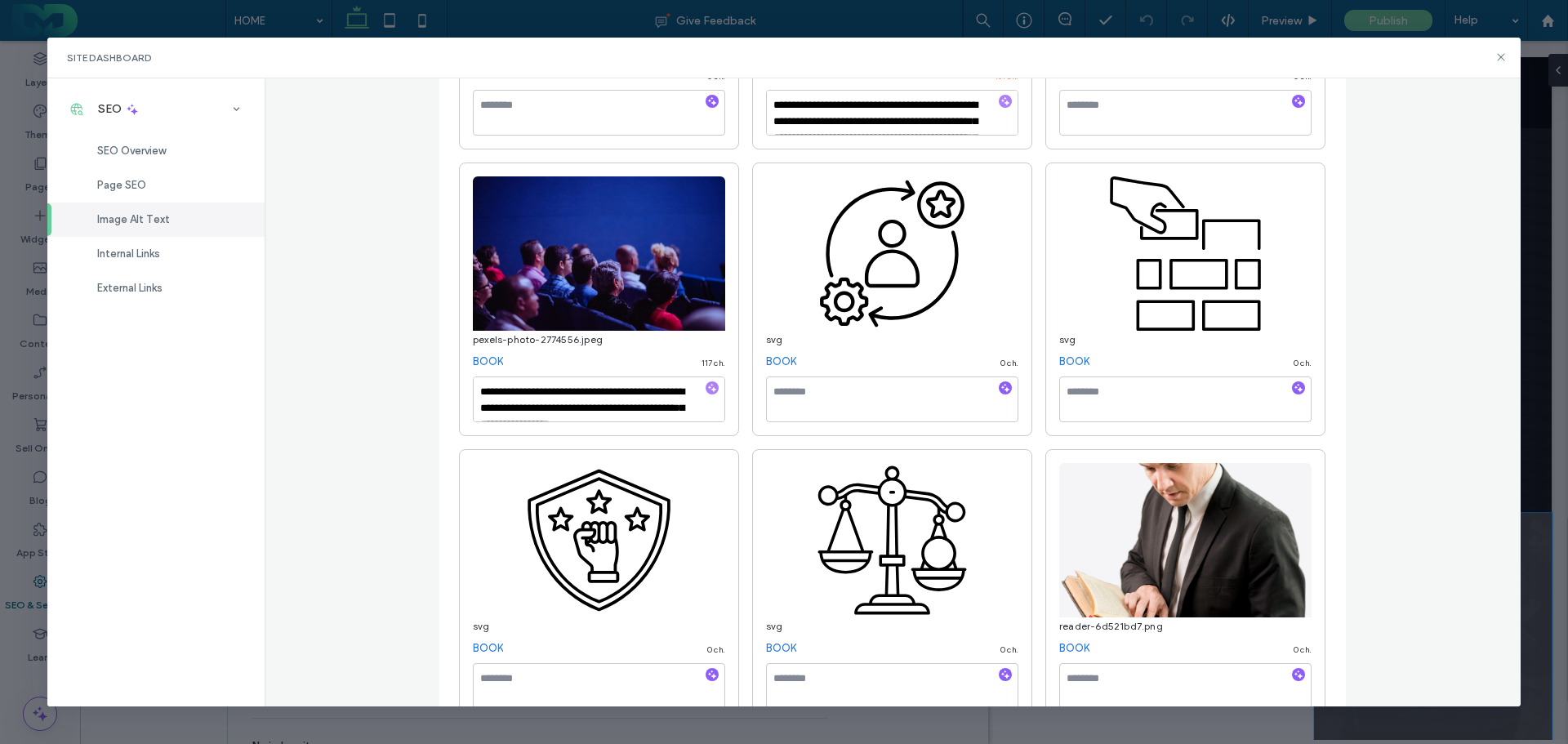 type on "**********" 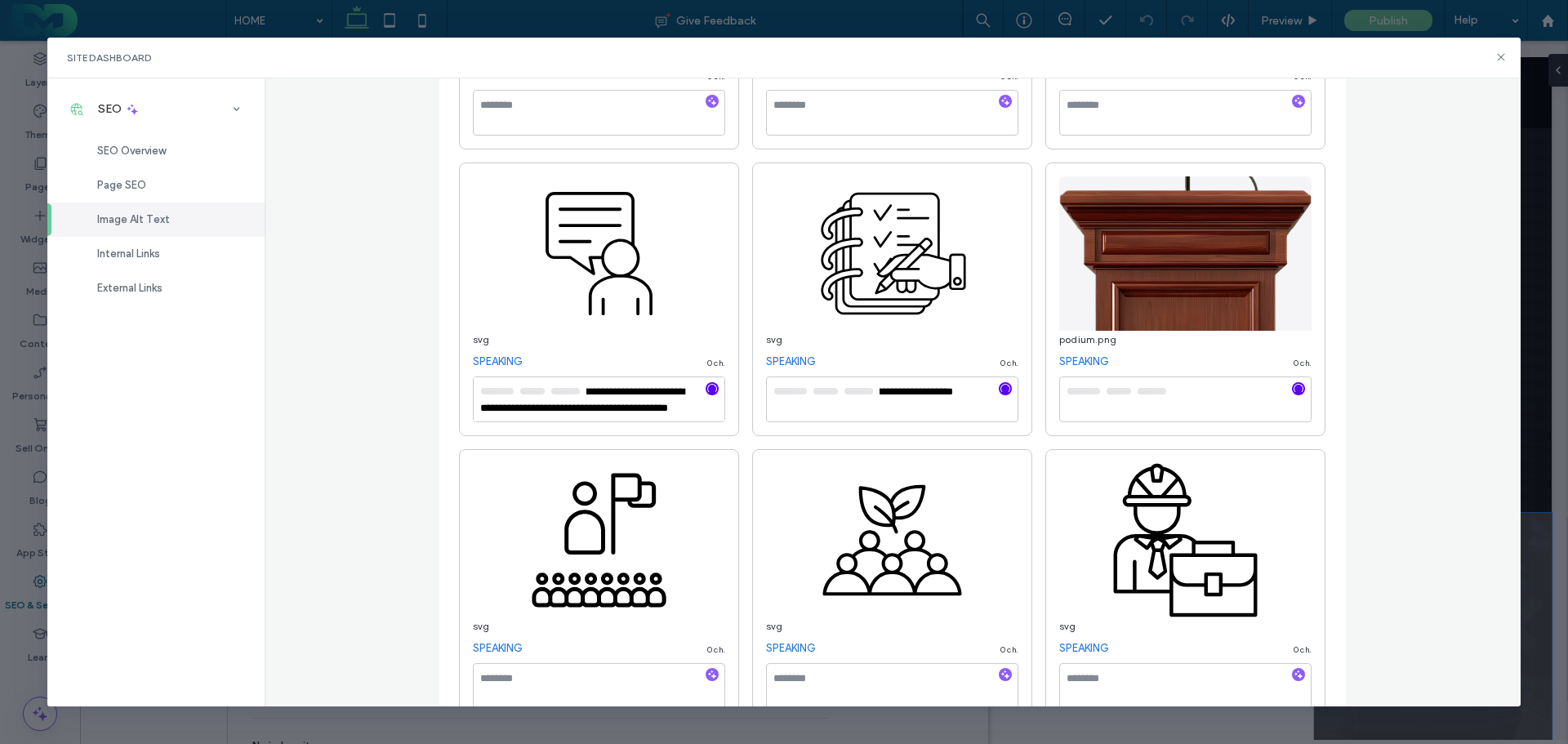 click at bounding box center [1005, 389] 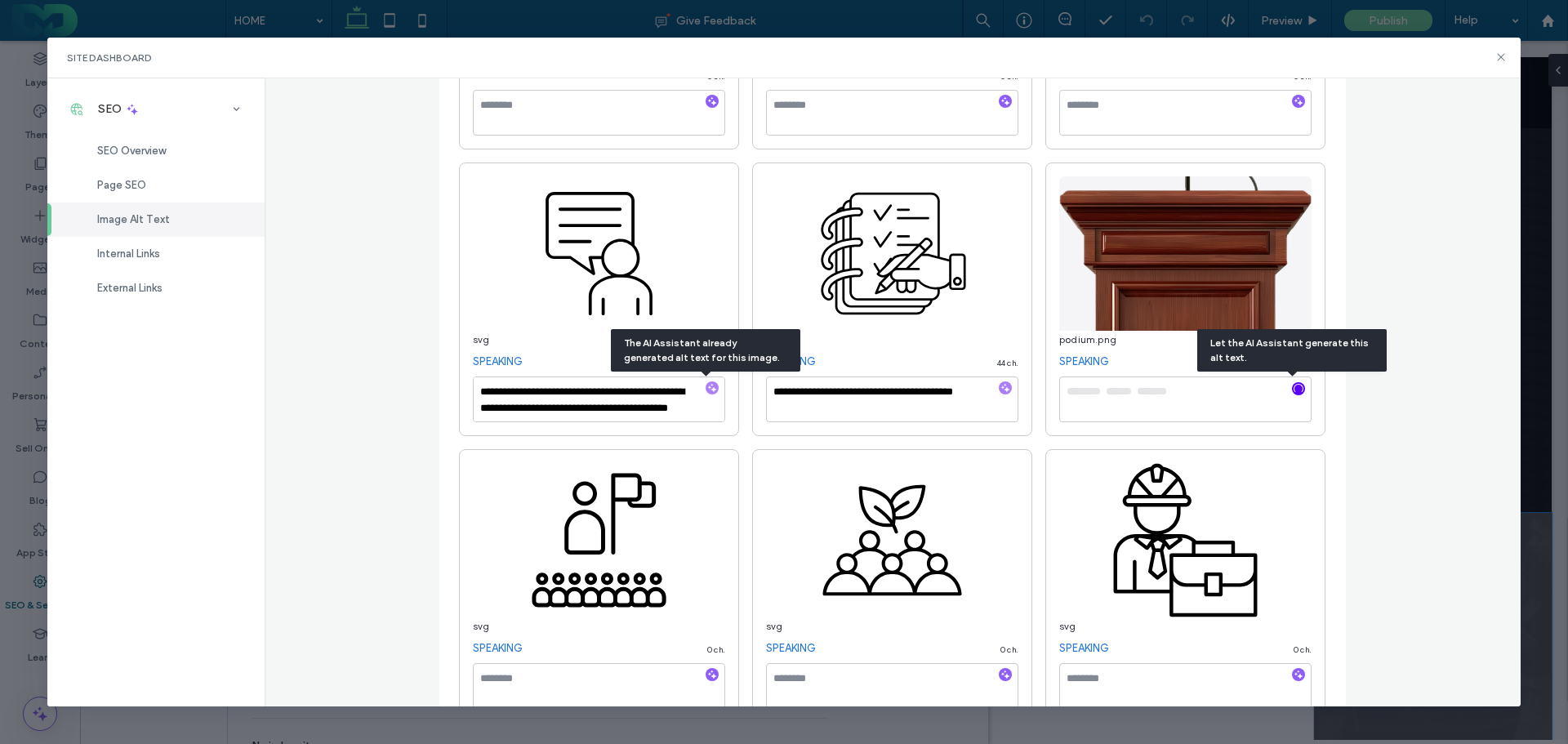 click 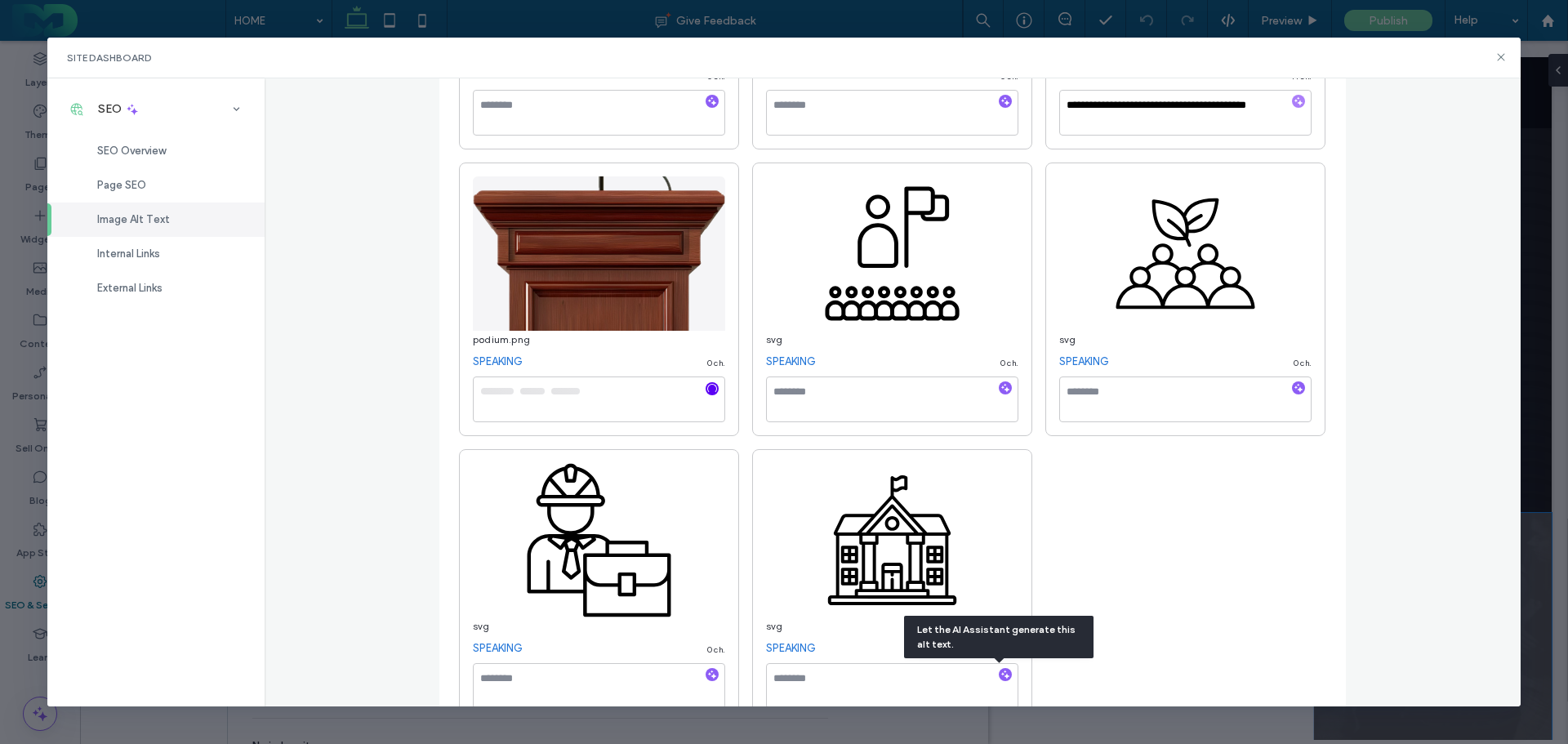 scroll, scrollTop: 3885, scrollLeft: 0, axis: vertical 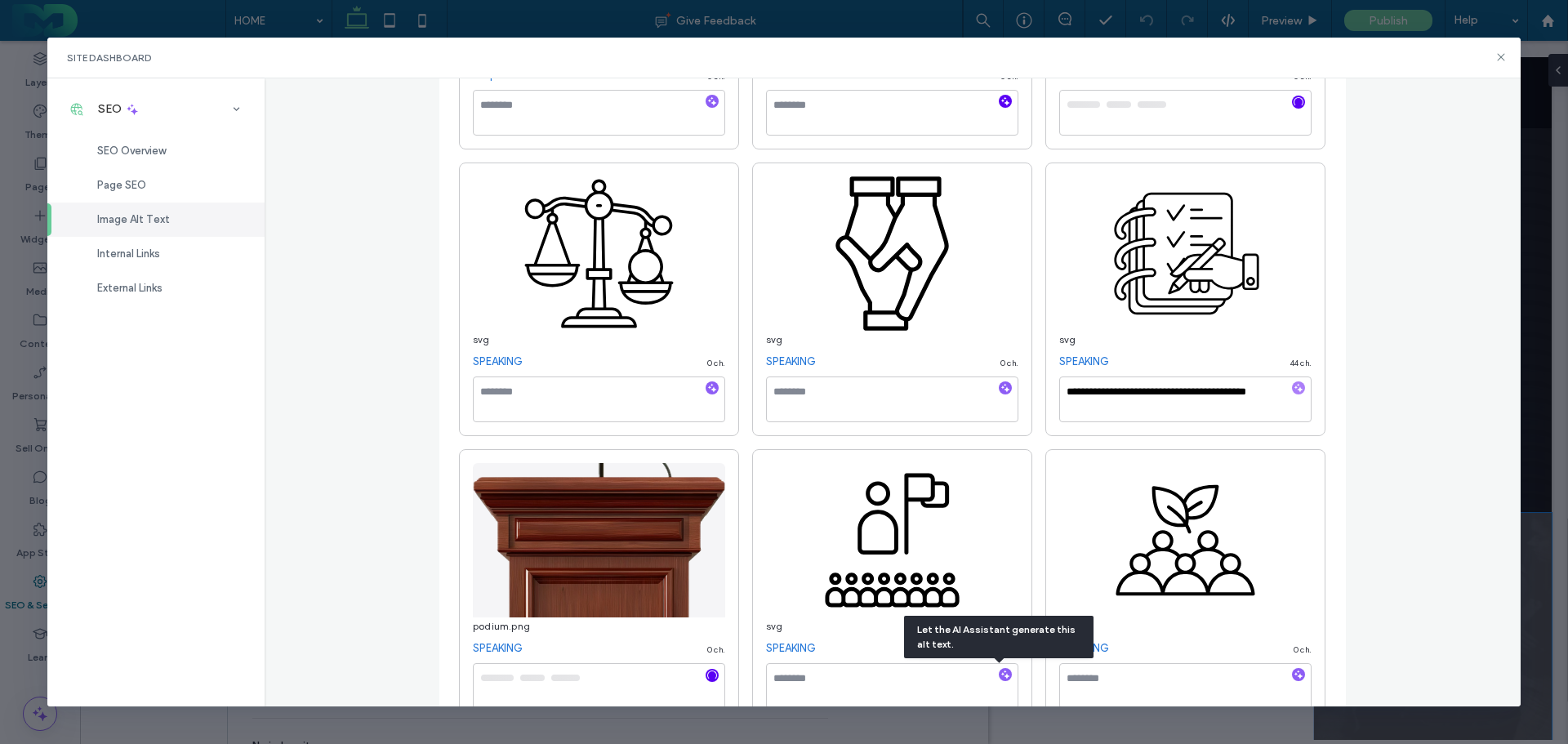click 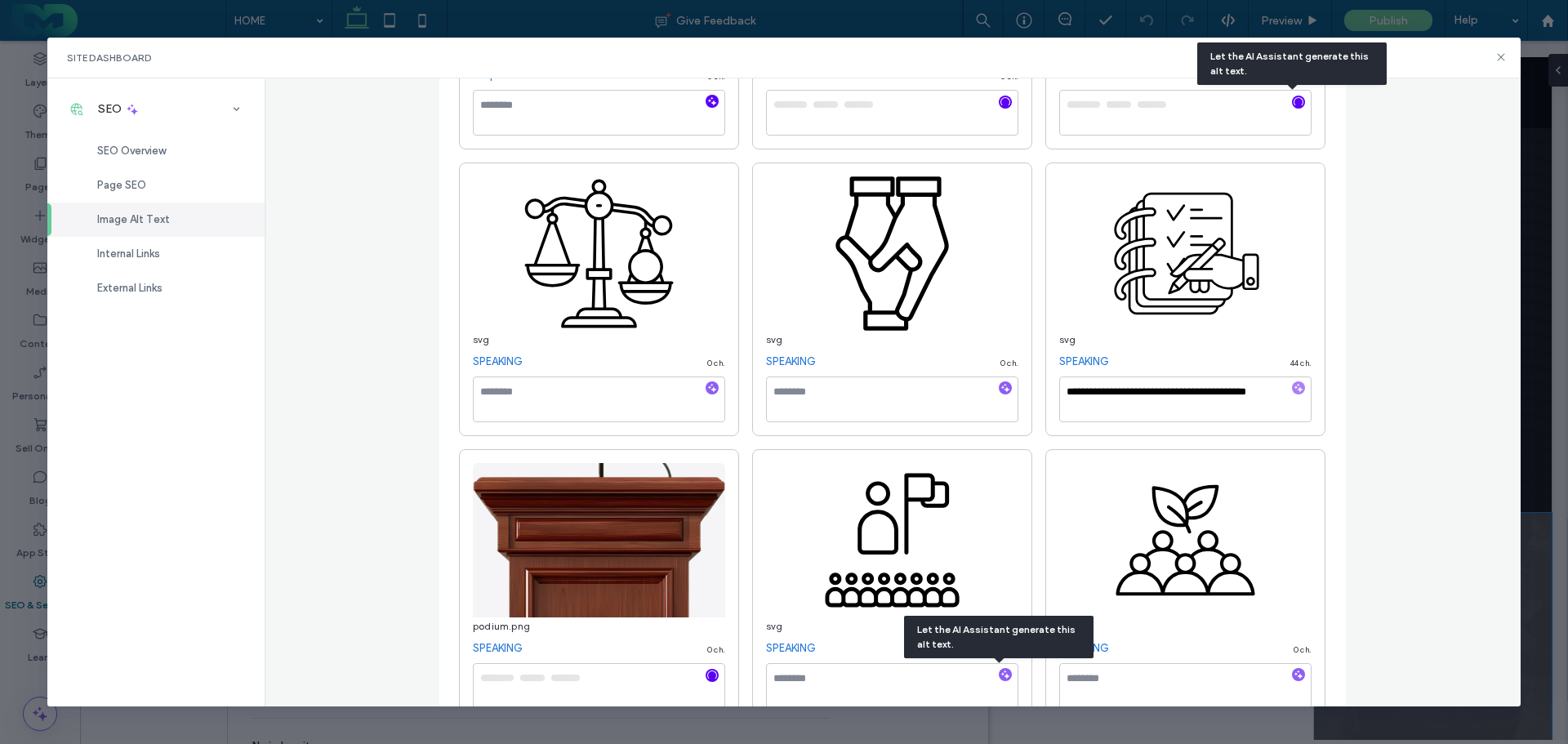 click 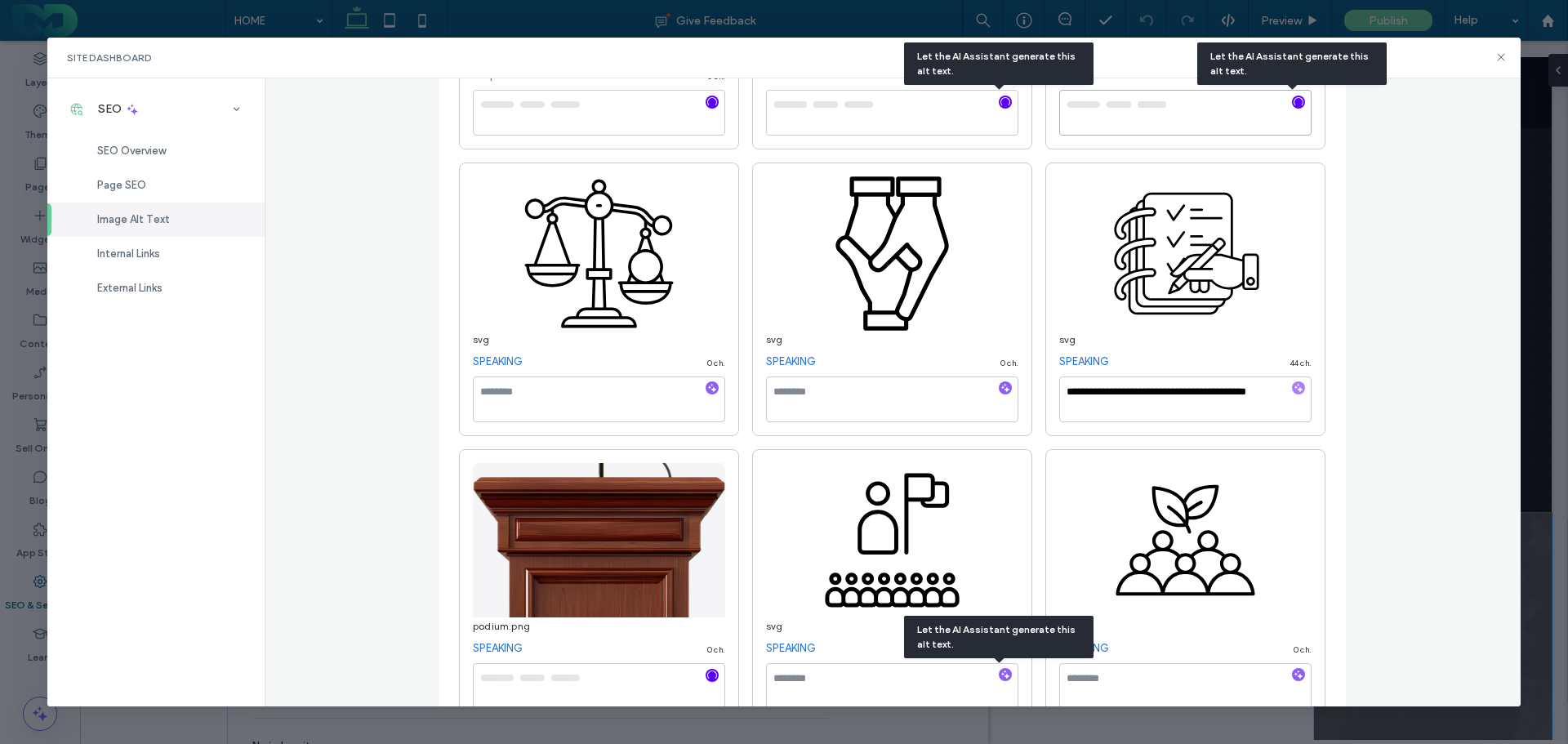type on "**********" 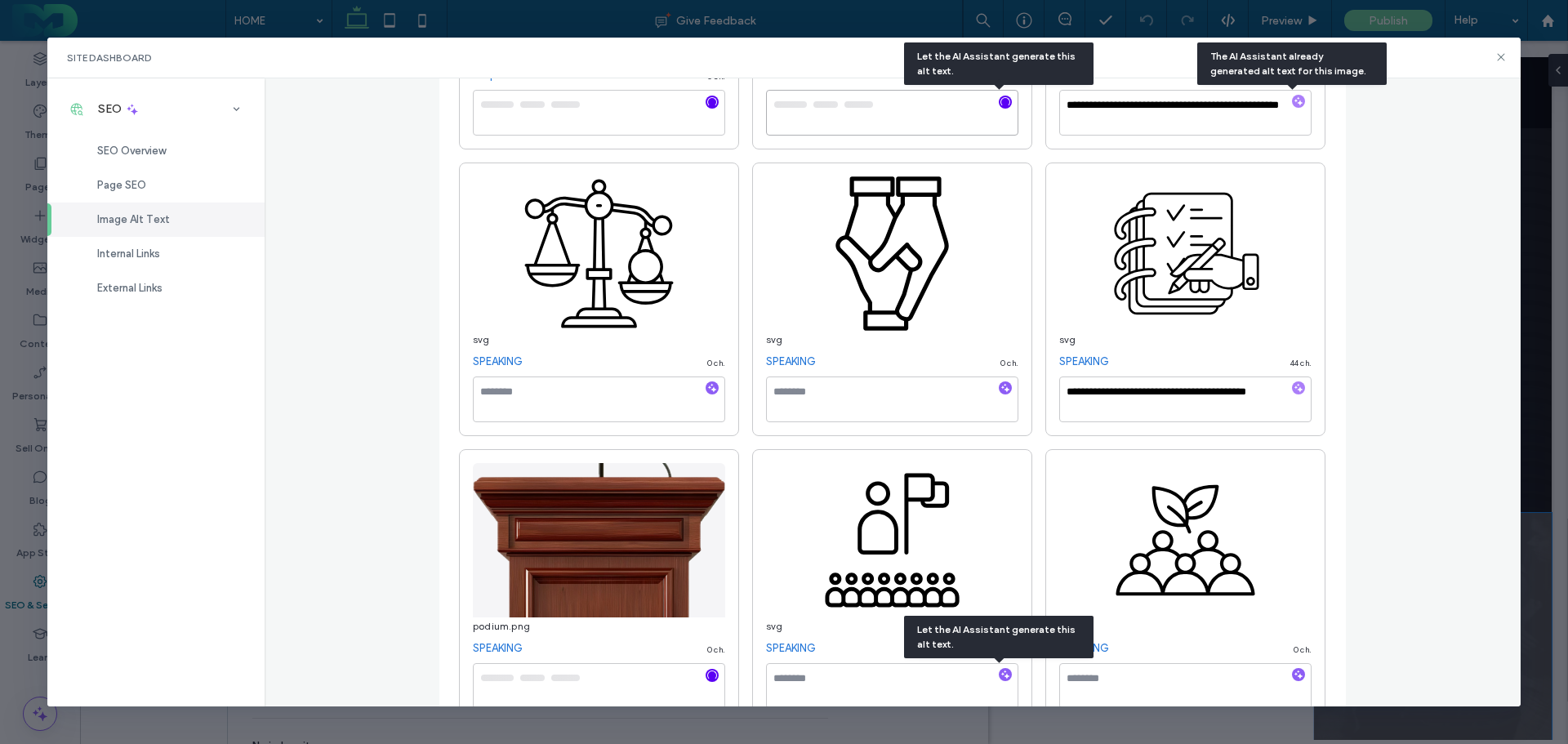type on "**********" 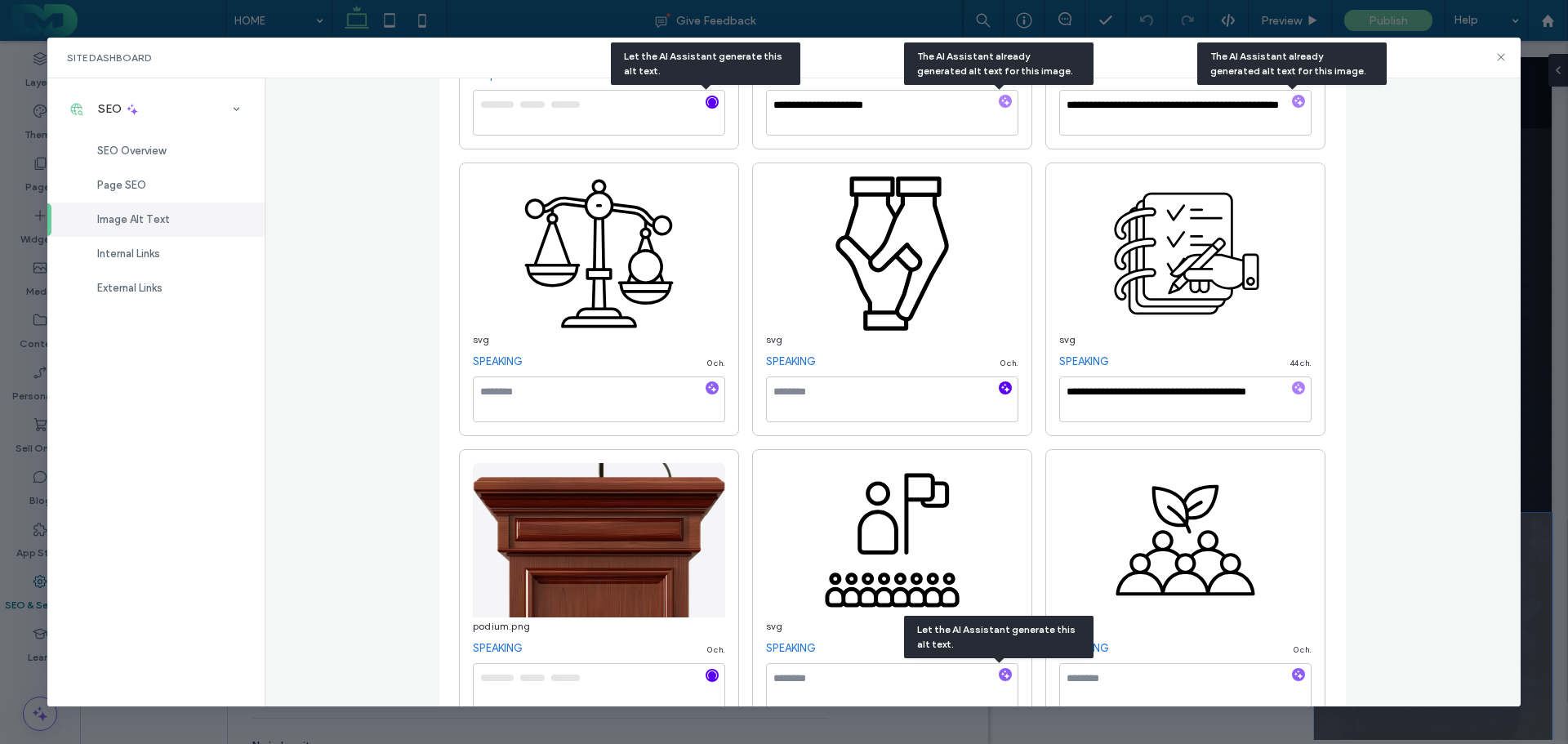 click at bounding box center (1005, 389) 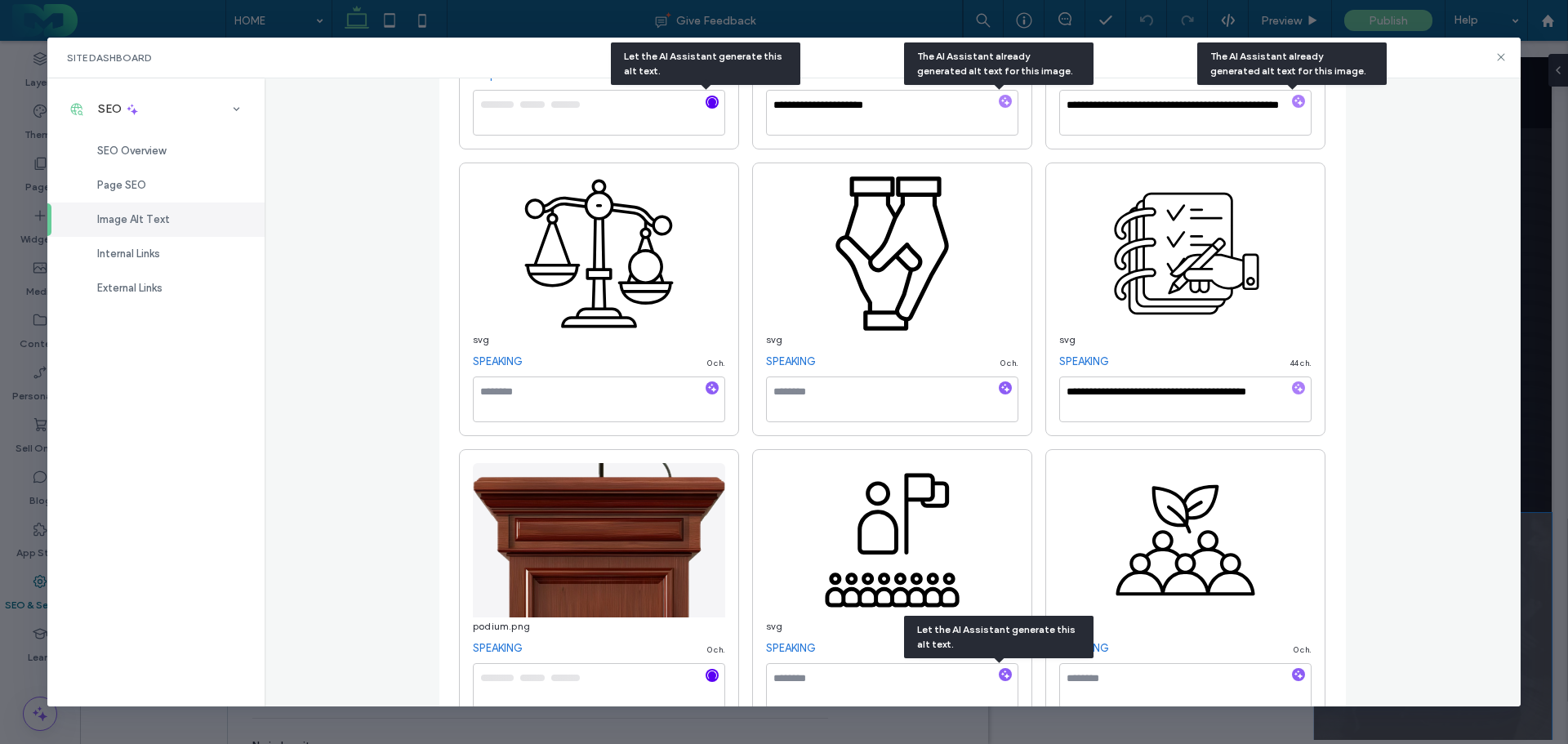 click 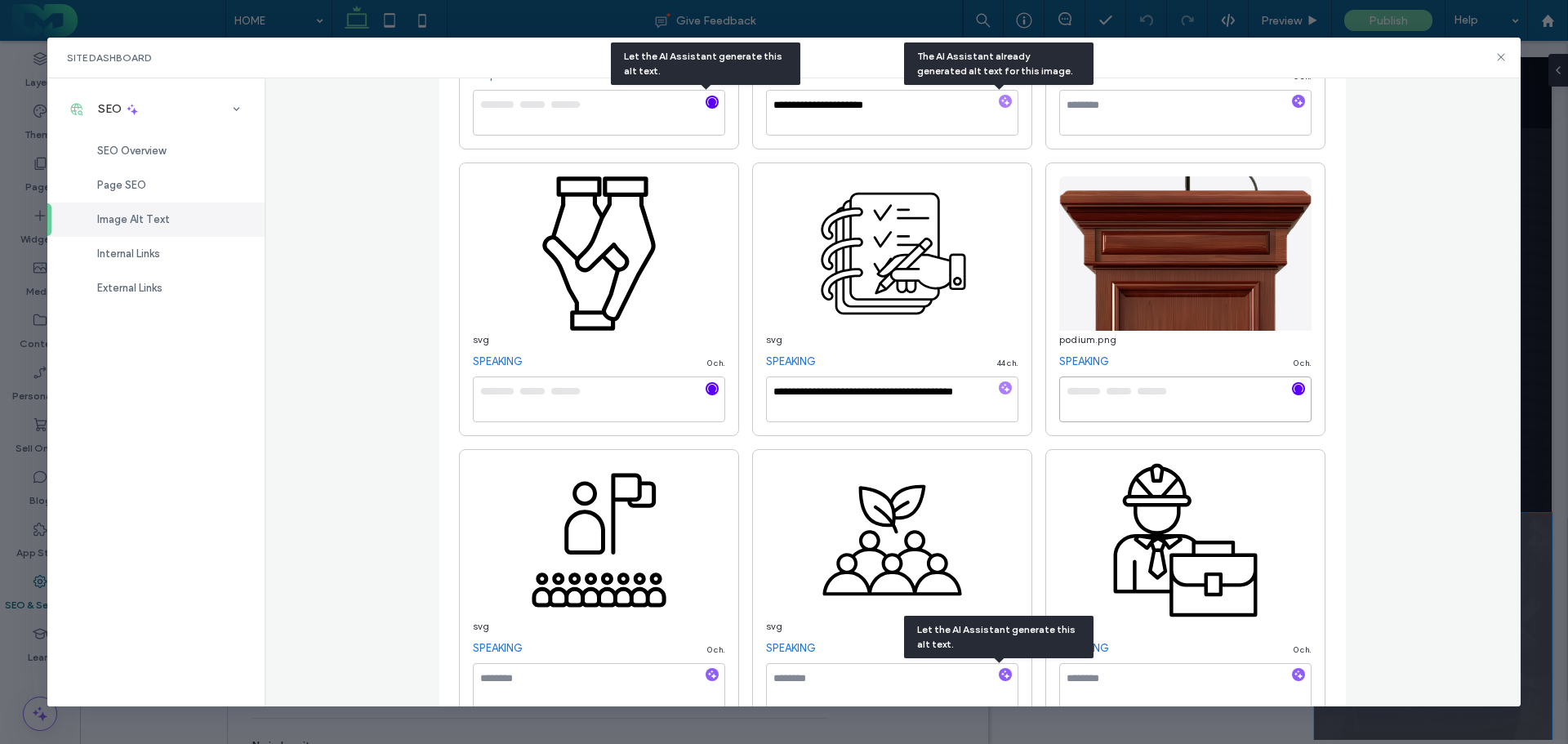 type on "**********" 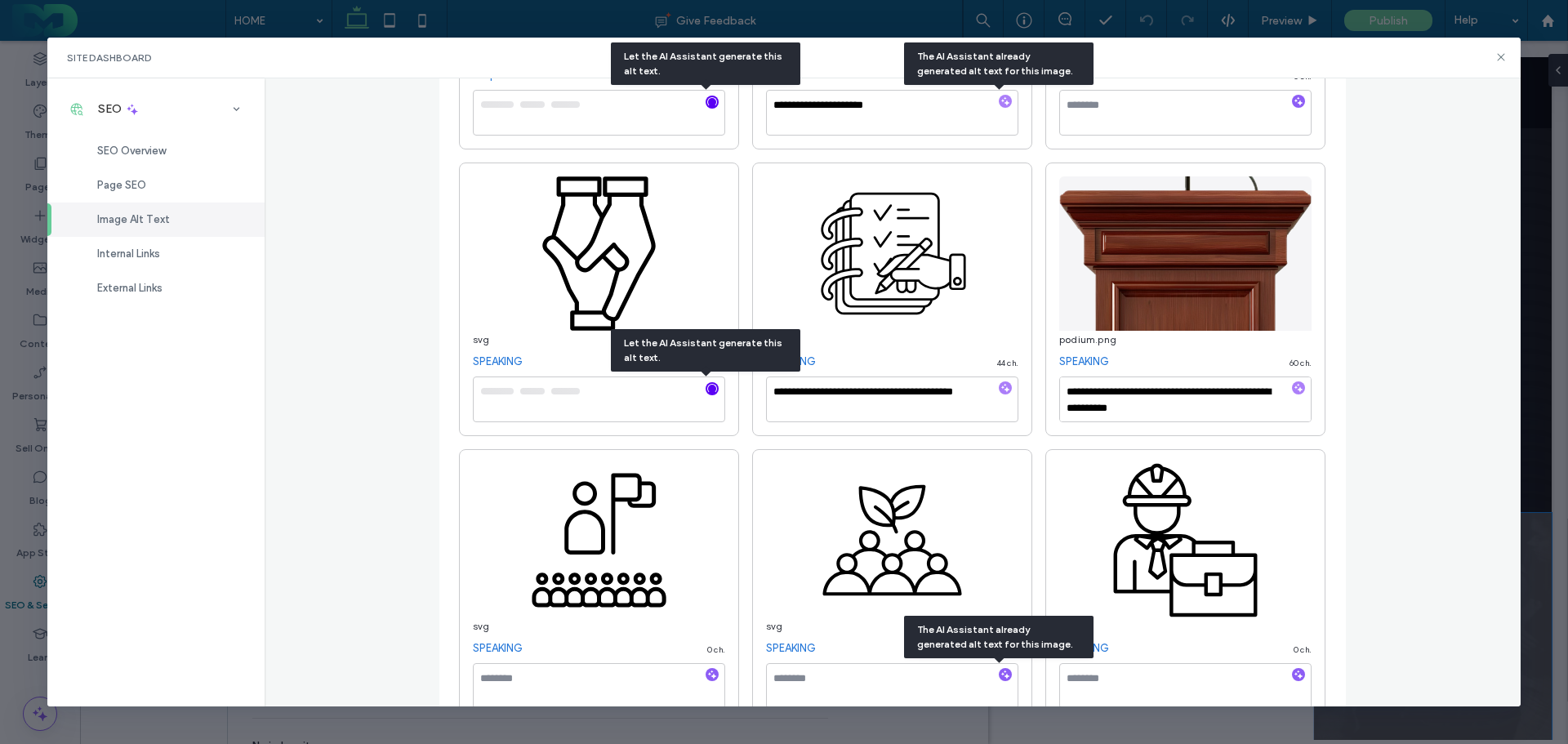 click 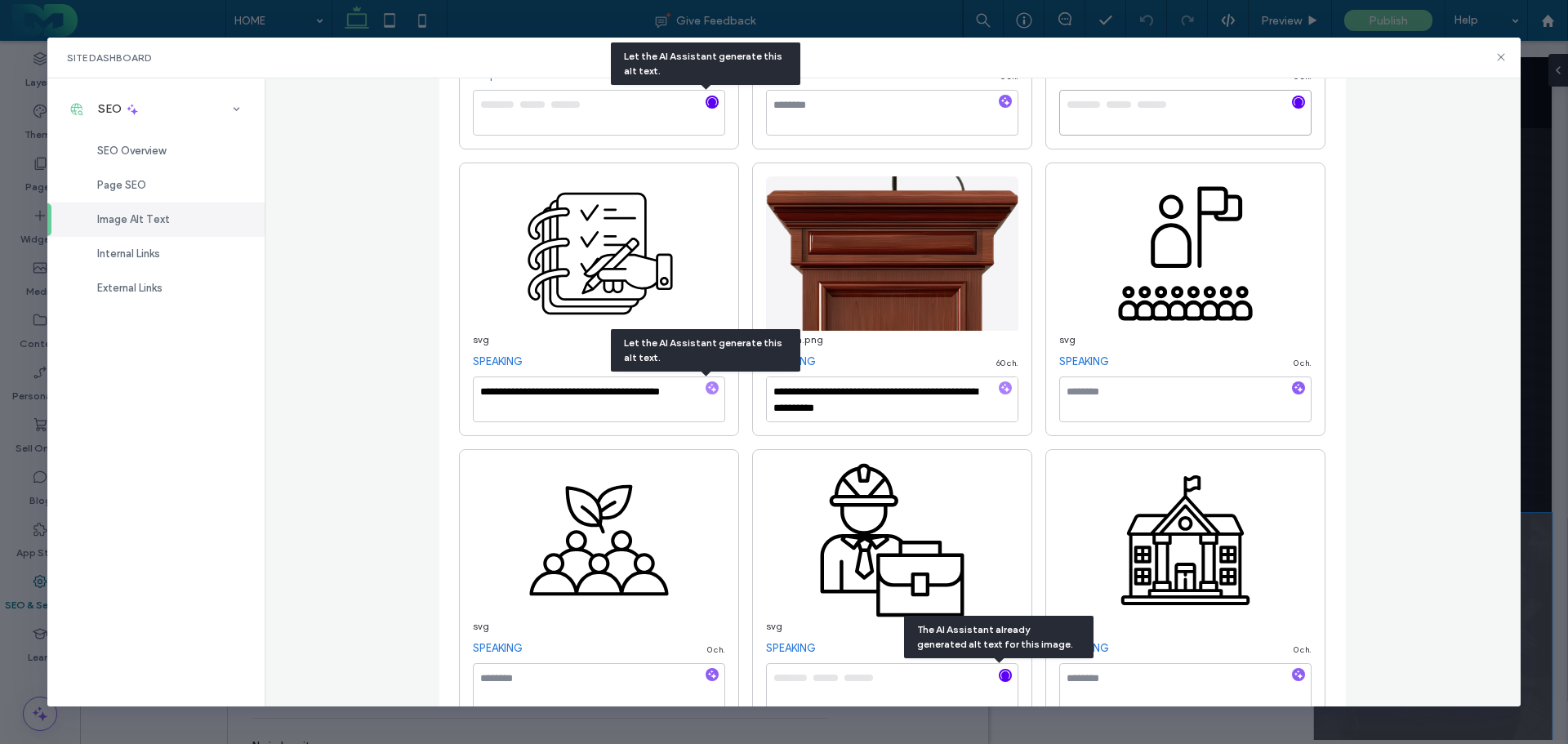 type on "**********" 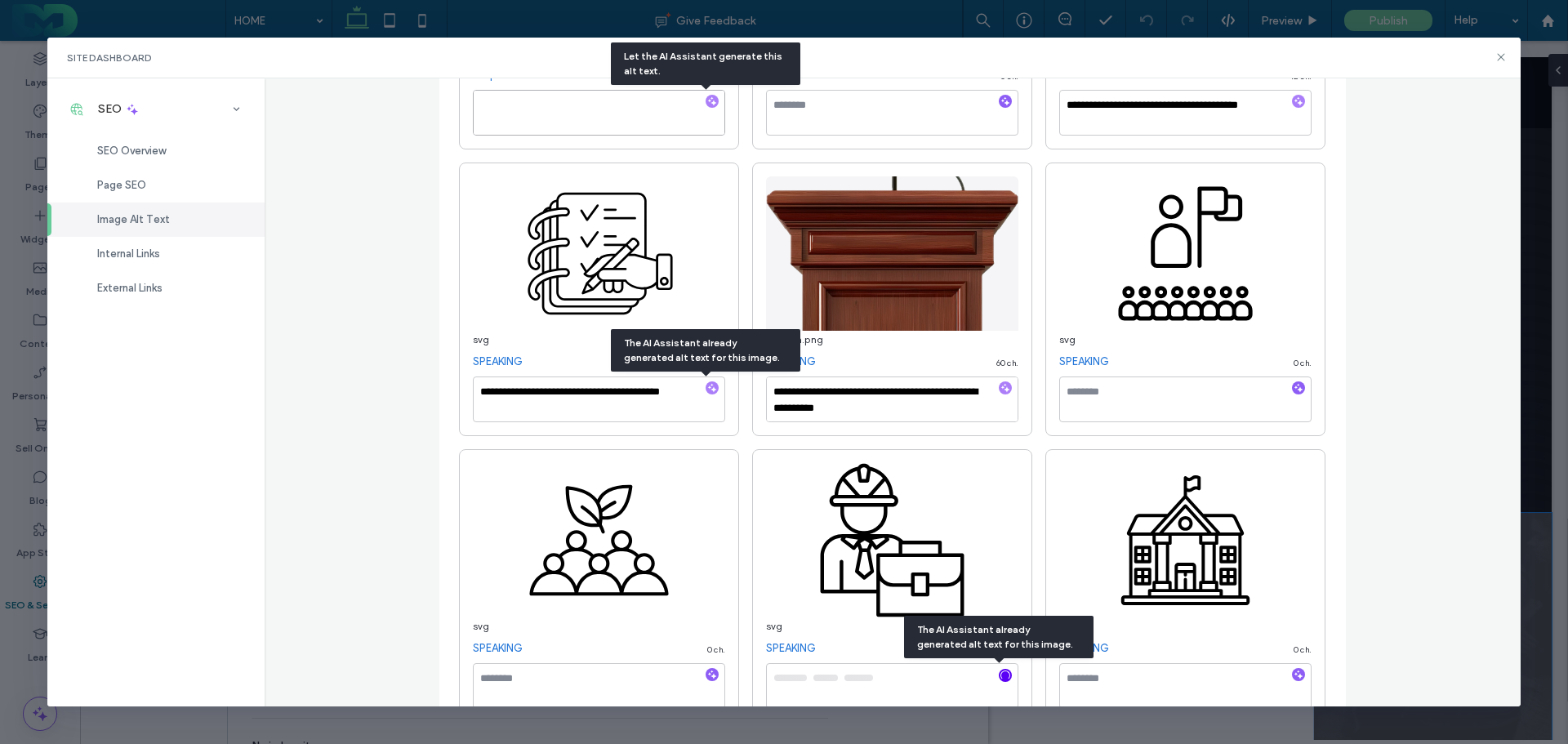 type on "**********" 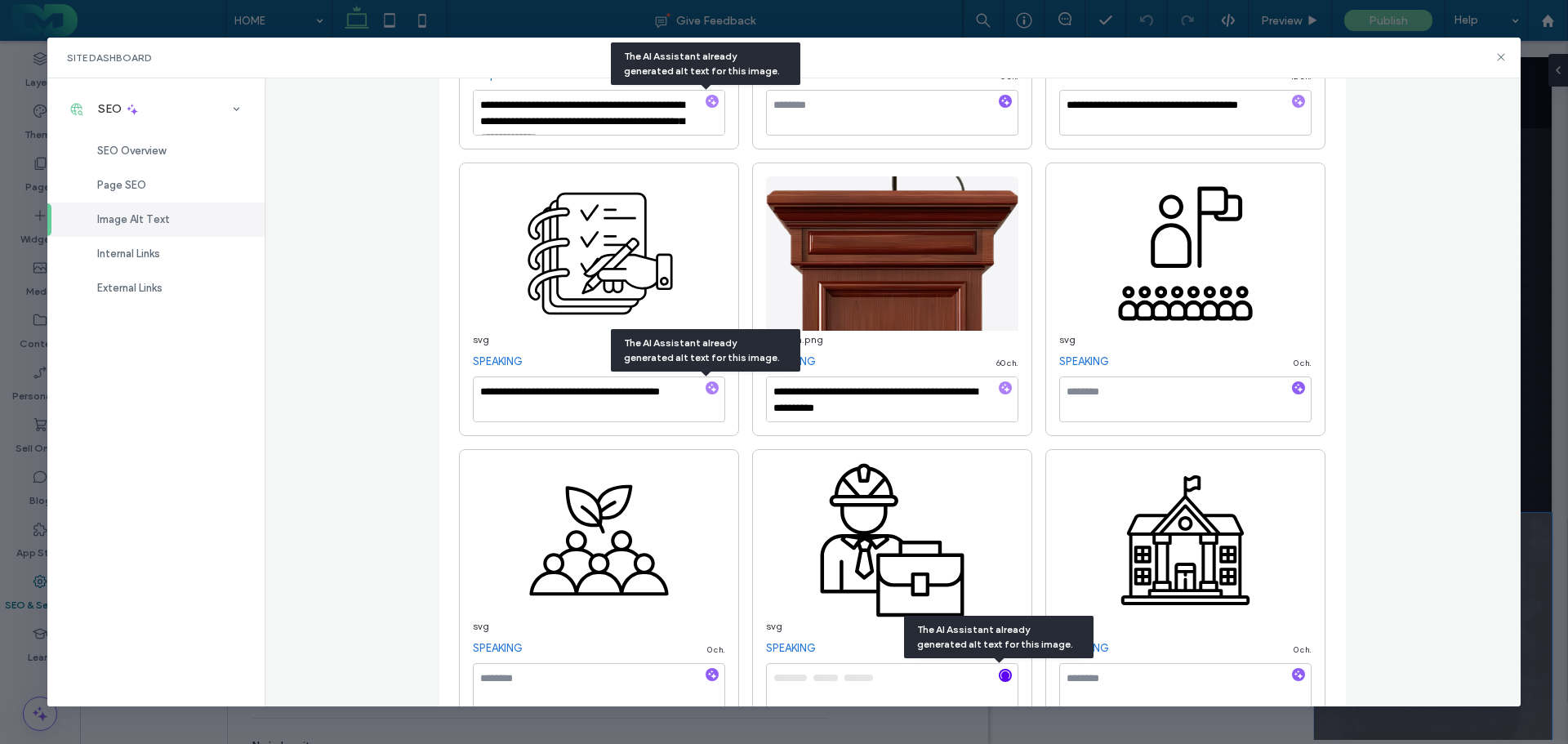 click on "**********" at bounding box center [893, -1421] 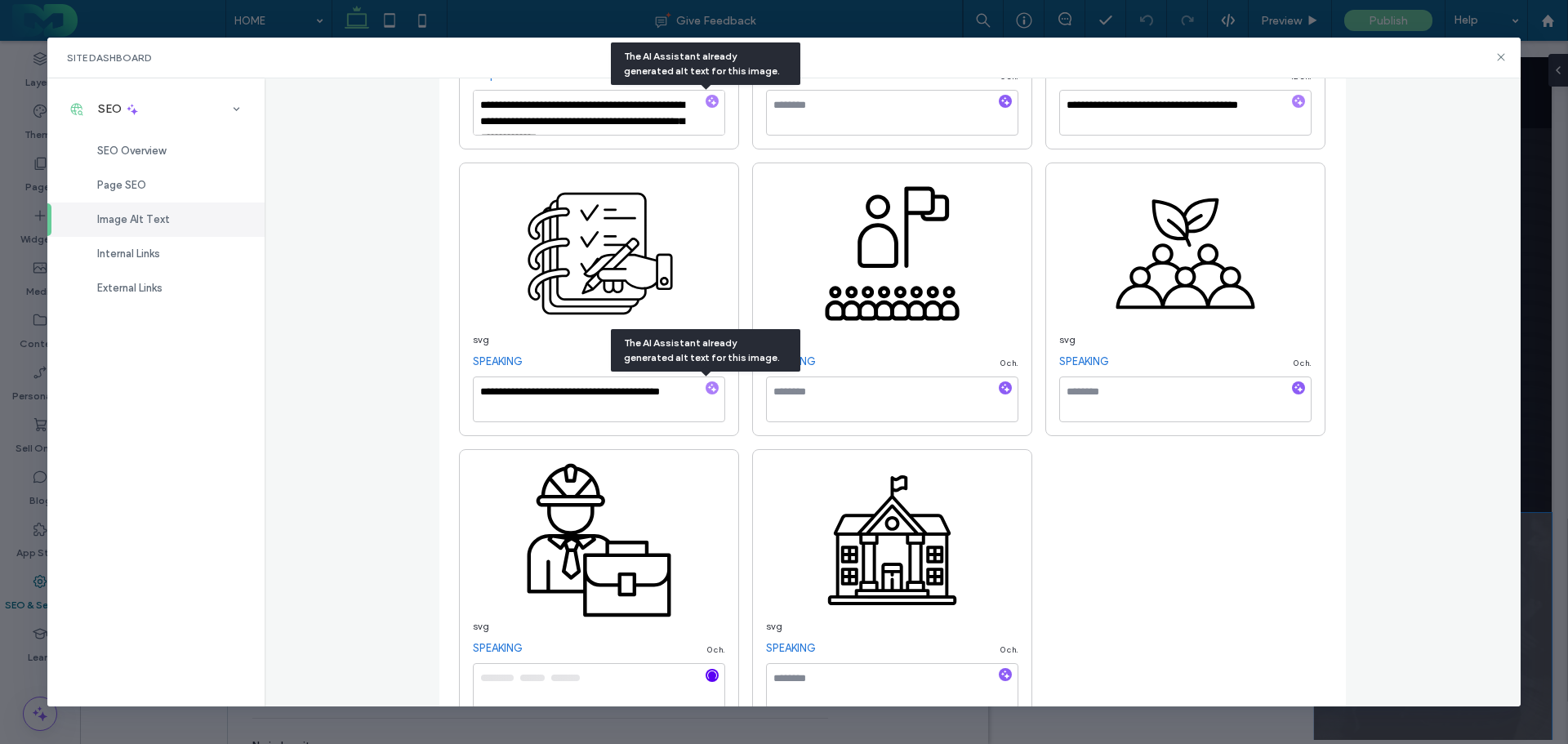 click on "**********" at bounding box center (893, -1421) 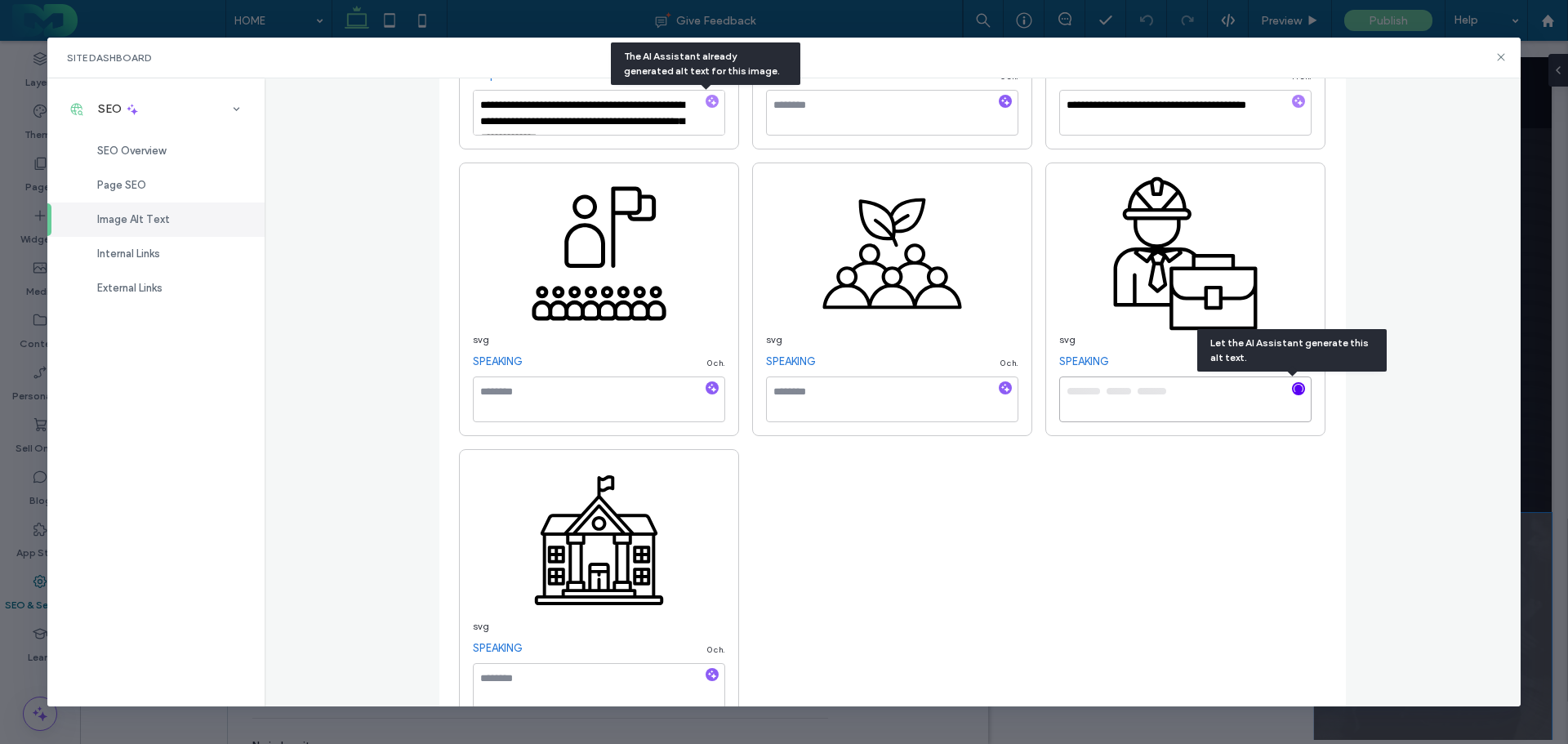type on "**********" 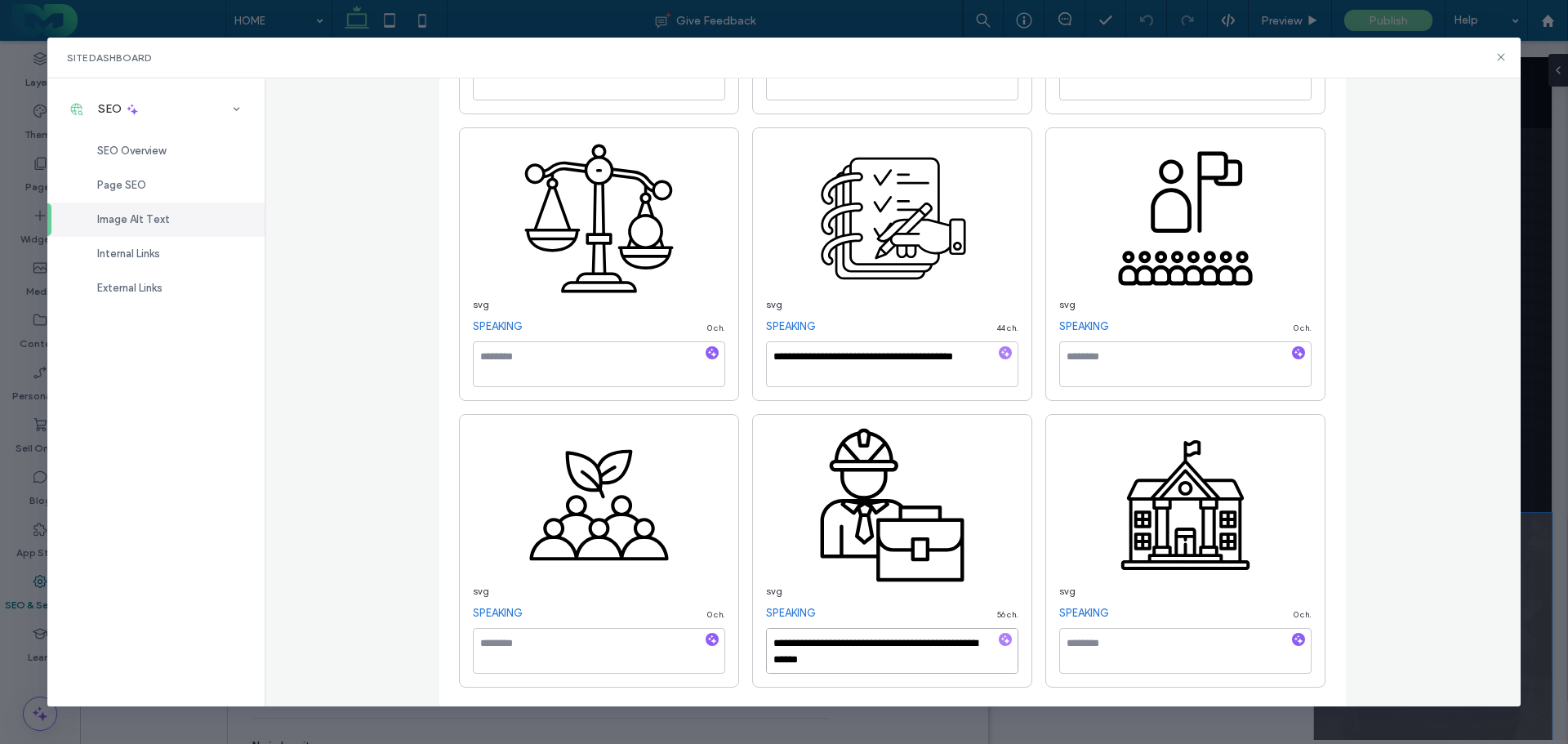 scroll, scrollTop: 3633, scrollLeft: 0, axis: vertical 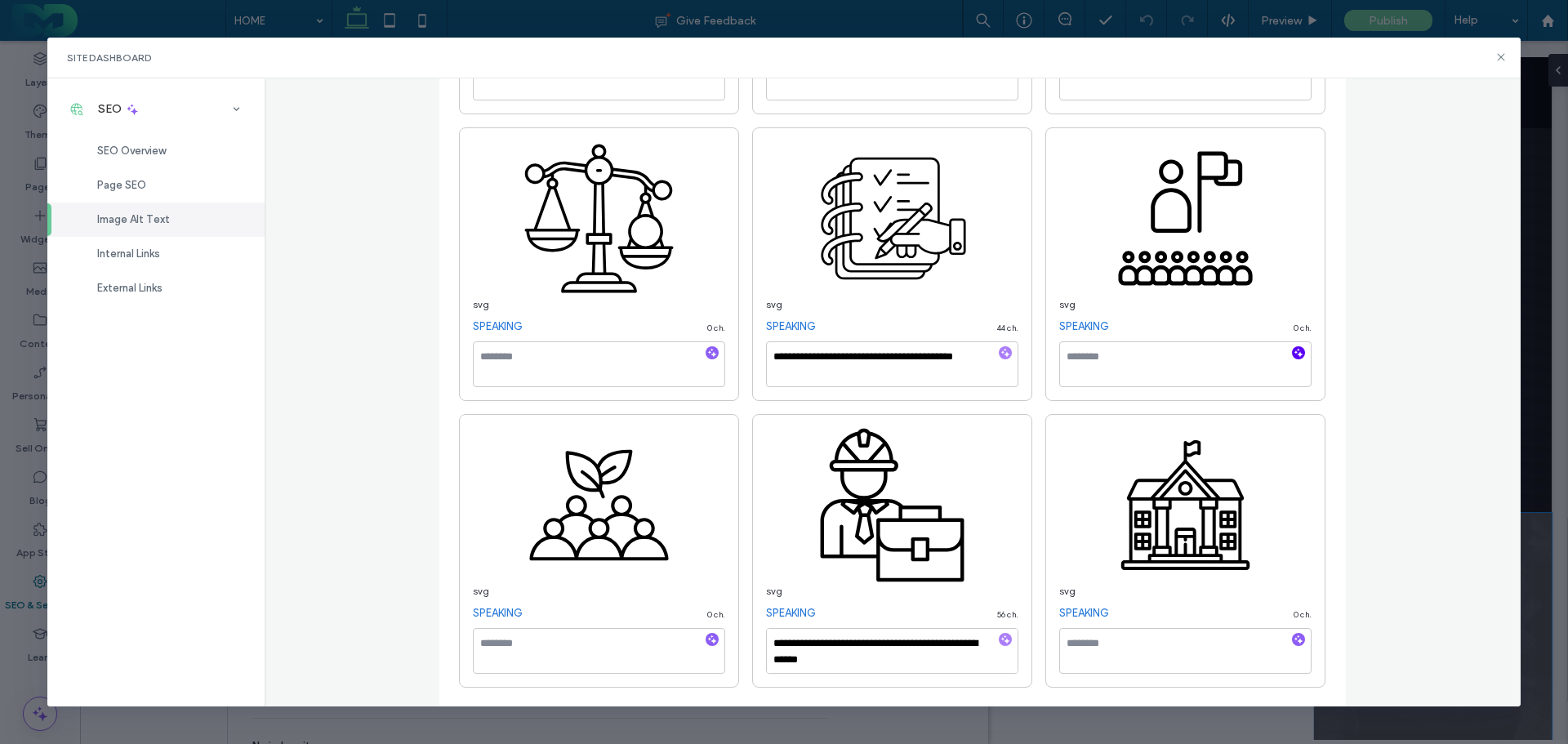 click 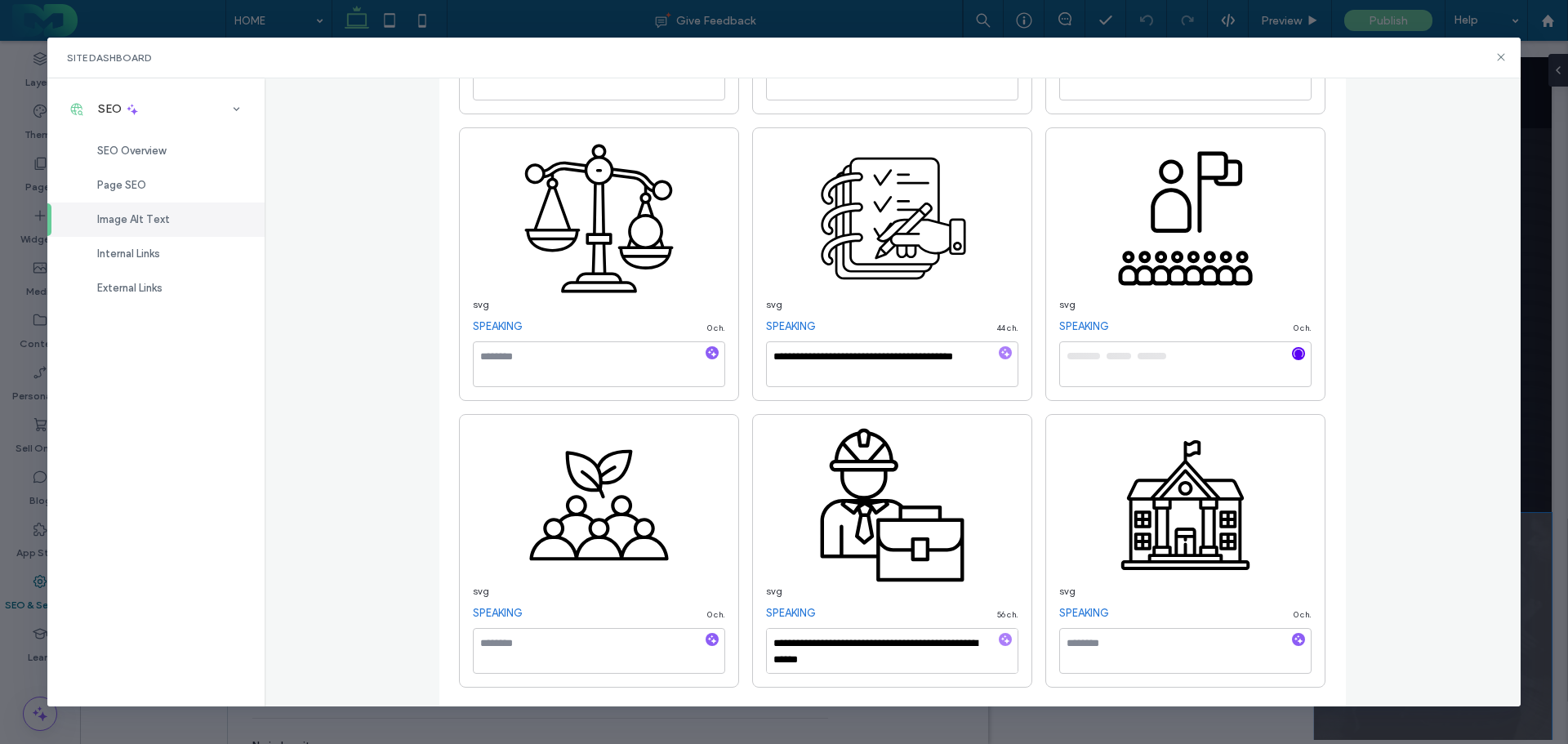 click on "**********" at bounding box center [893, -1312] 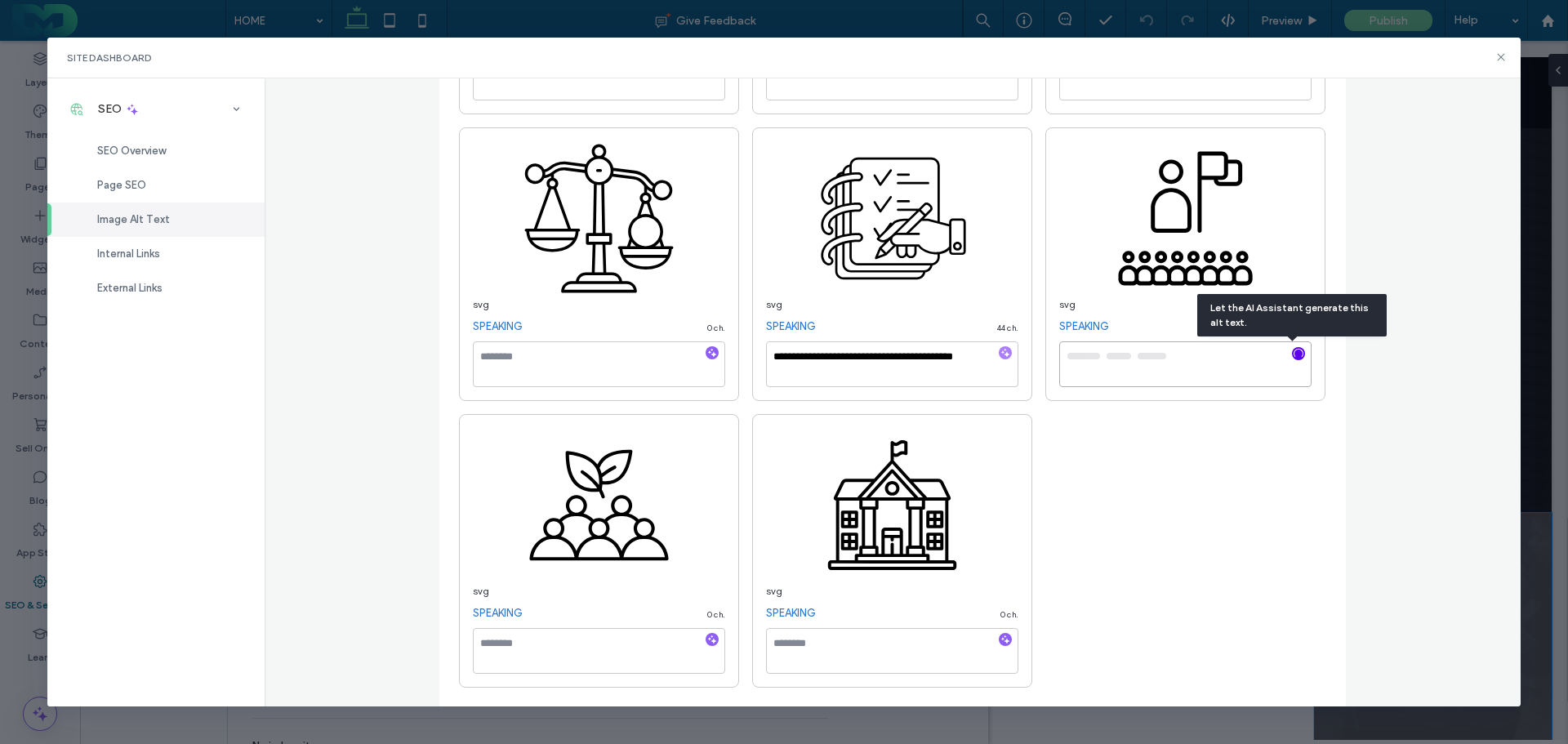 type on "**********" 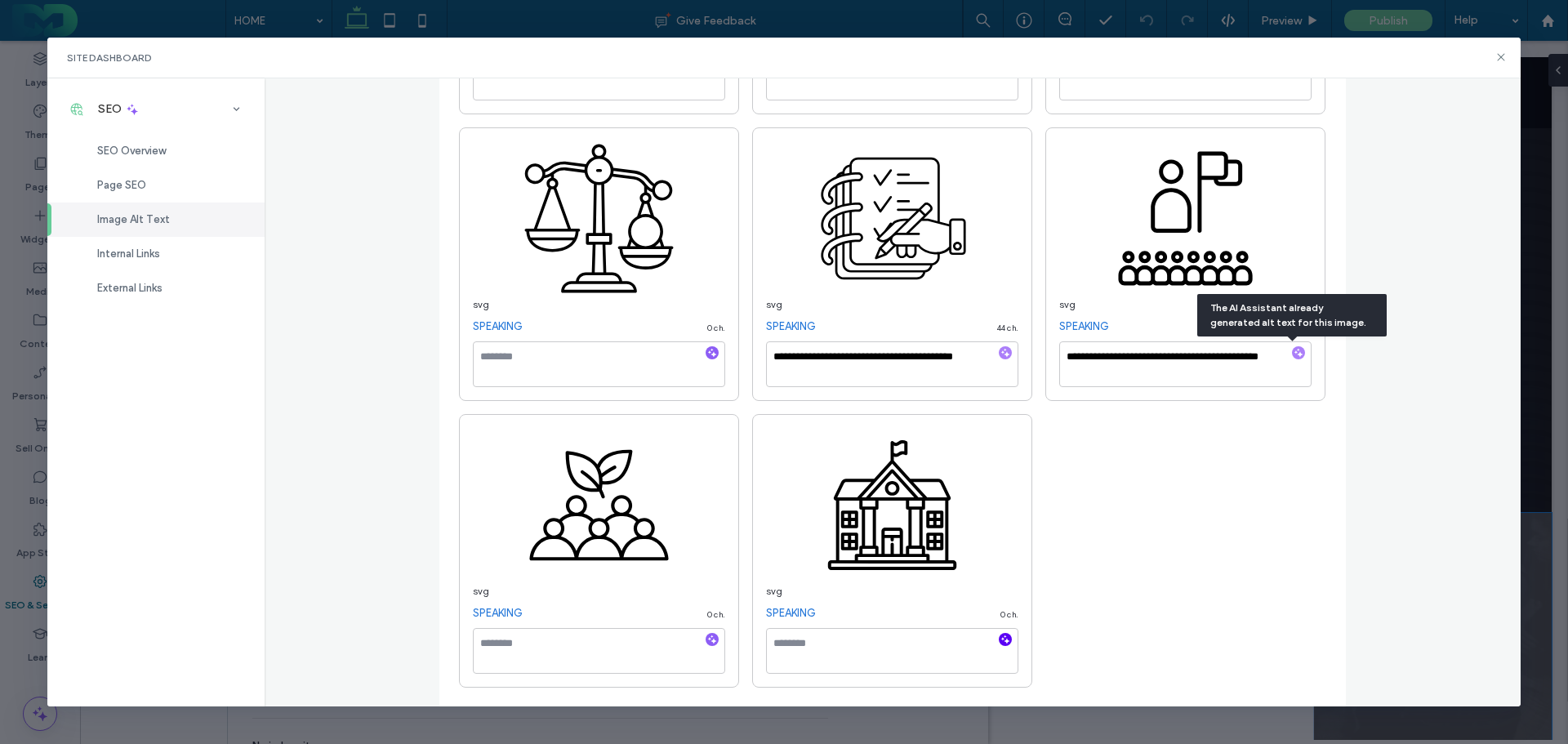 click 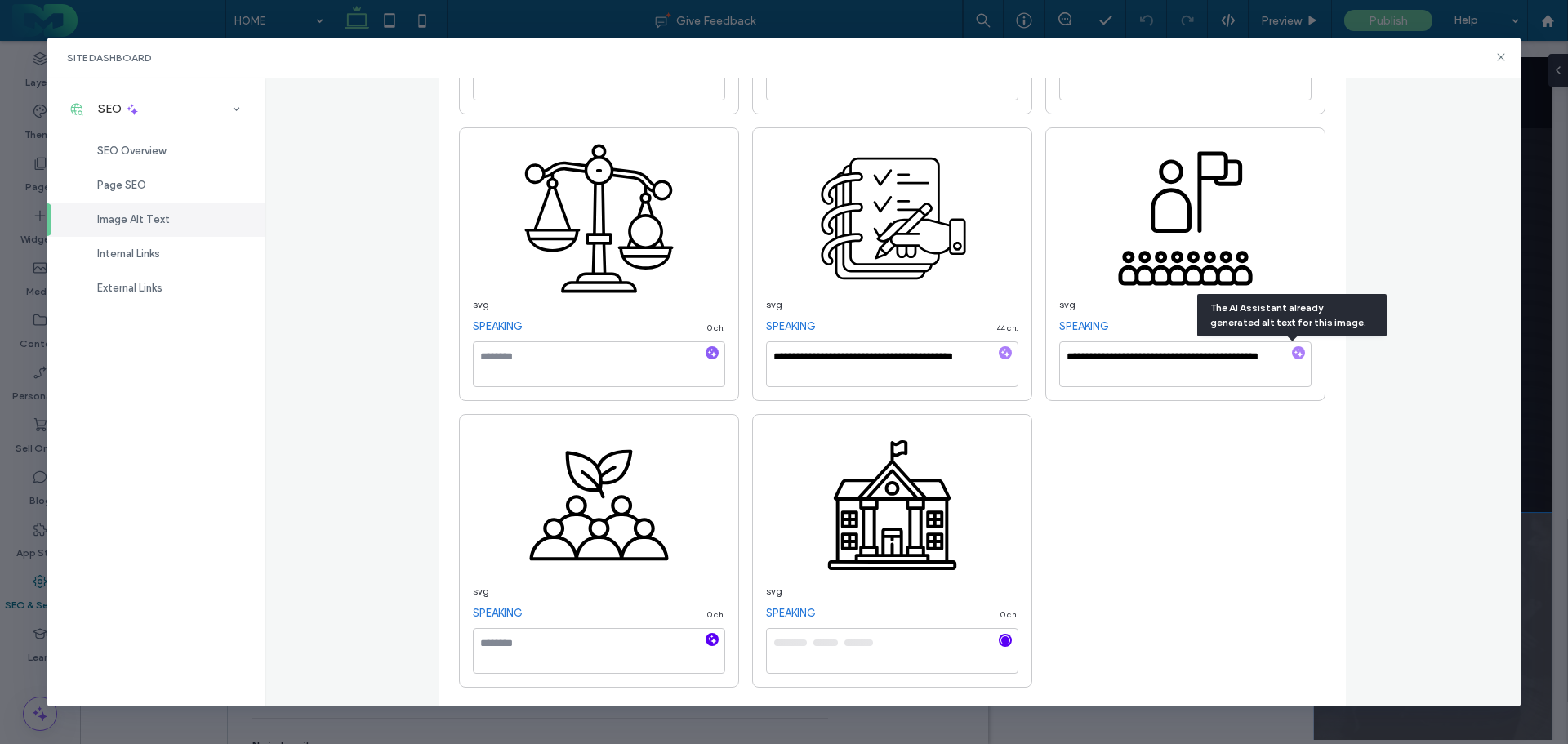 click at bounding box center [1005, 640] 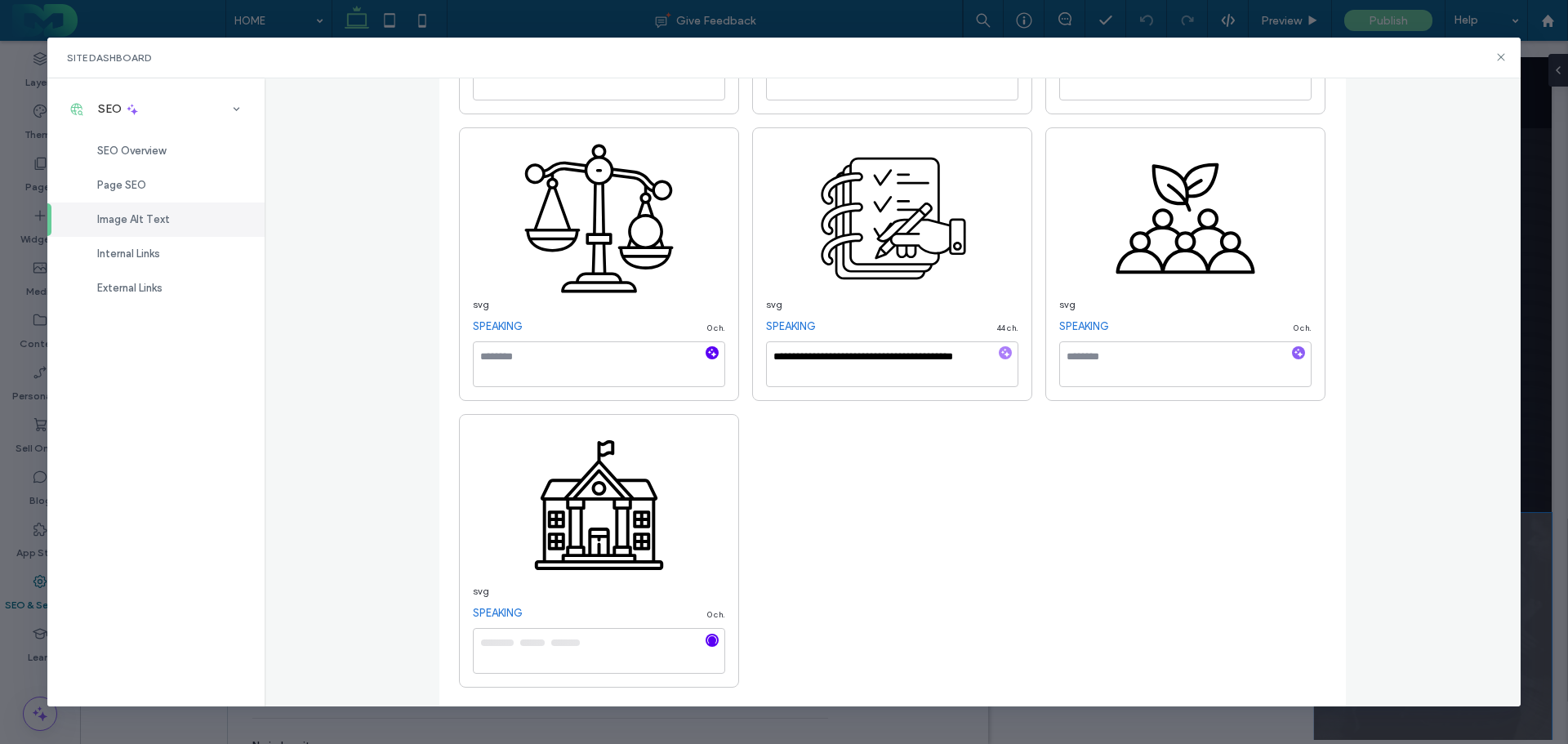 click 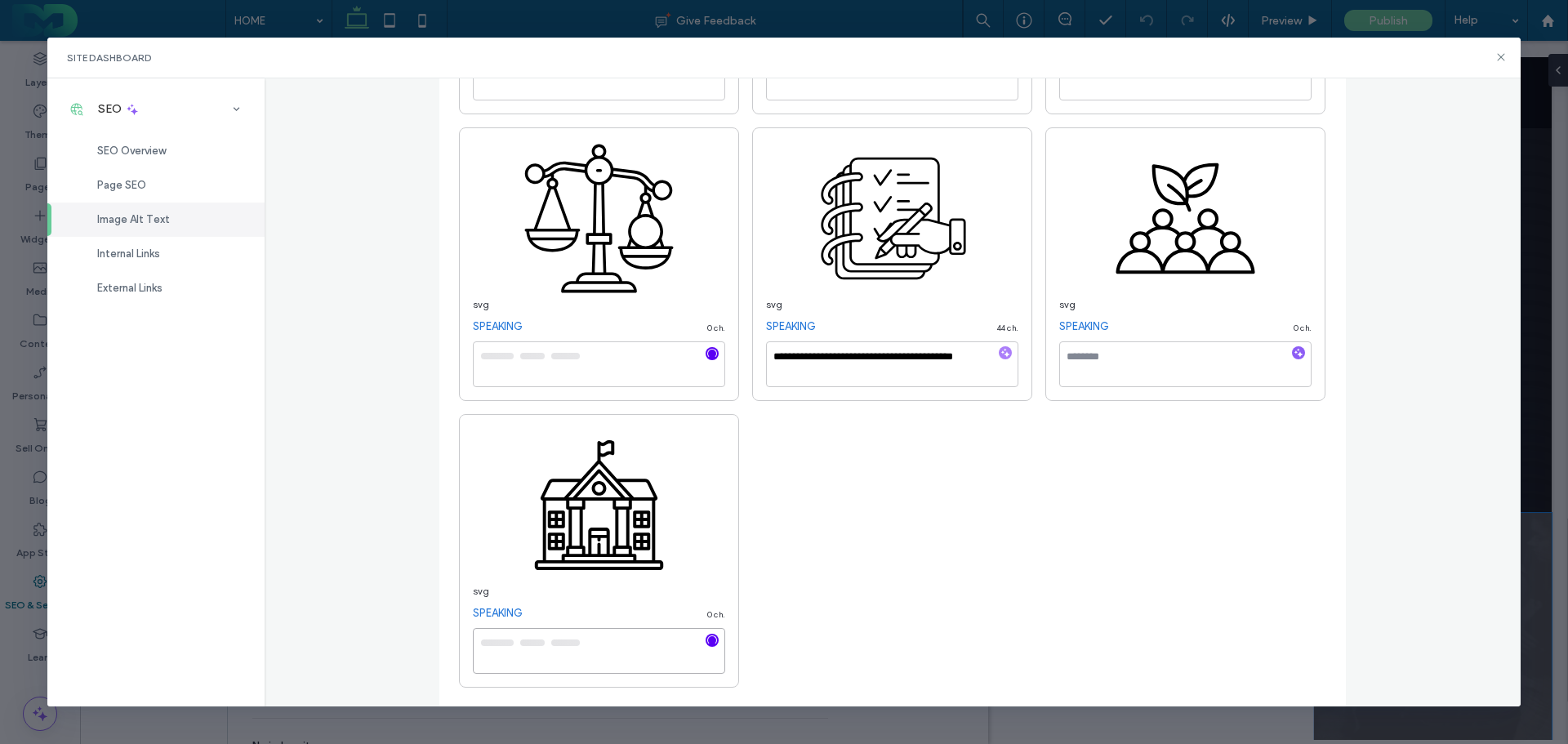 type on "**********" 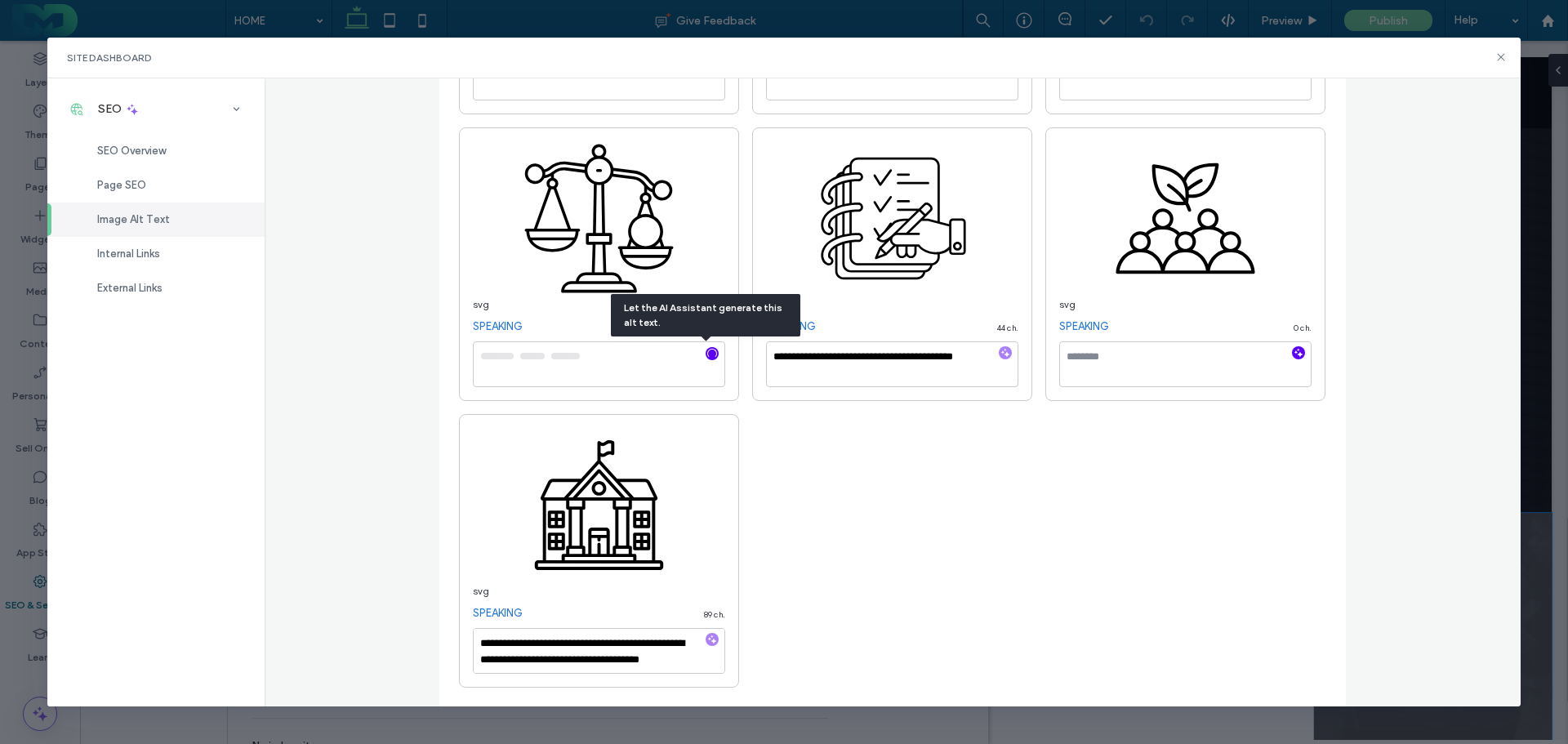 click 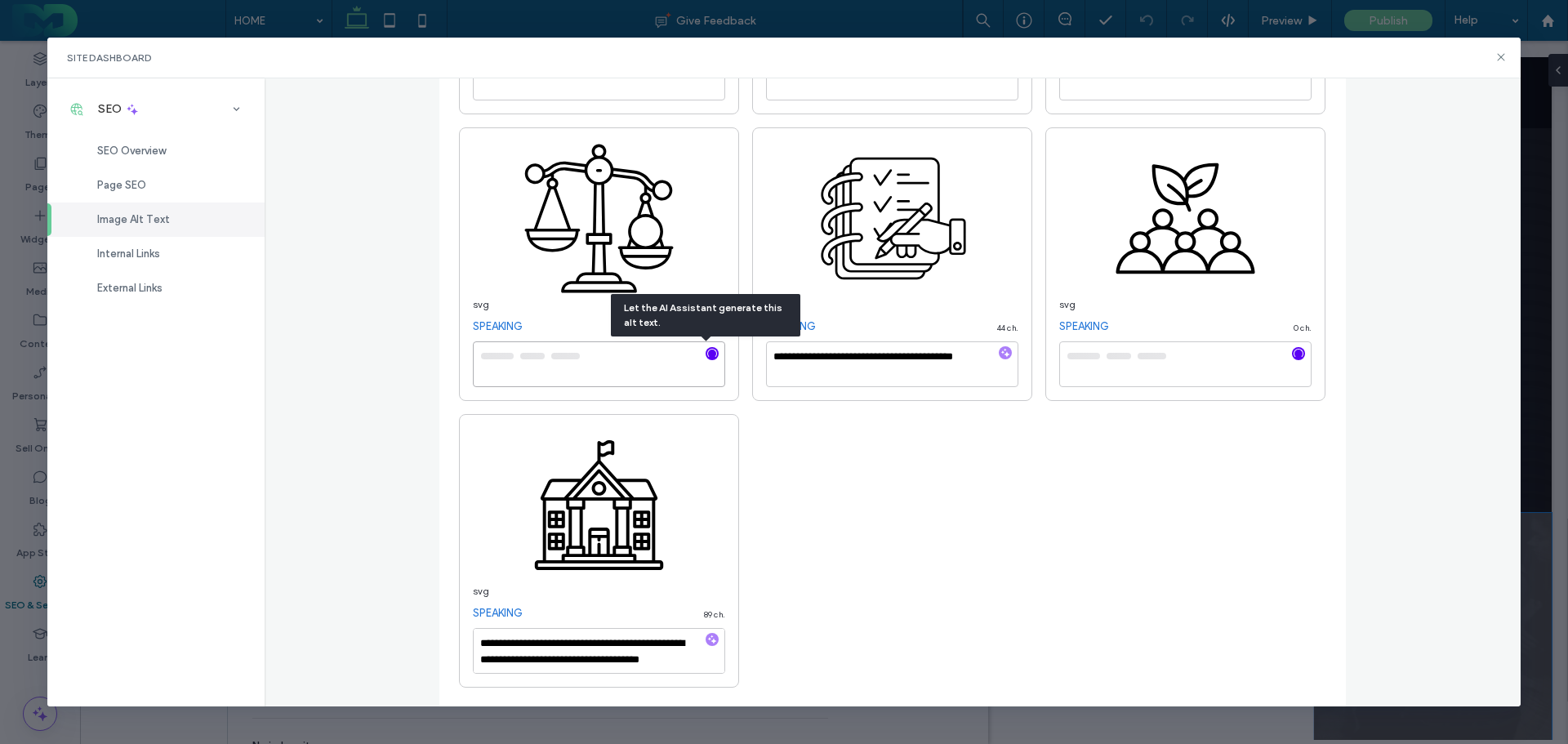 type on "**********" 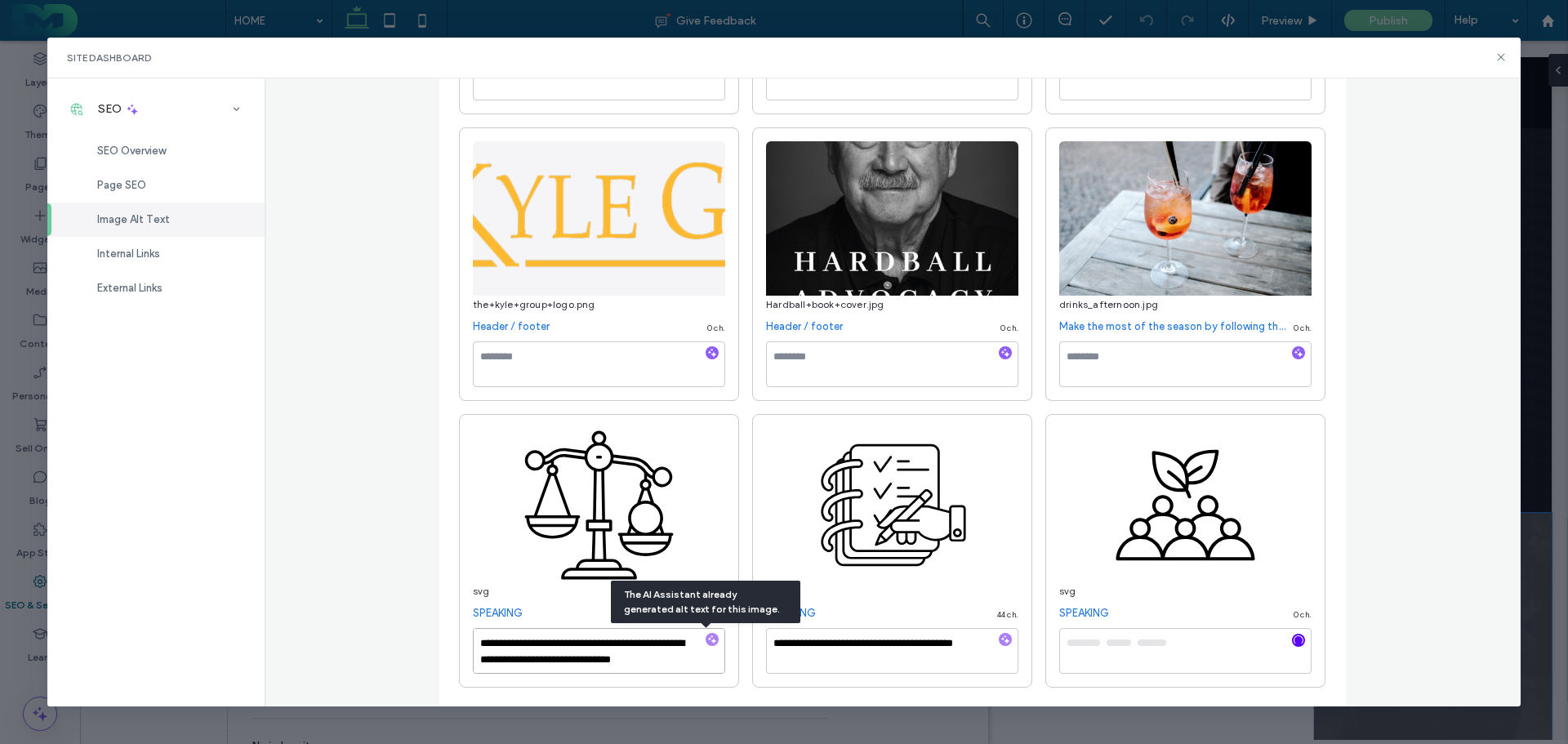 scroll, scrollTop: 3347, scrollLeft: 0, axis: vertical 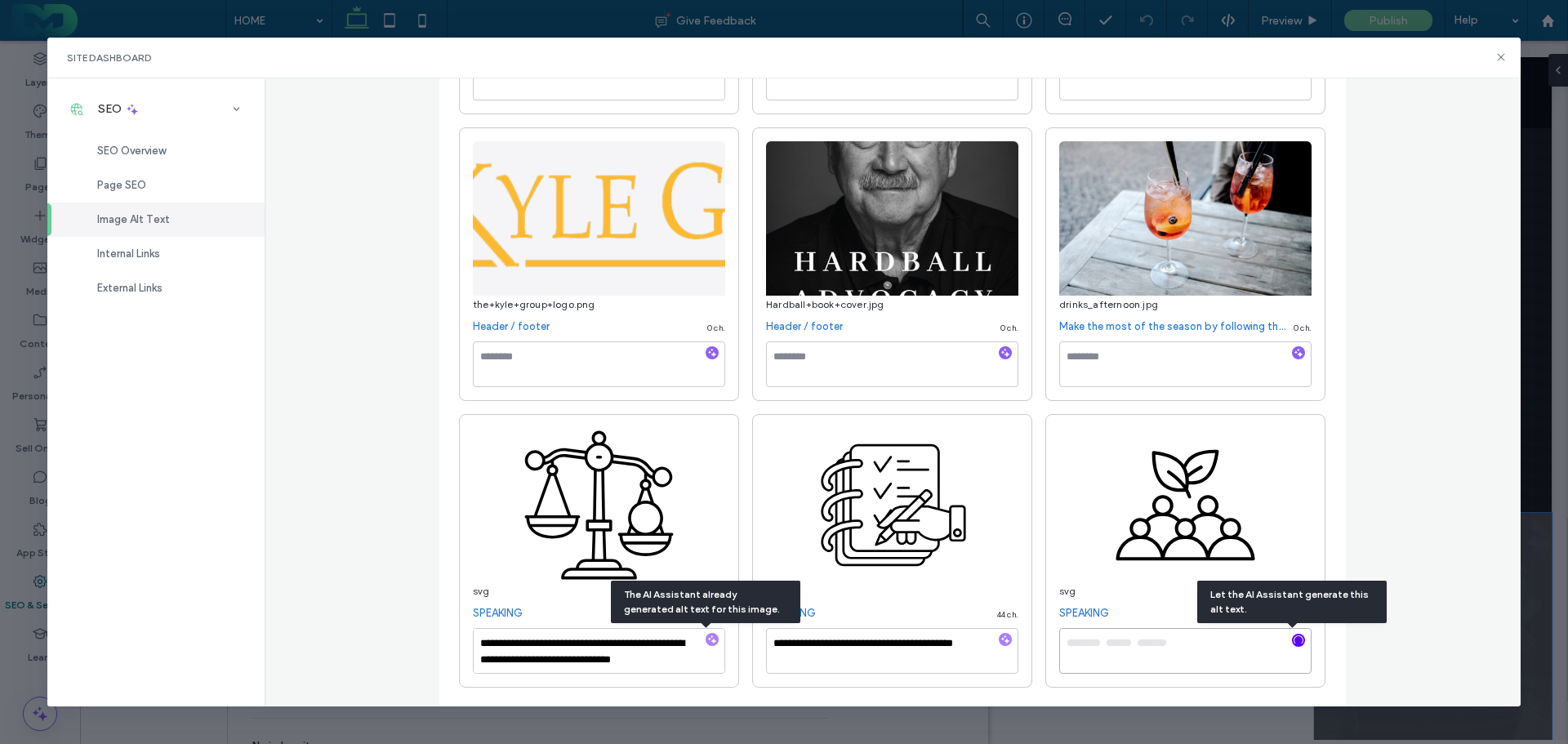 type on "**********" 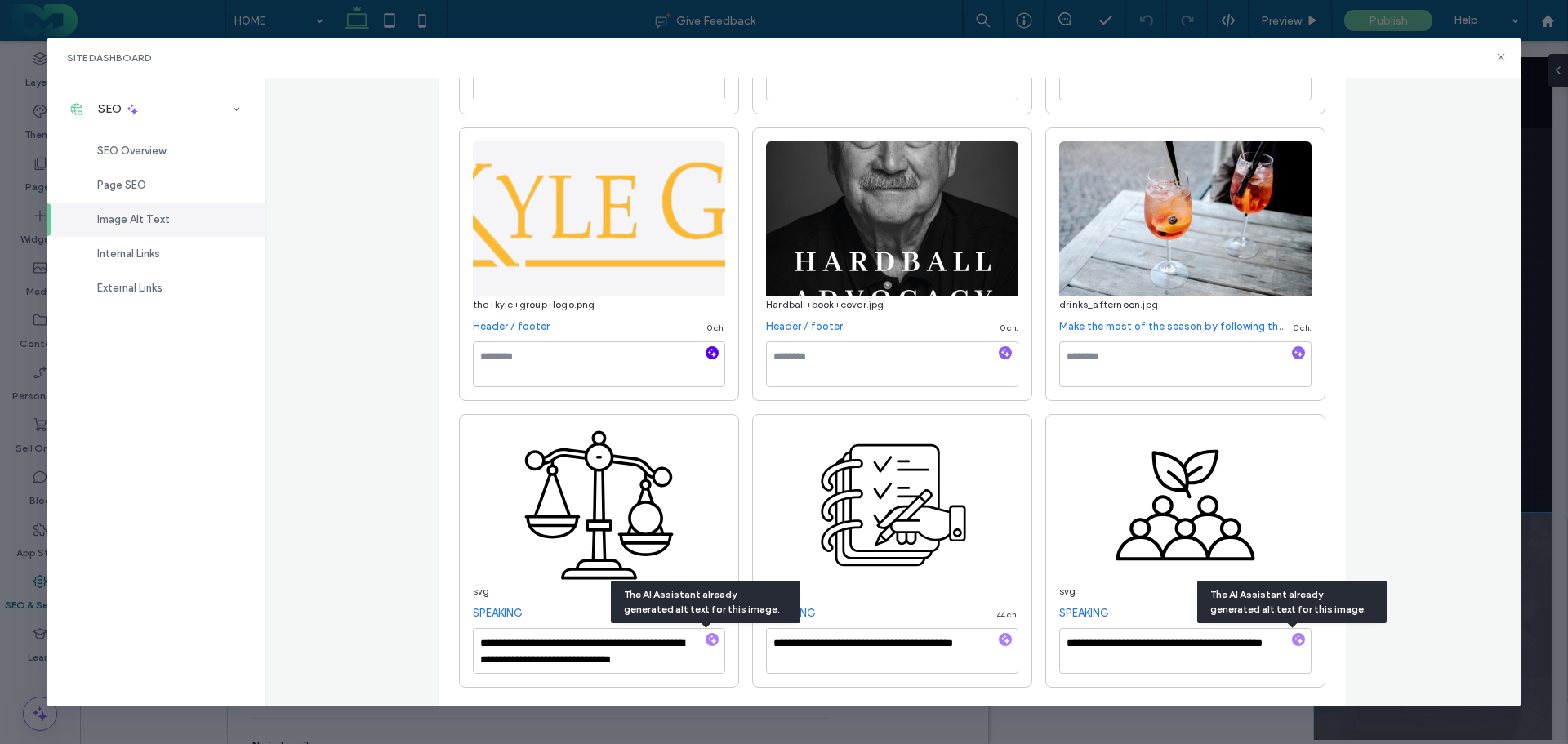click at bounding box center (712, 353) 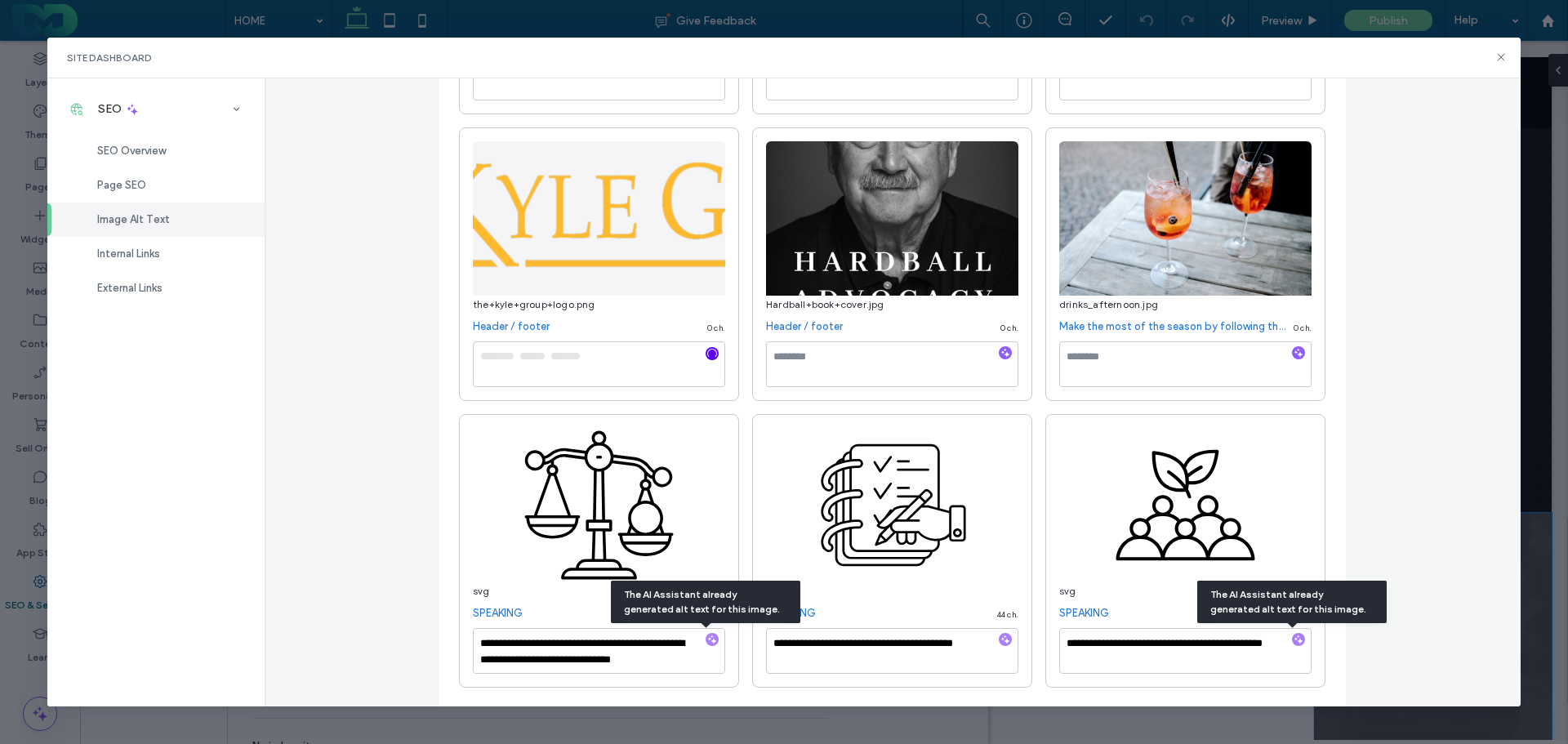 click at bounding box center [1005, 354] 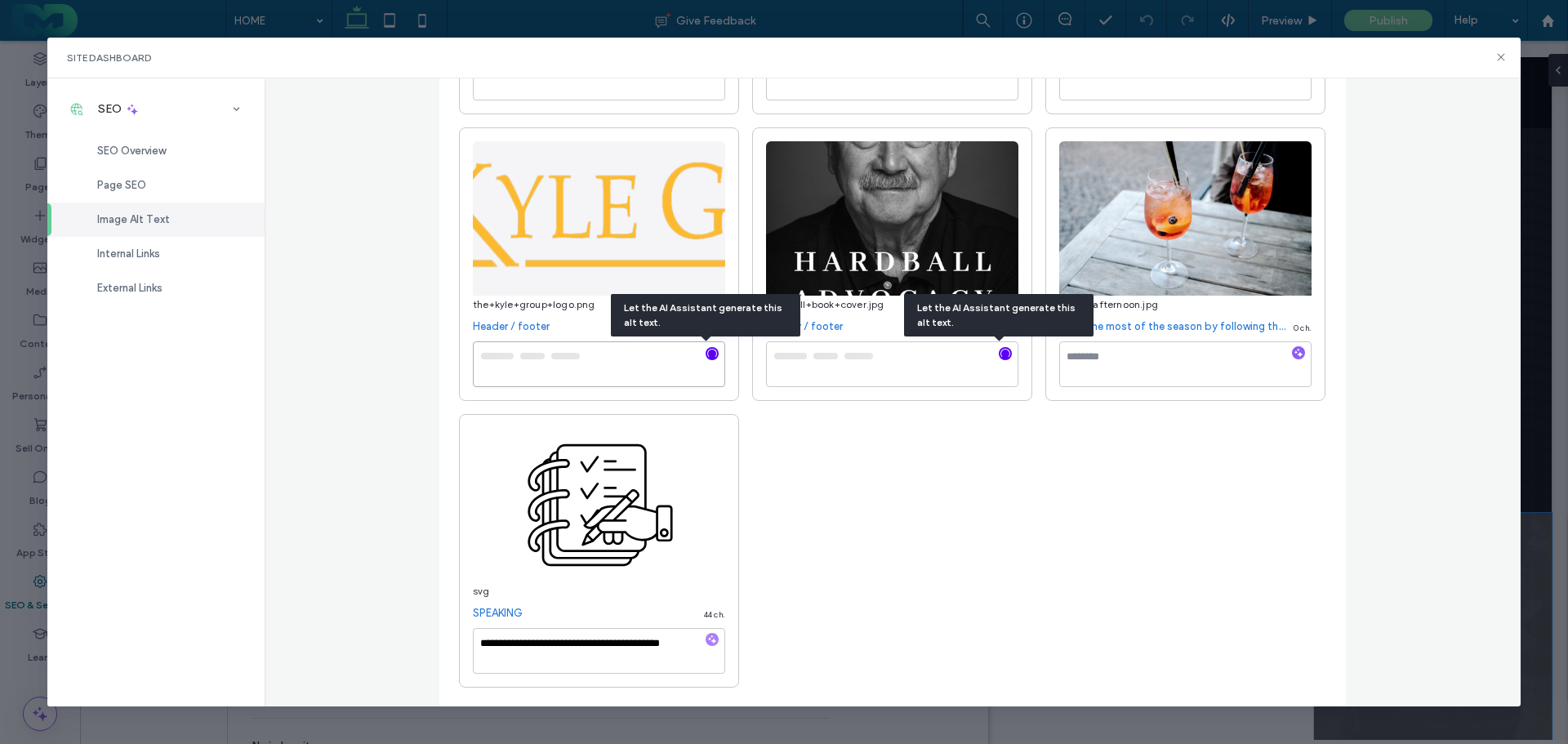 type on "**********" 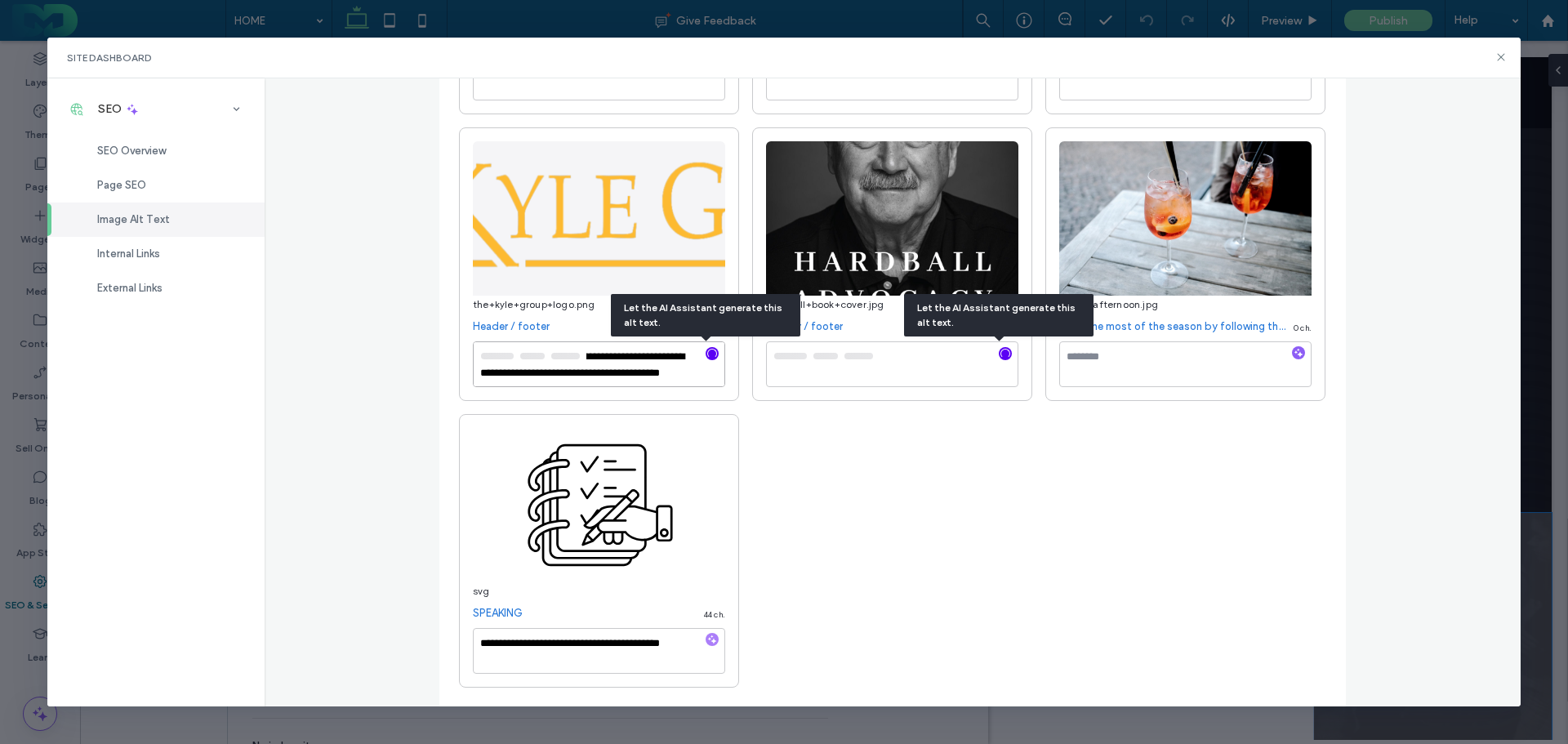 click 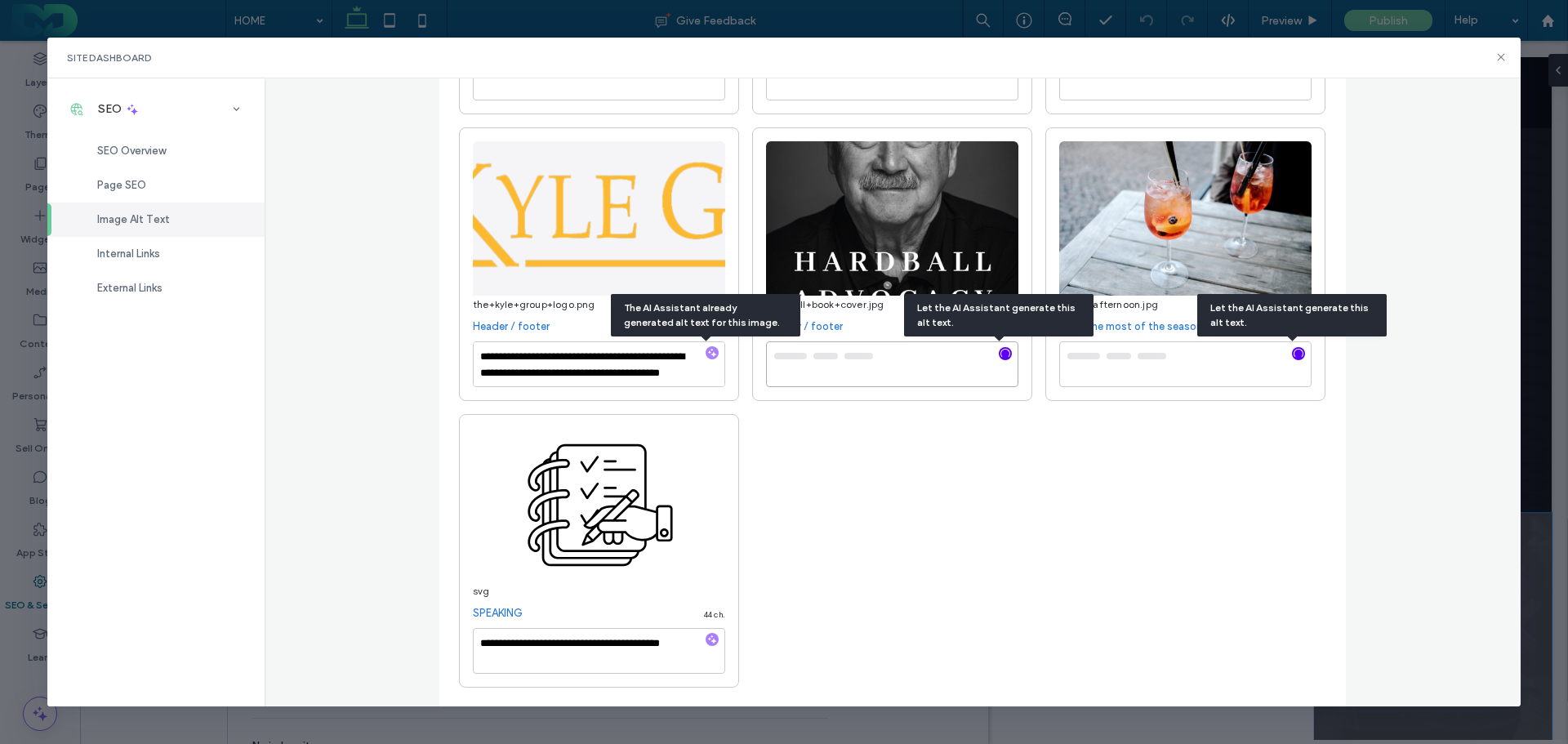 type on "**********" 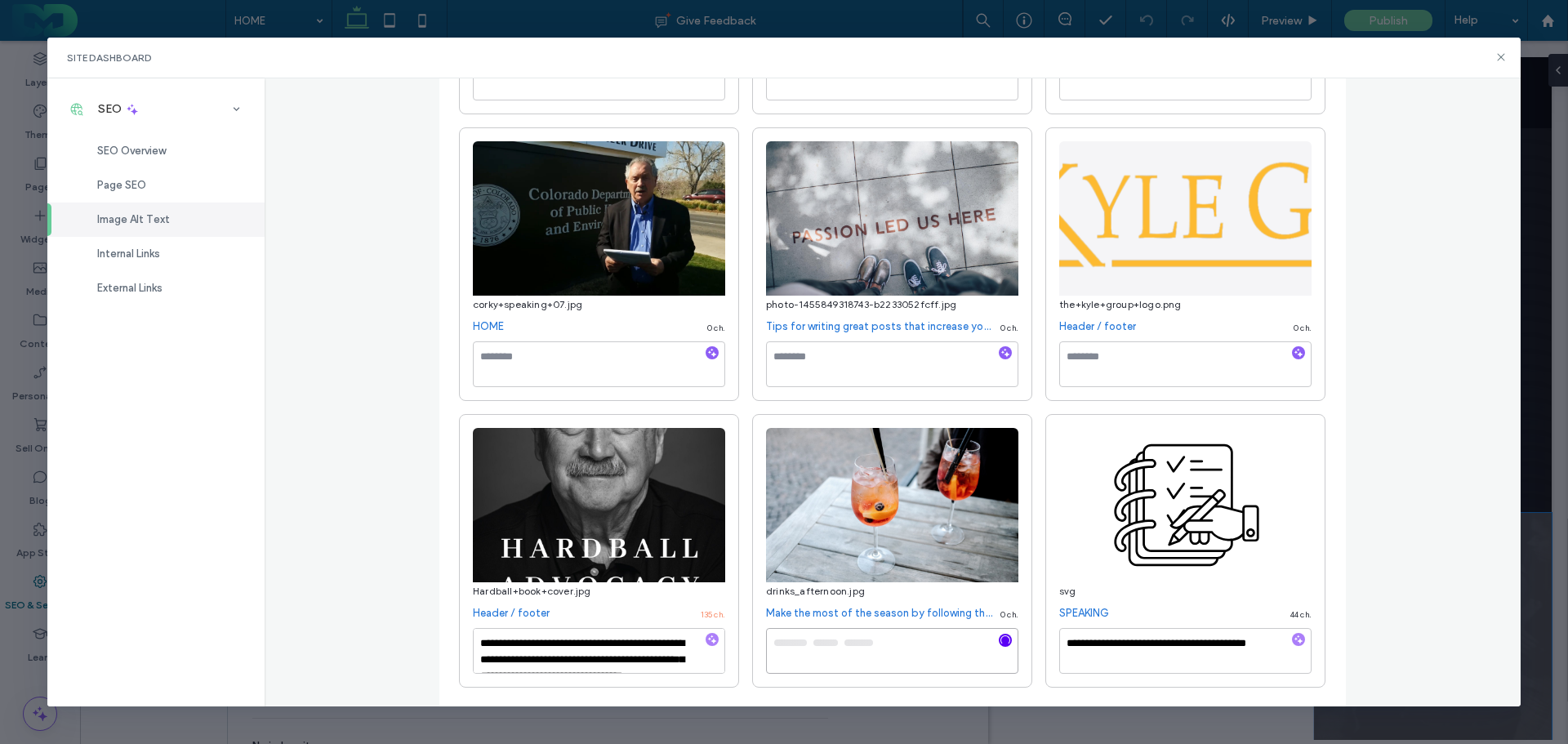type on "**********" 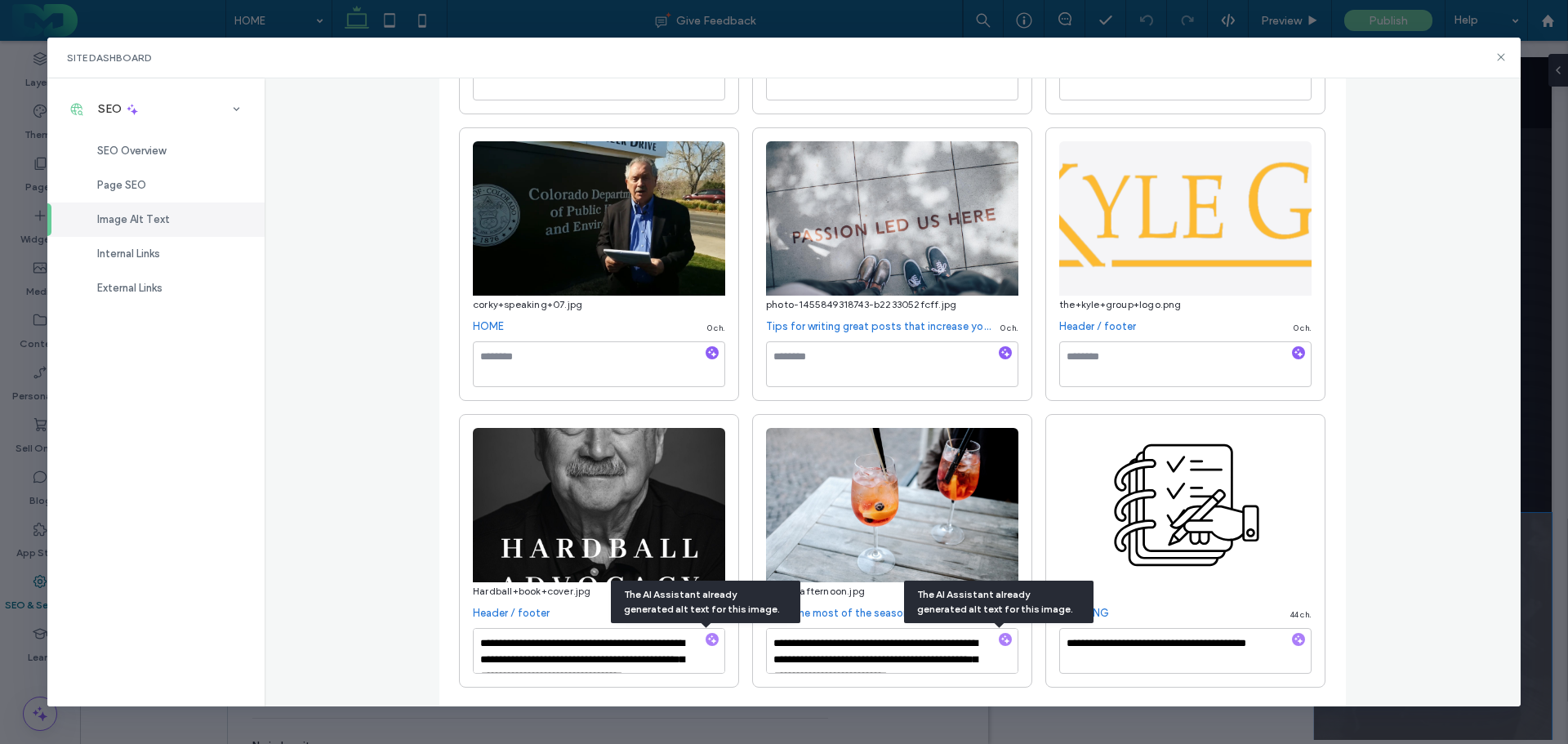 click at bounding box center [712, 353] 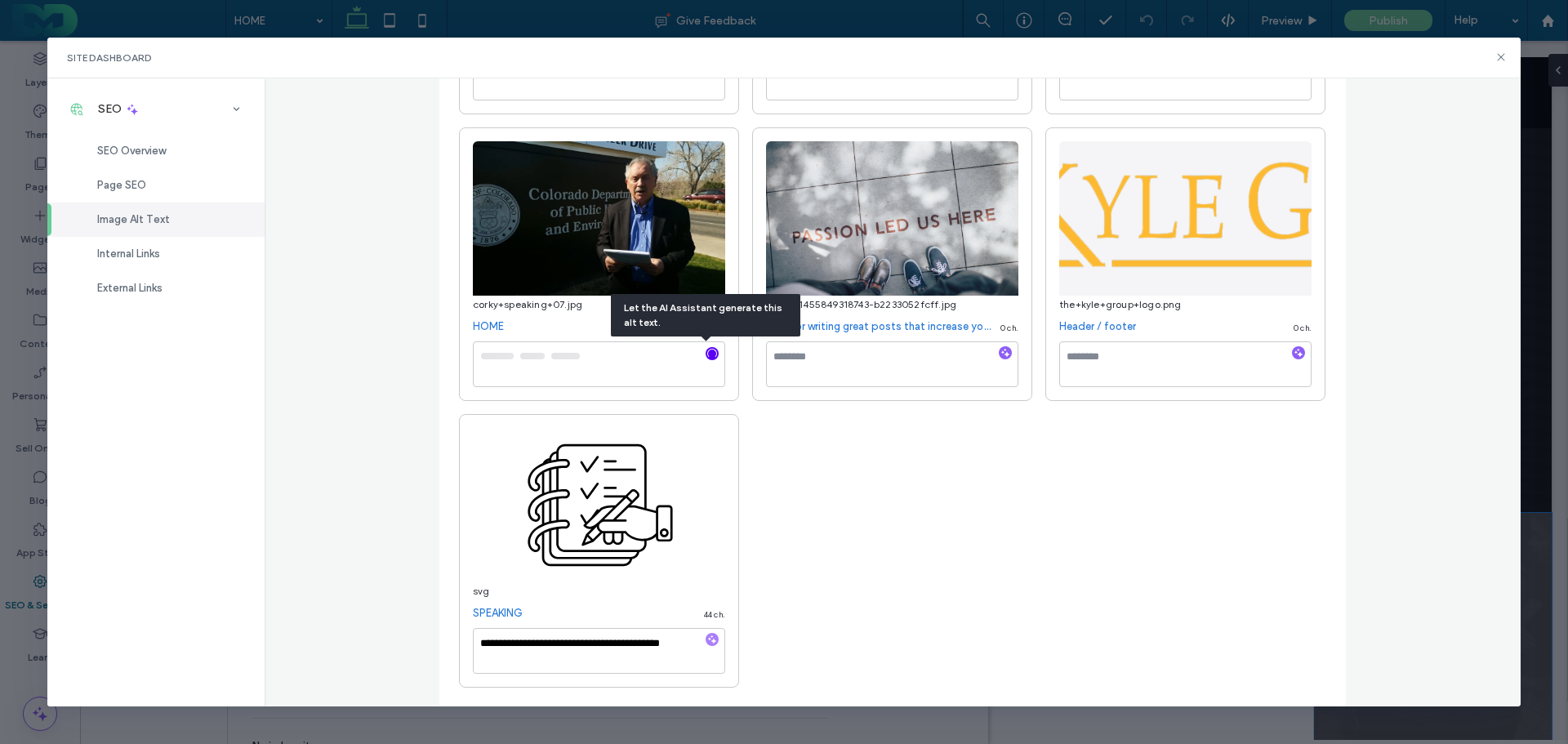 click 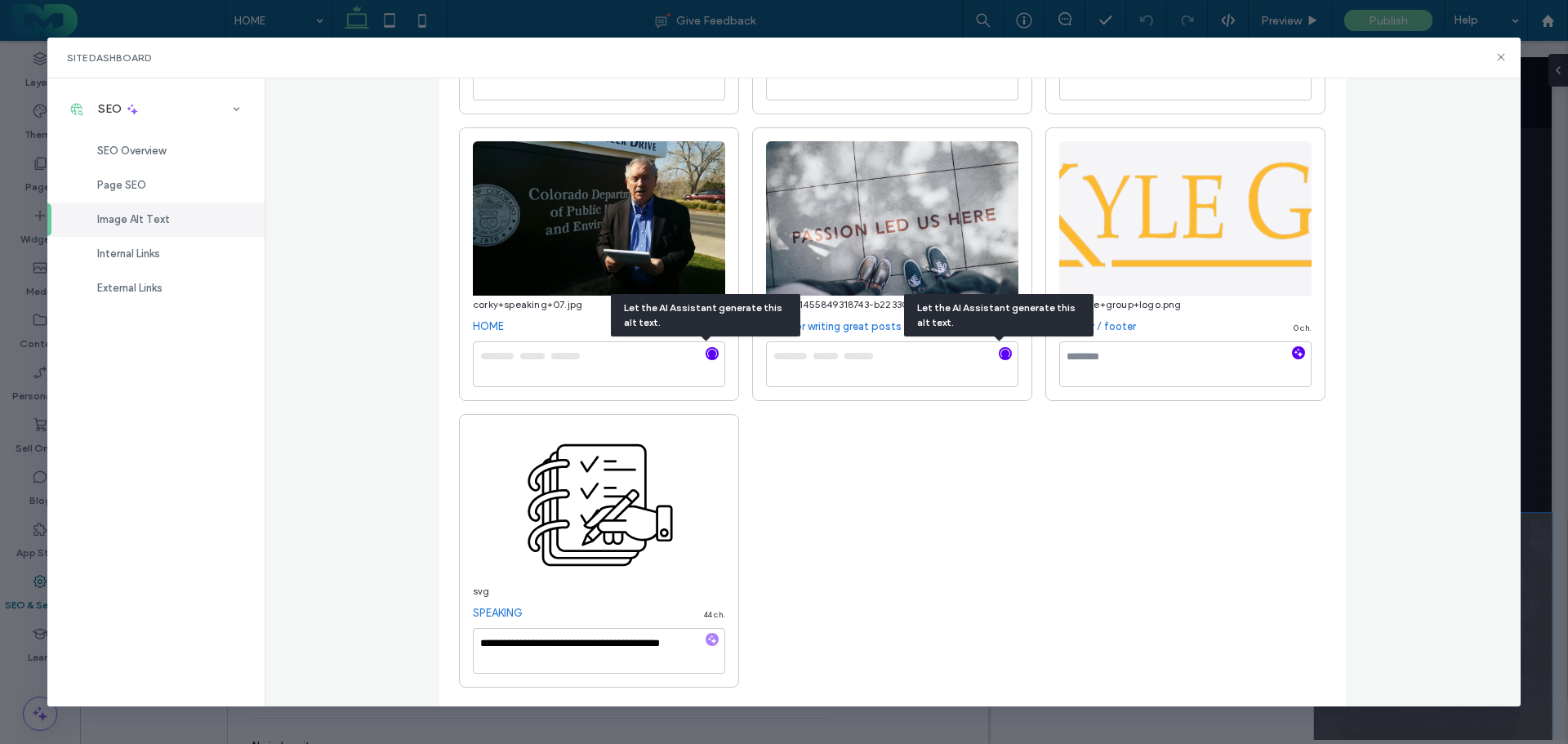 click 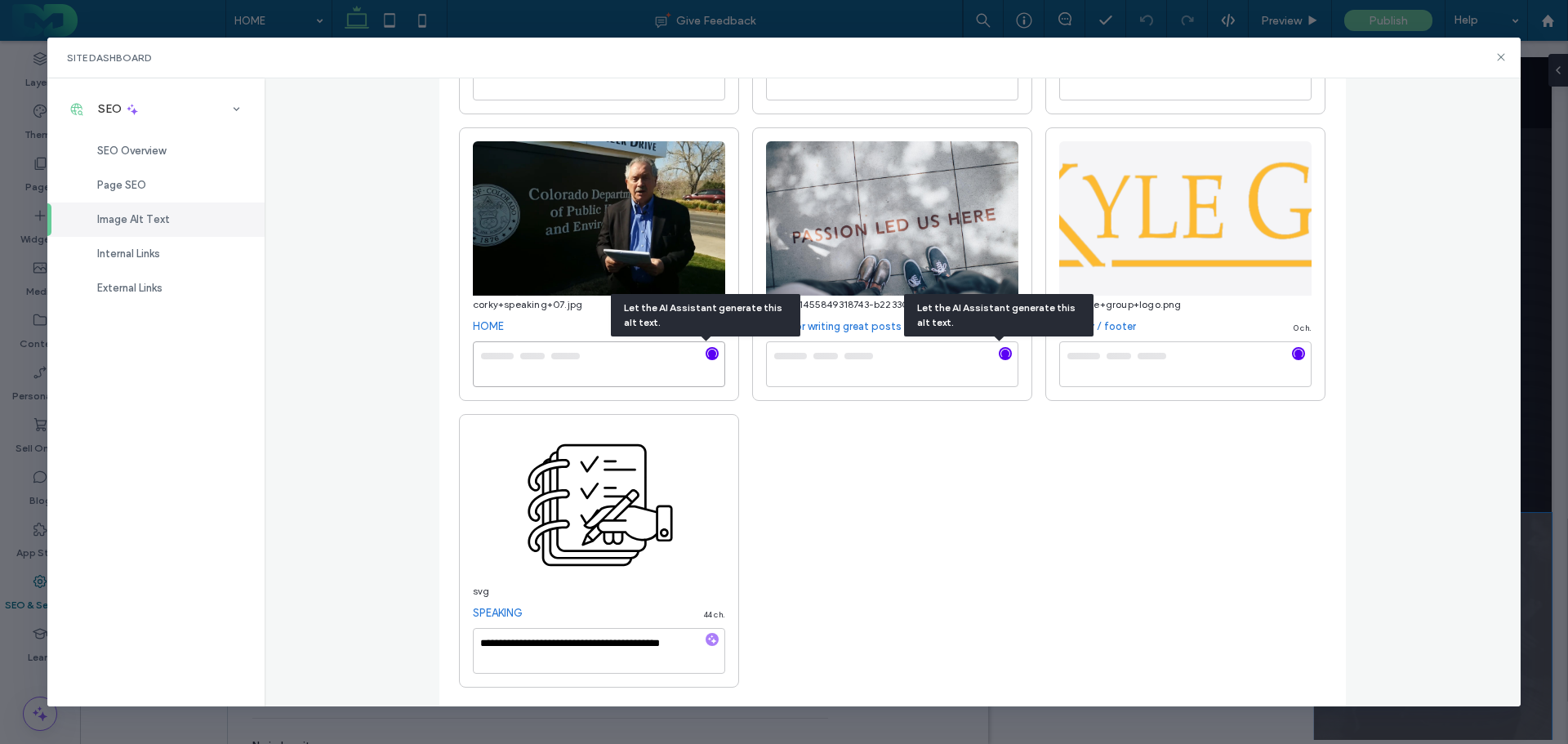 type on "**********" 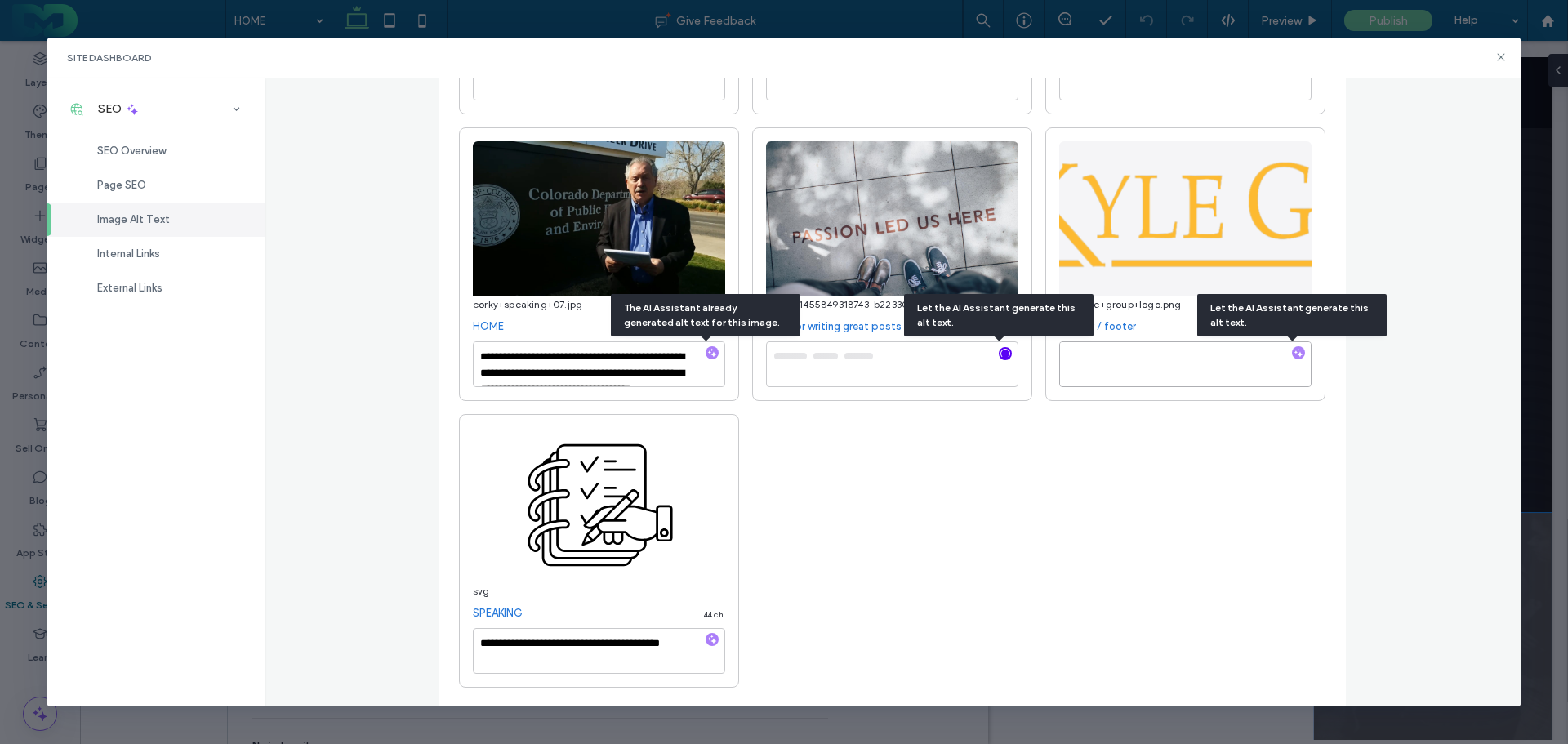 type on "**********" 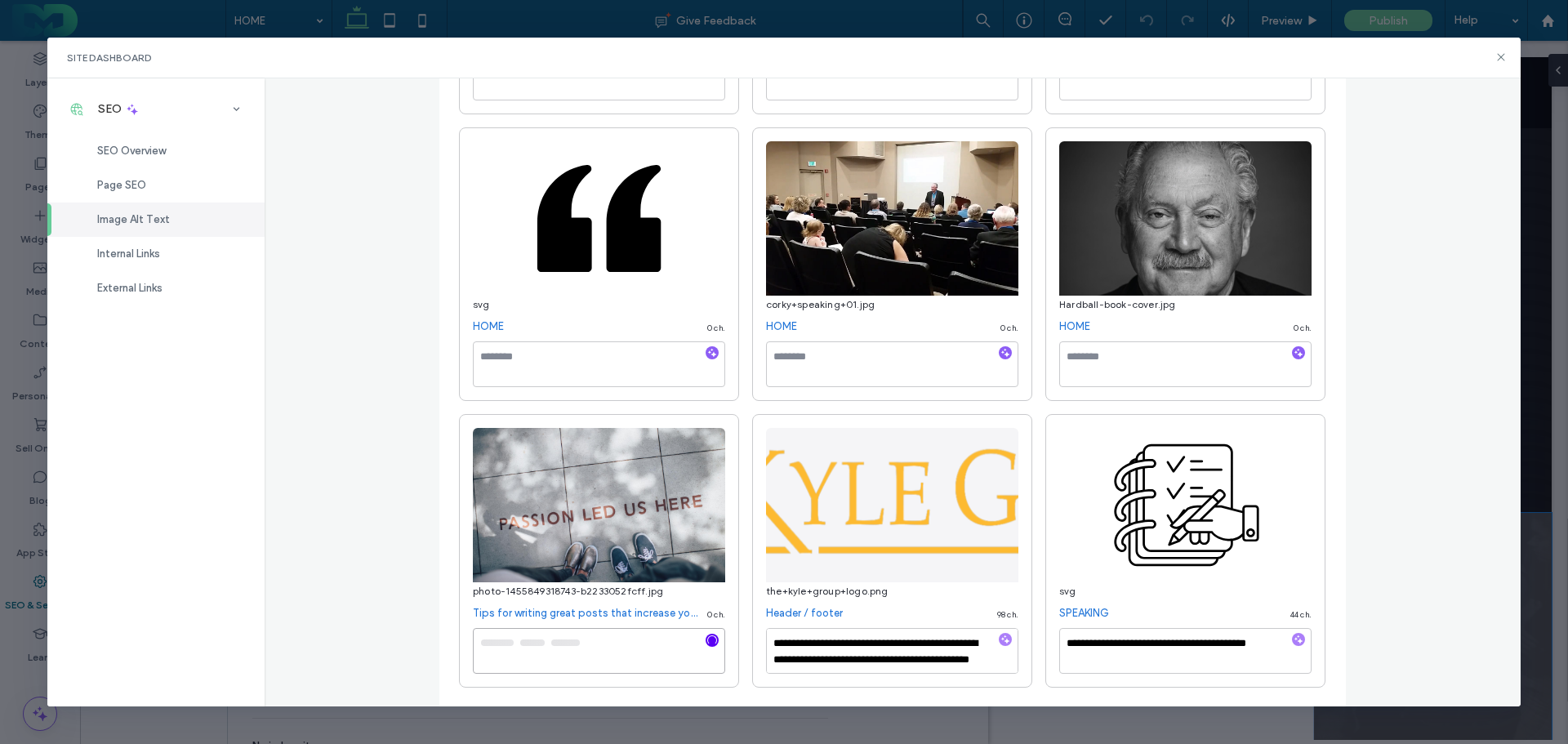 scroll, scrollTop: 2773, scrollLeft: 0, axis: vertical 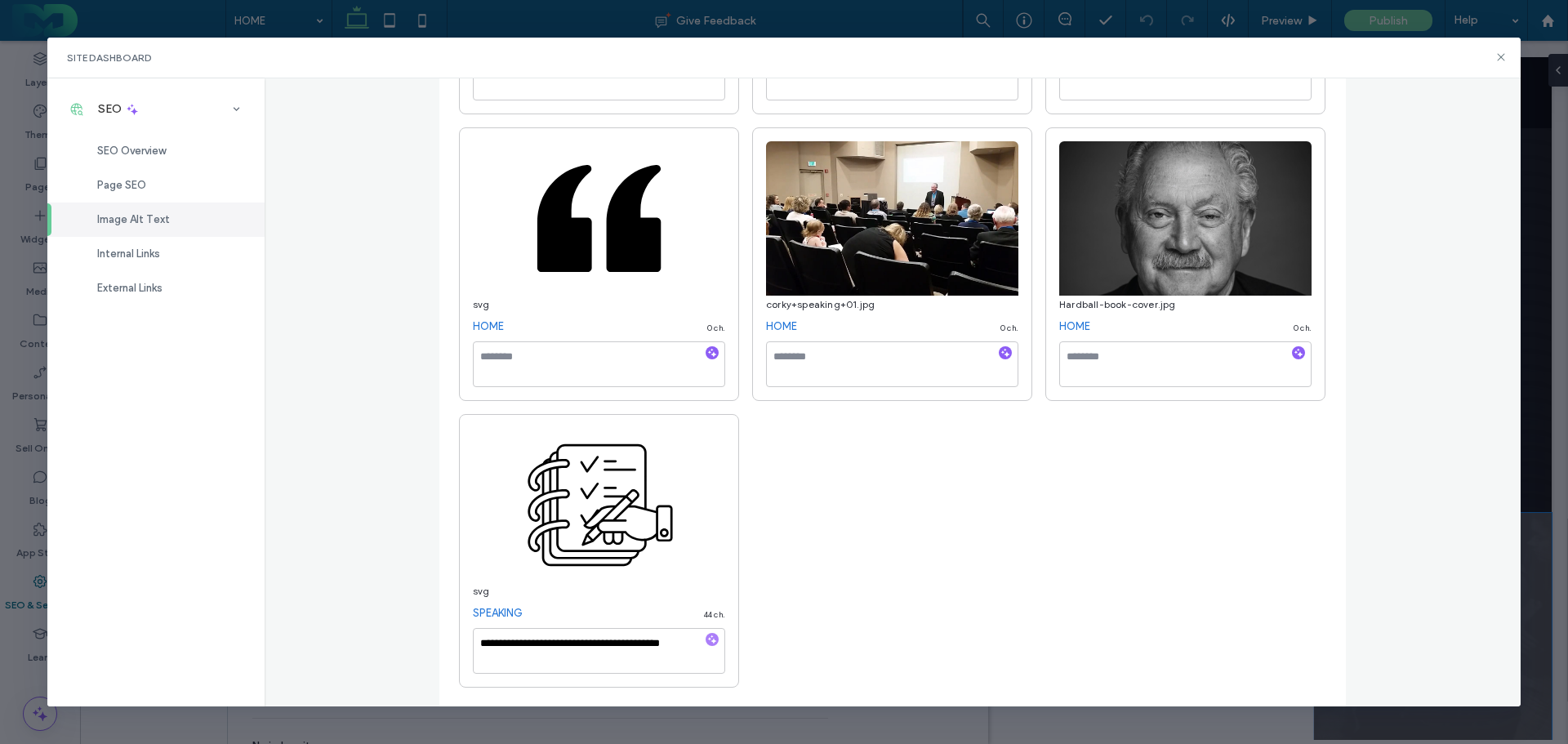 click 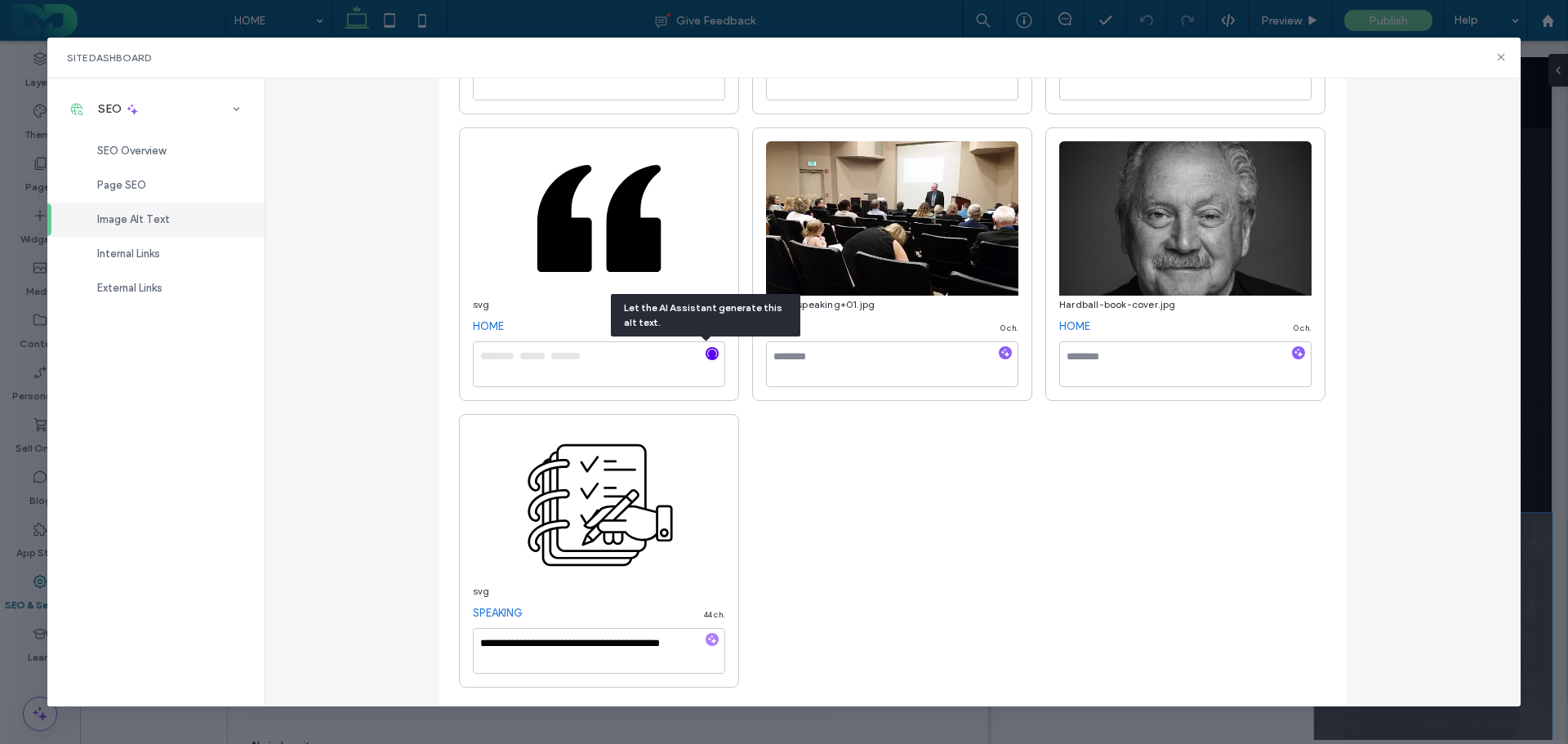 click 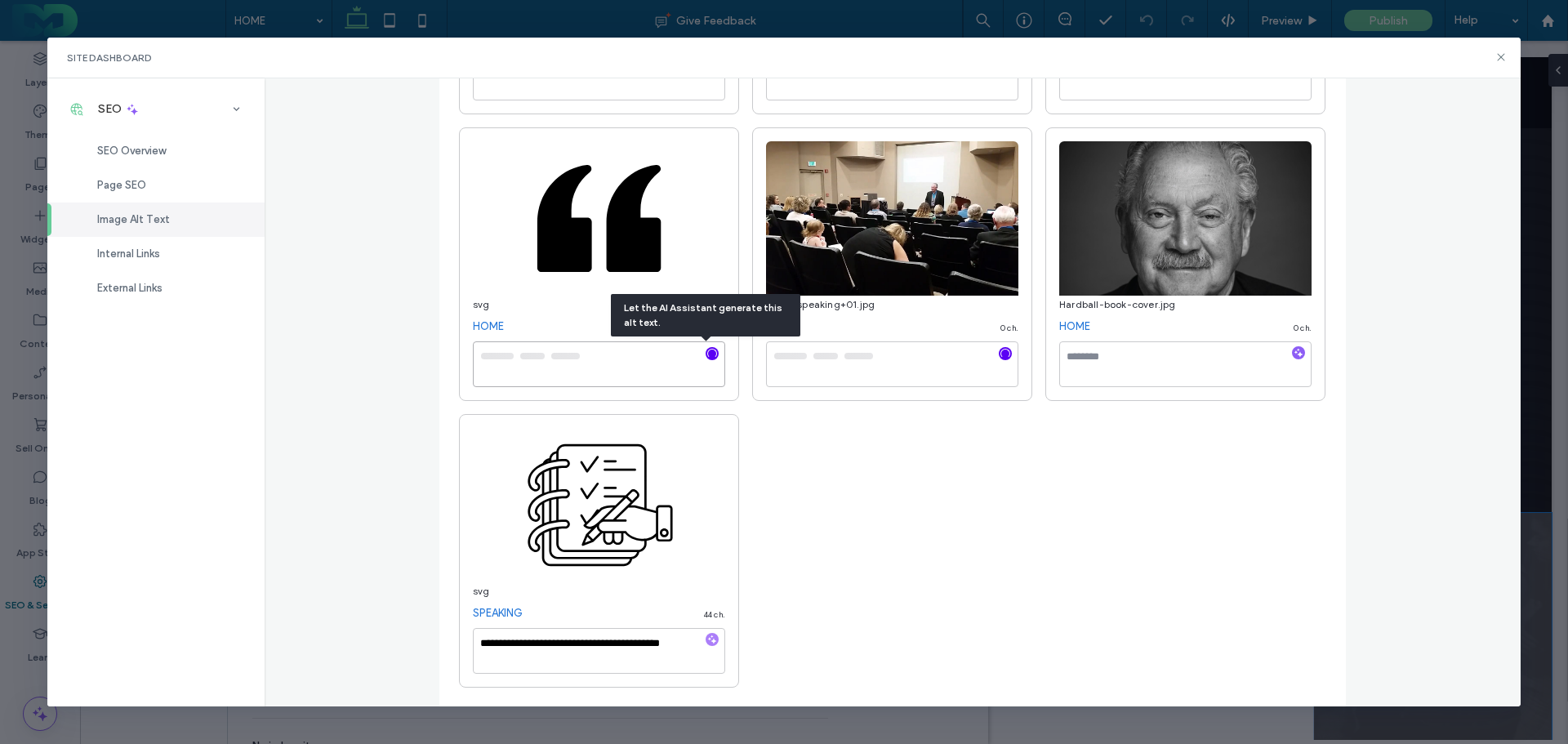 type on "**********" 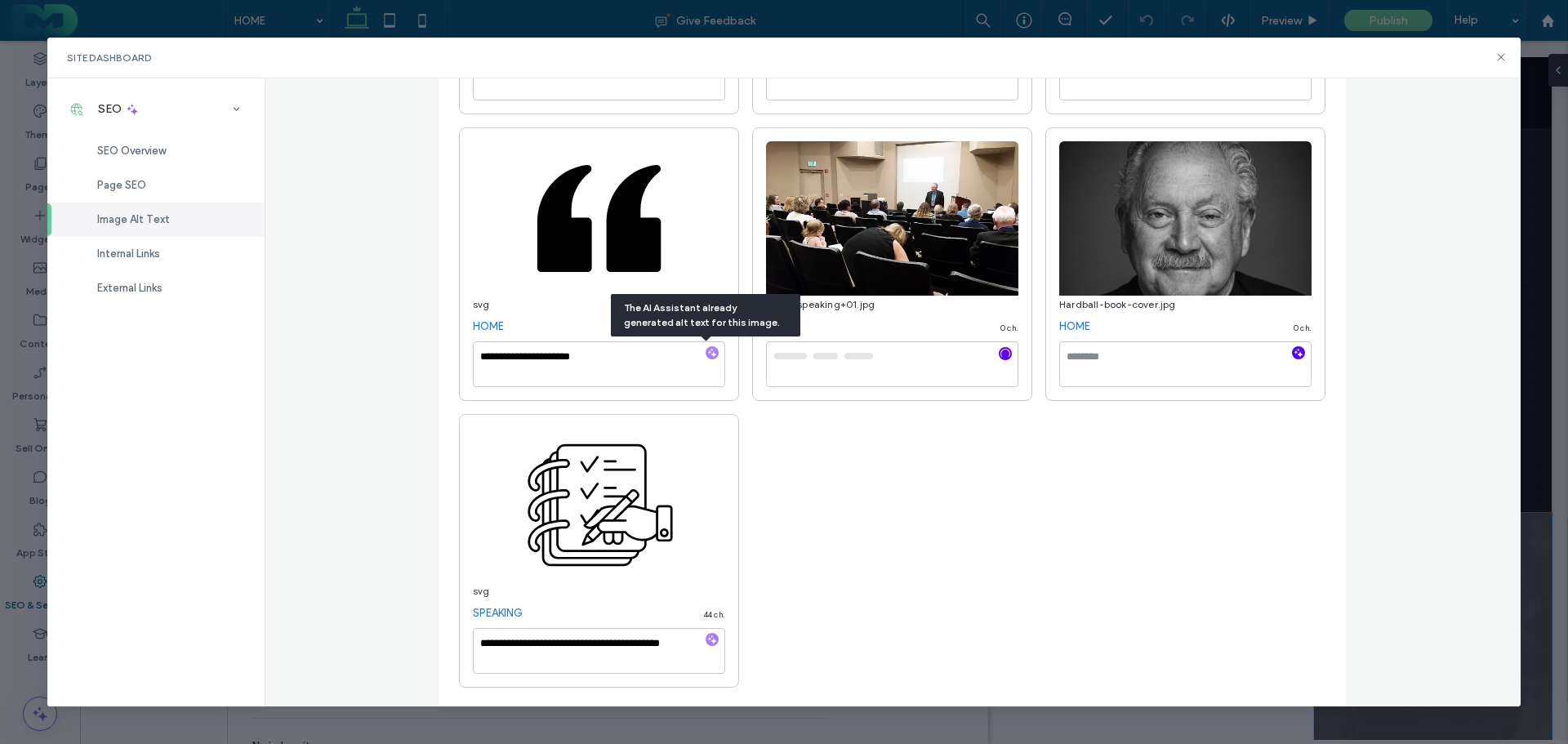 click 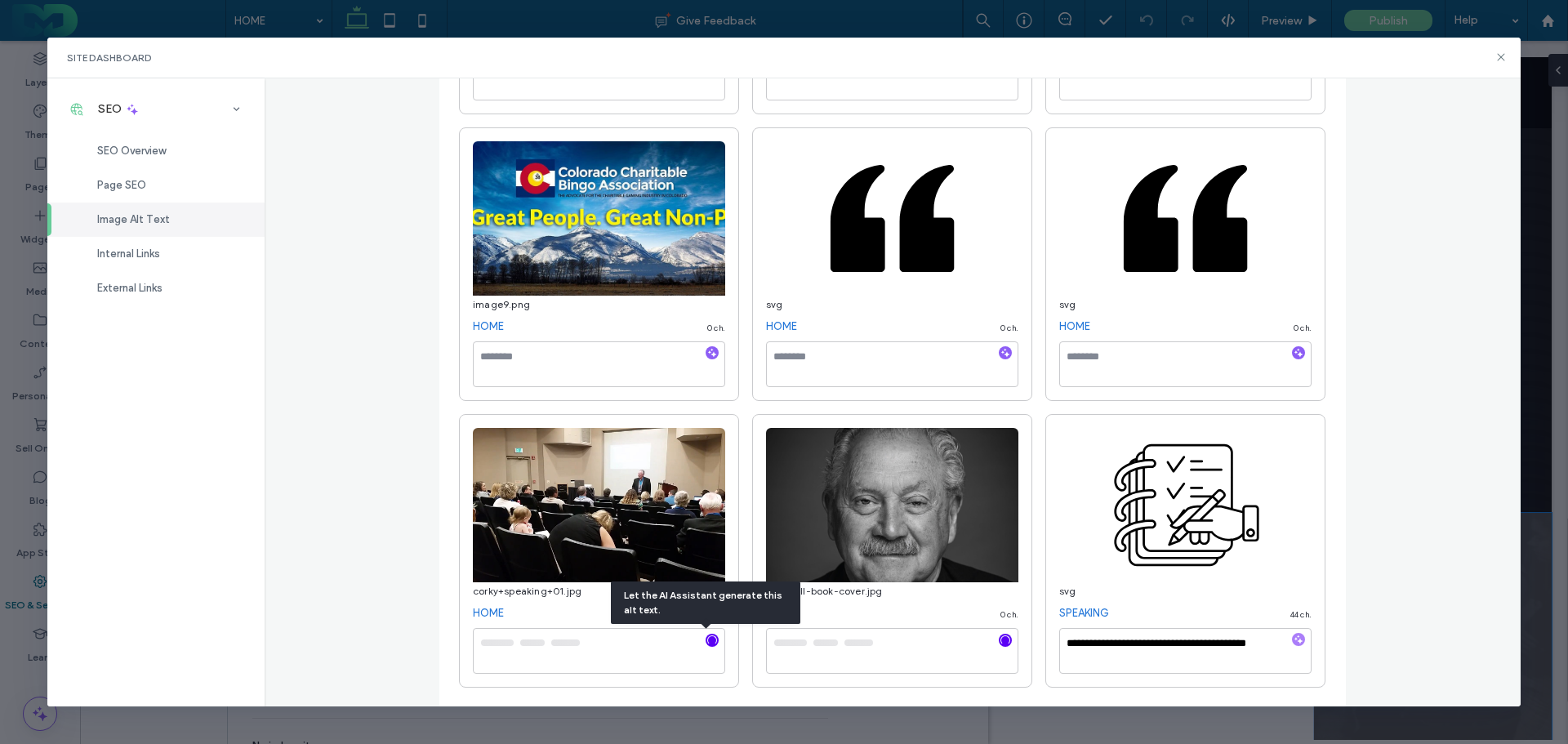 click on "**********" at bounding box center (893, -739) 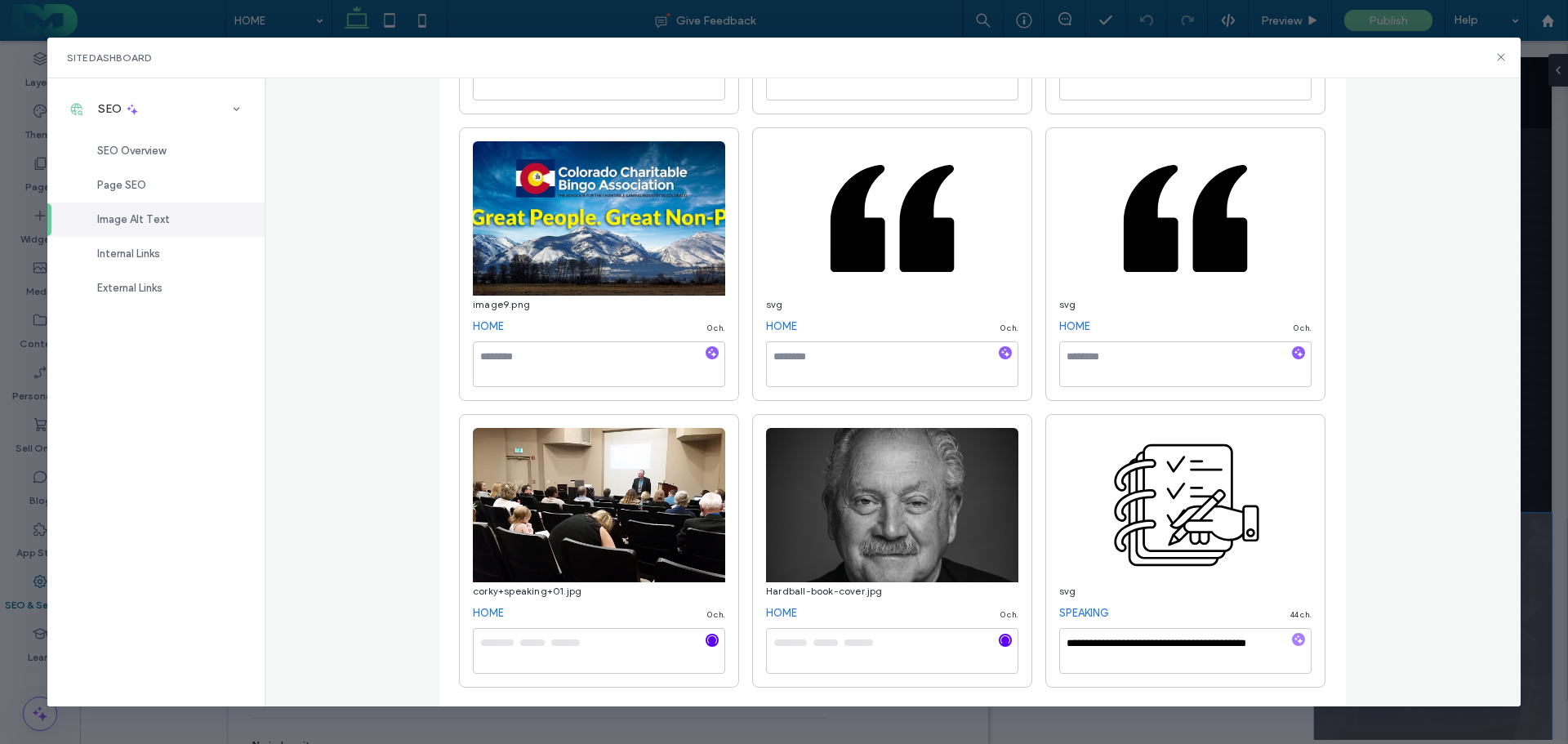scroll, scrollTop: 2160, scrollLeft: 0, axis: vertical 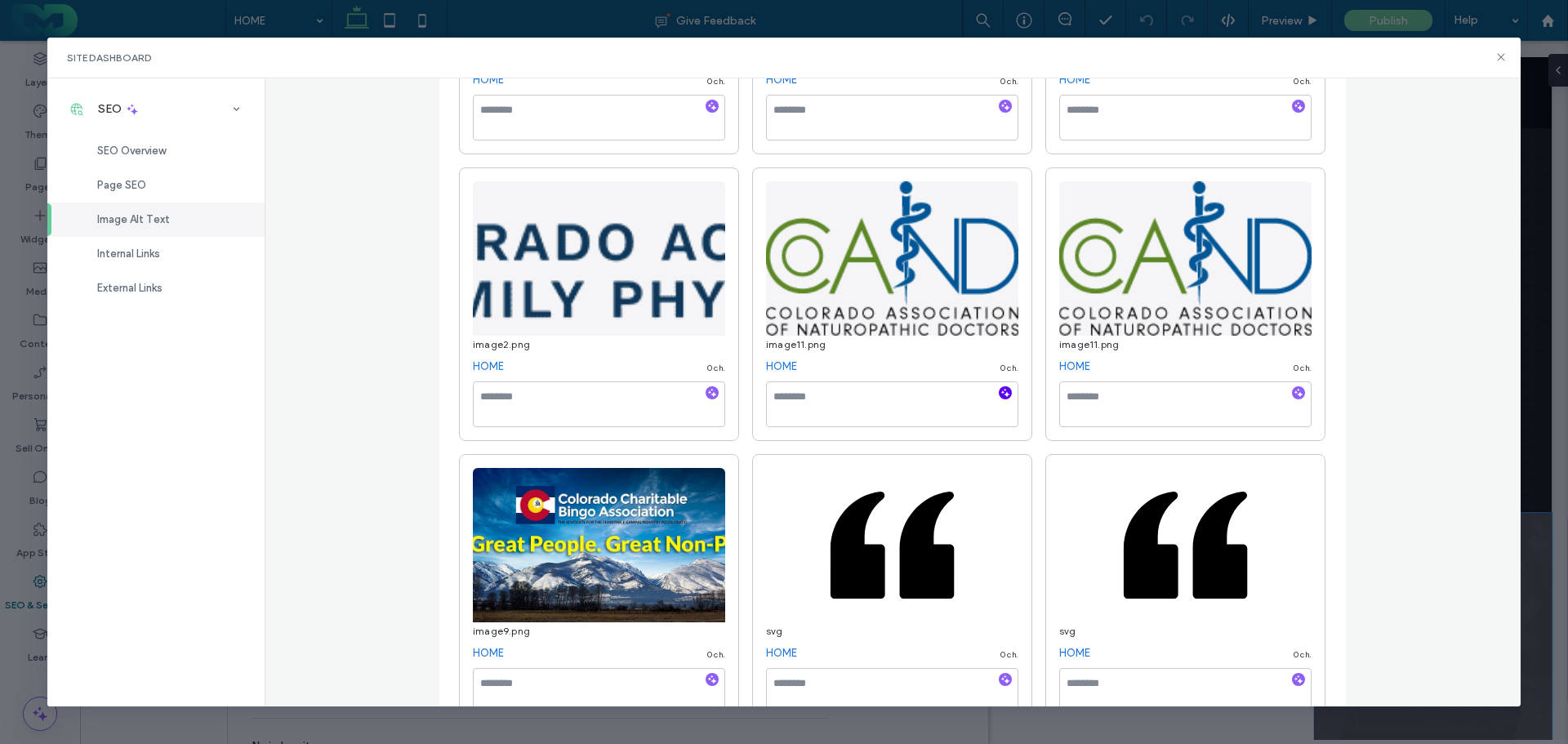 click 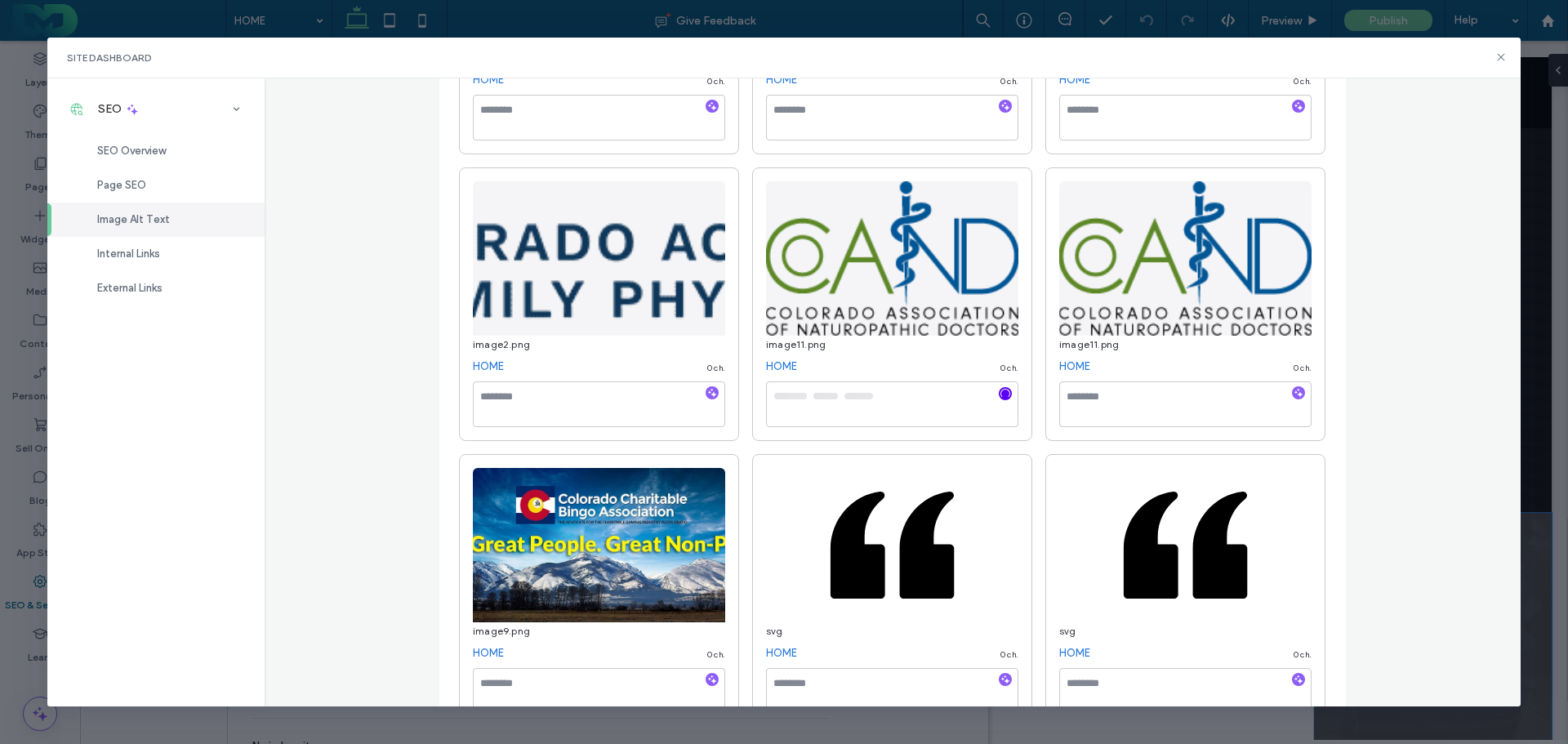 type on "**********" 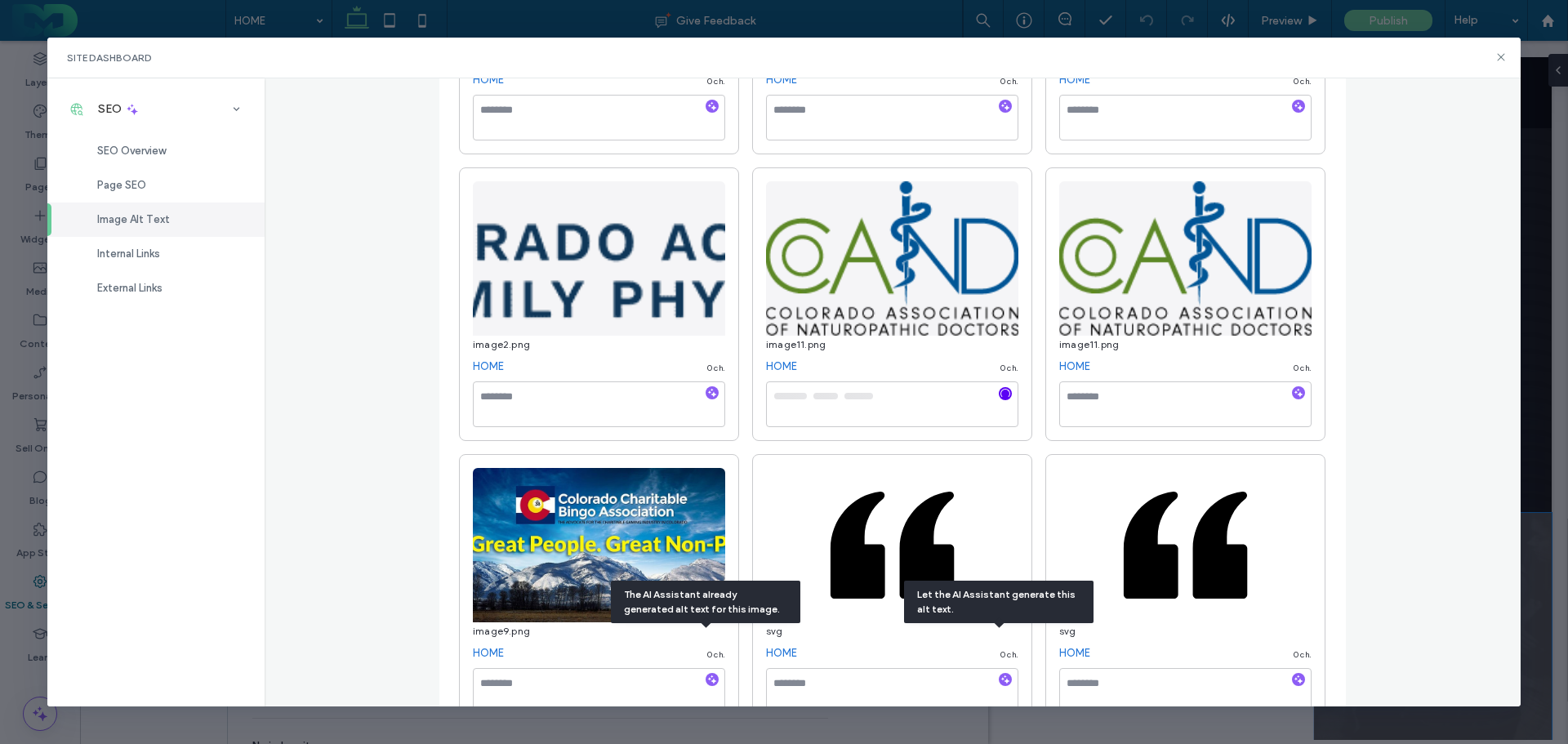 scroll, scrollTop: 2487, scrollLeft: 0, axis: vertical 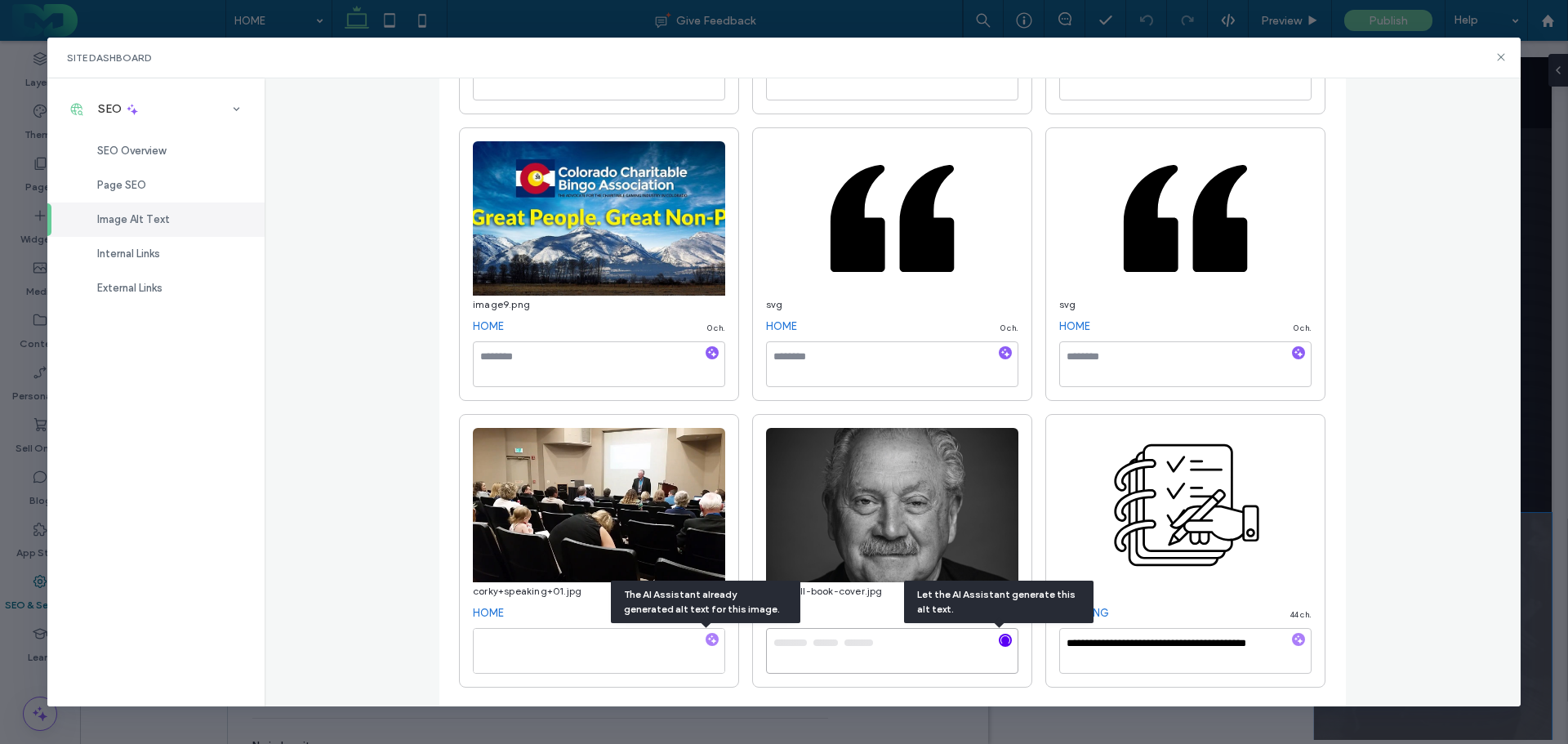 type on "**********" 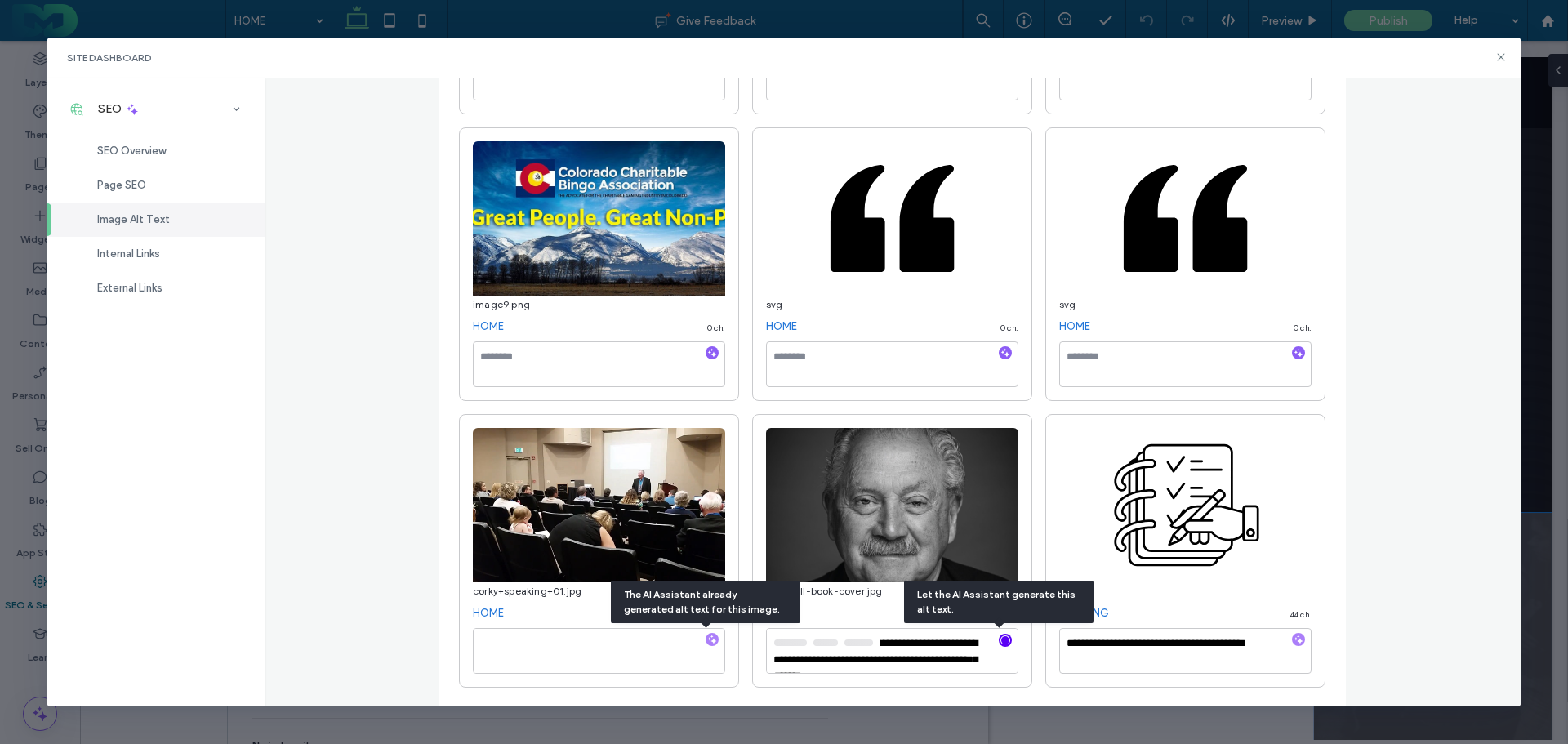 click on "svg HOME 0   ch." at bounding box center [1185, 264] 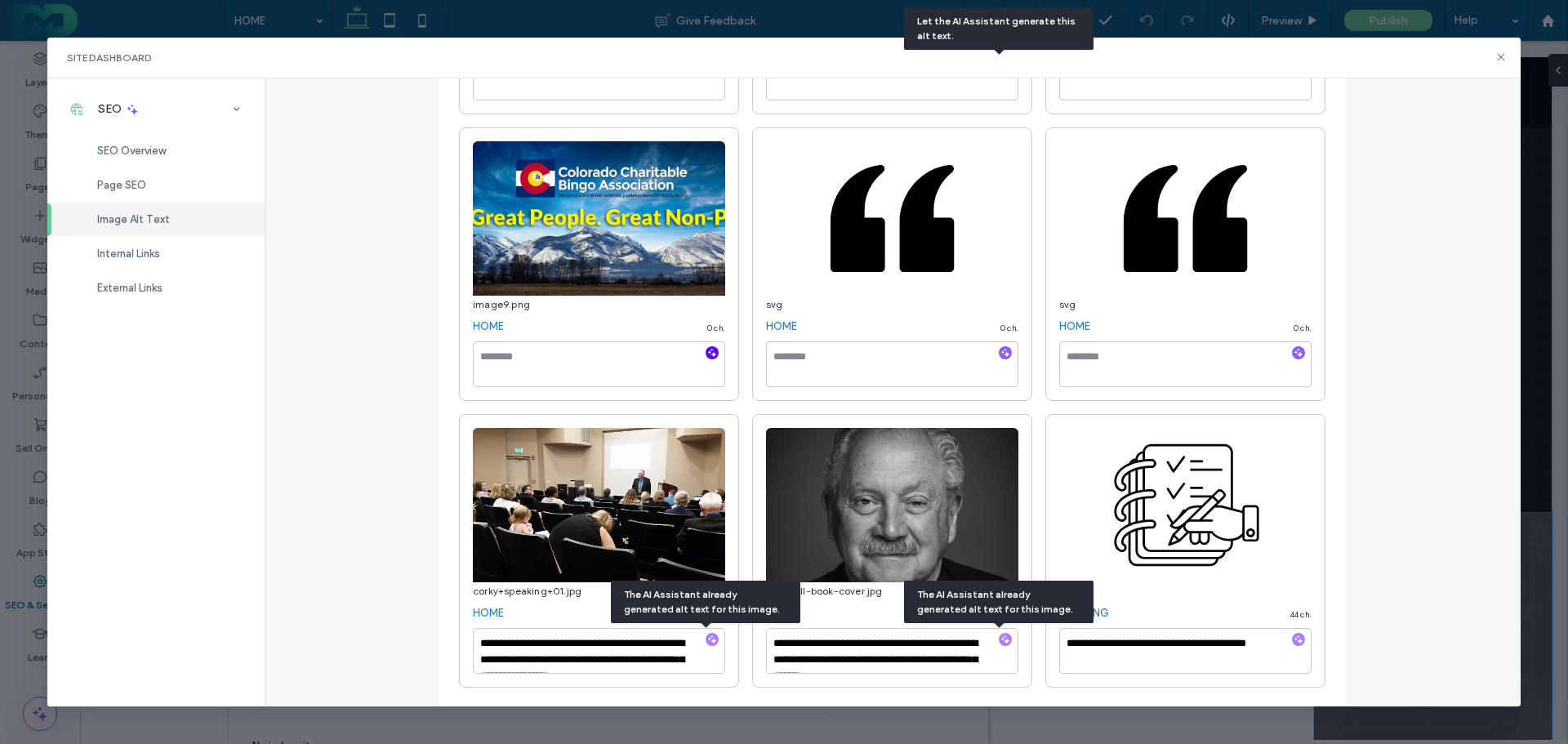 click at bounding box center (712, 354) 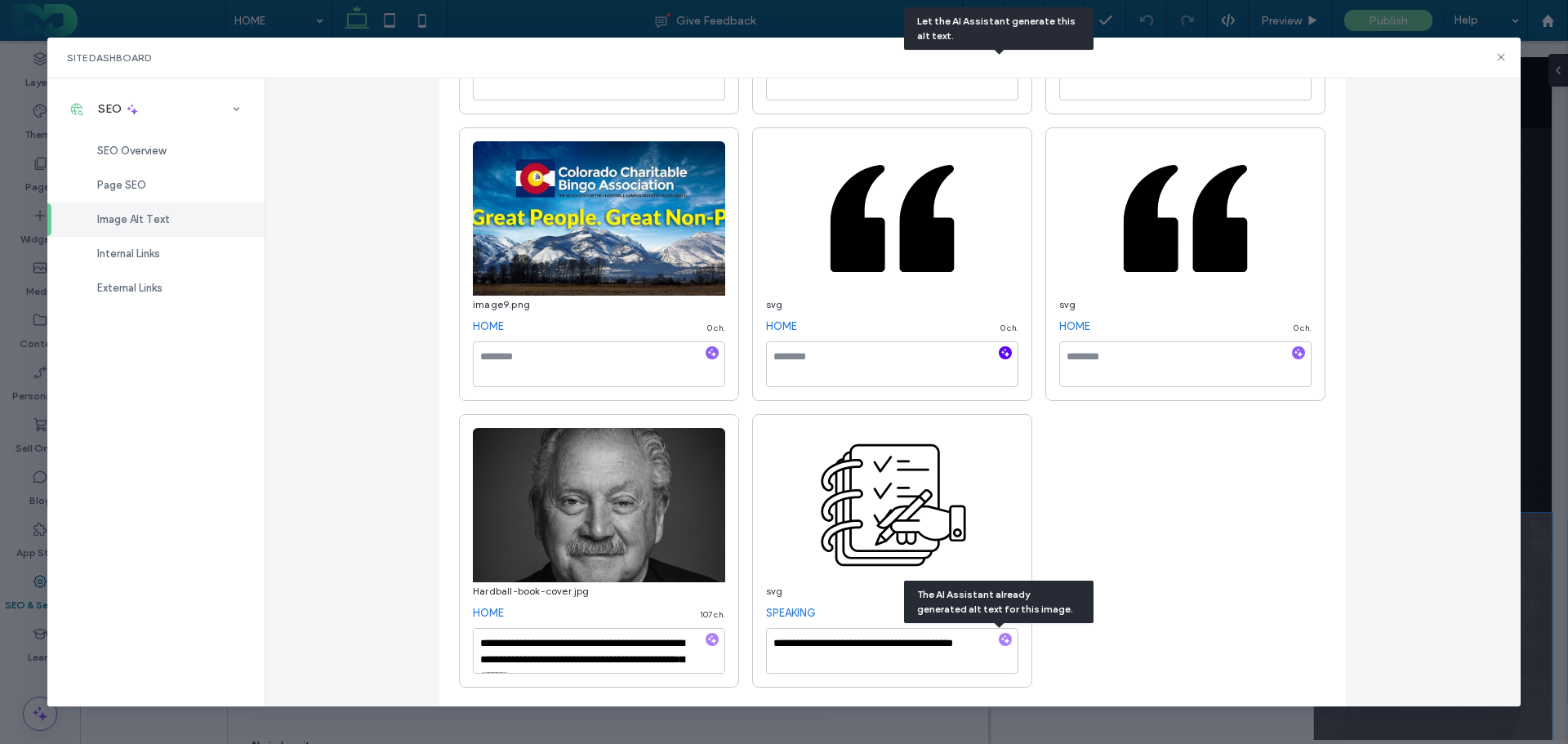 click 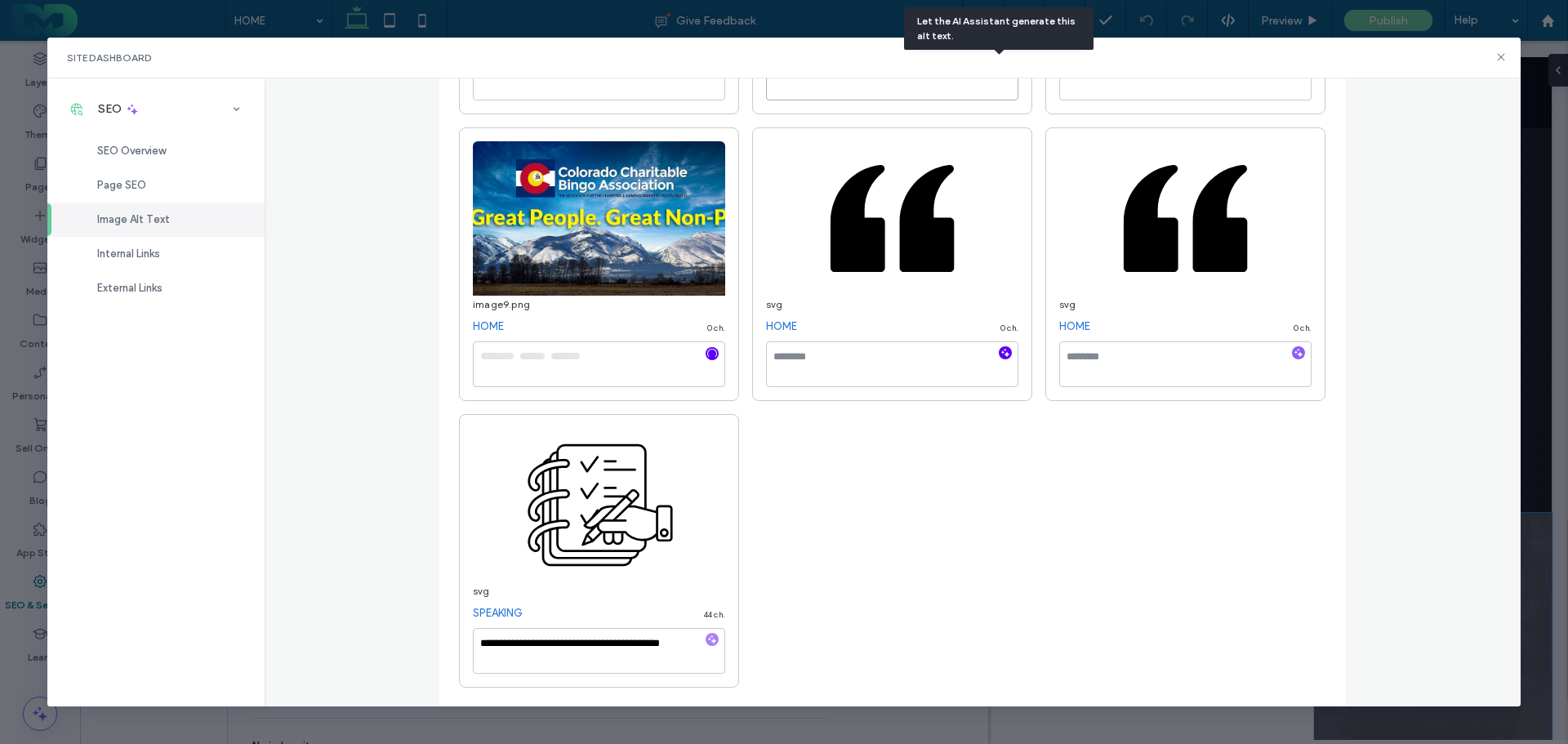 type on "**********" 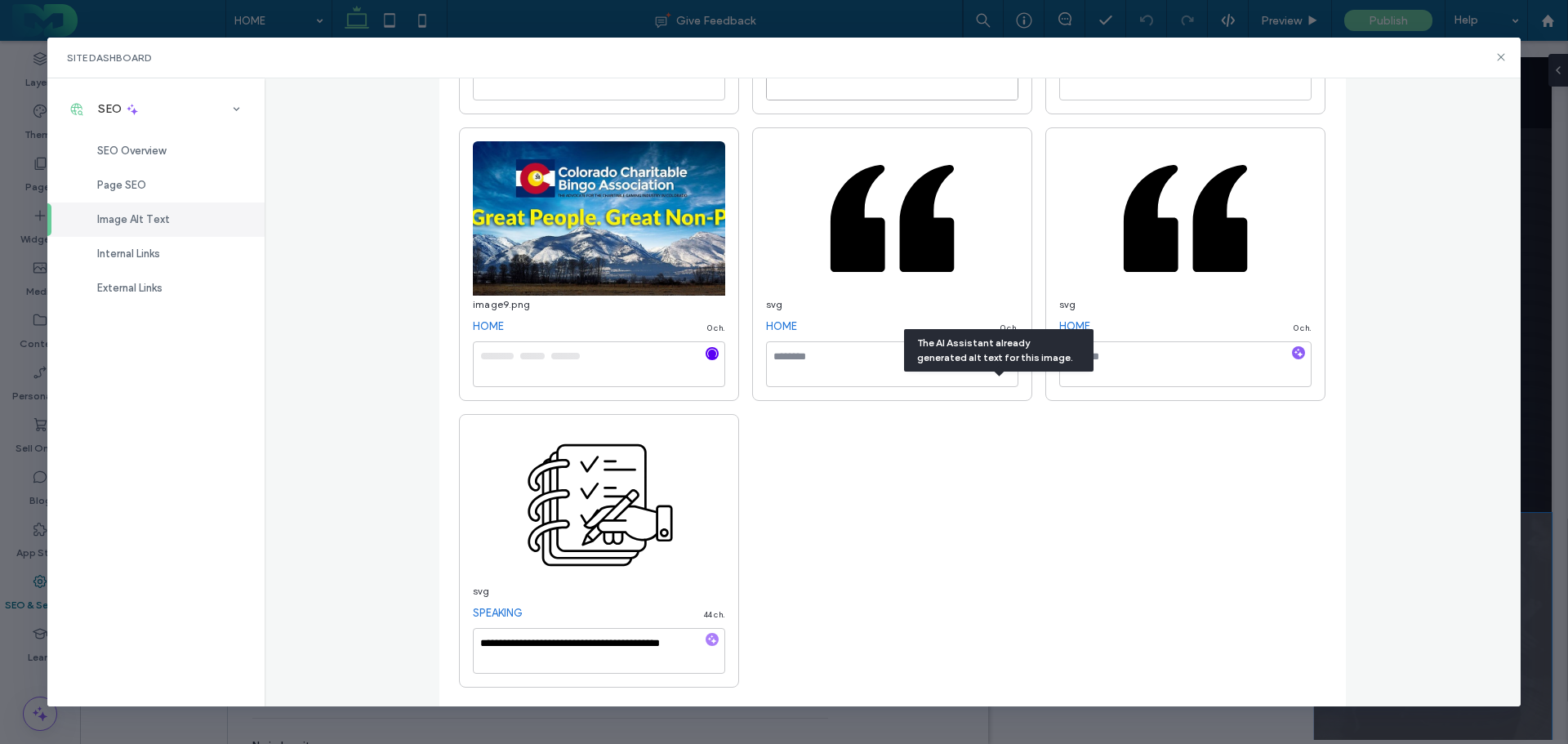 click on ".wqwq-1{fill:#231f20;}
.cls-1q, .cls-2q { fill-rule: evenodd; }
.cls-2q { fill: #6e8188; }
True_local
Agendize
HealthEngine
x_close_popup
from_your_site
multi_language
zoom-out
zoom-in
z_vimeo
z_yelp
z_picassa
w_vCita
youtube
yelp
x2
x
x_x
x_alignright
x_handwritten
wrench
wordpress
windowsvv
win8
whats_app
wallet
warning-sign
w_youtube
w_youtube_channel
w_yelp
w_video
w_twitter
w_title
w_tabs
w_social_icons
w_spacer
w_share
w_rss_feed
w_recent-posts
w_push
w_paypal
w_photo_gallery" at bounding box center [784, 372] 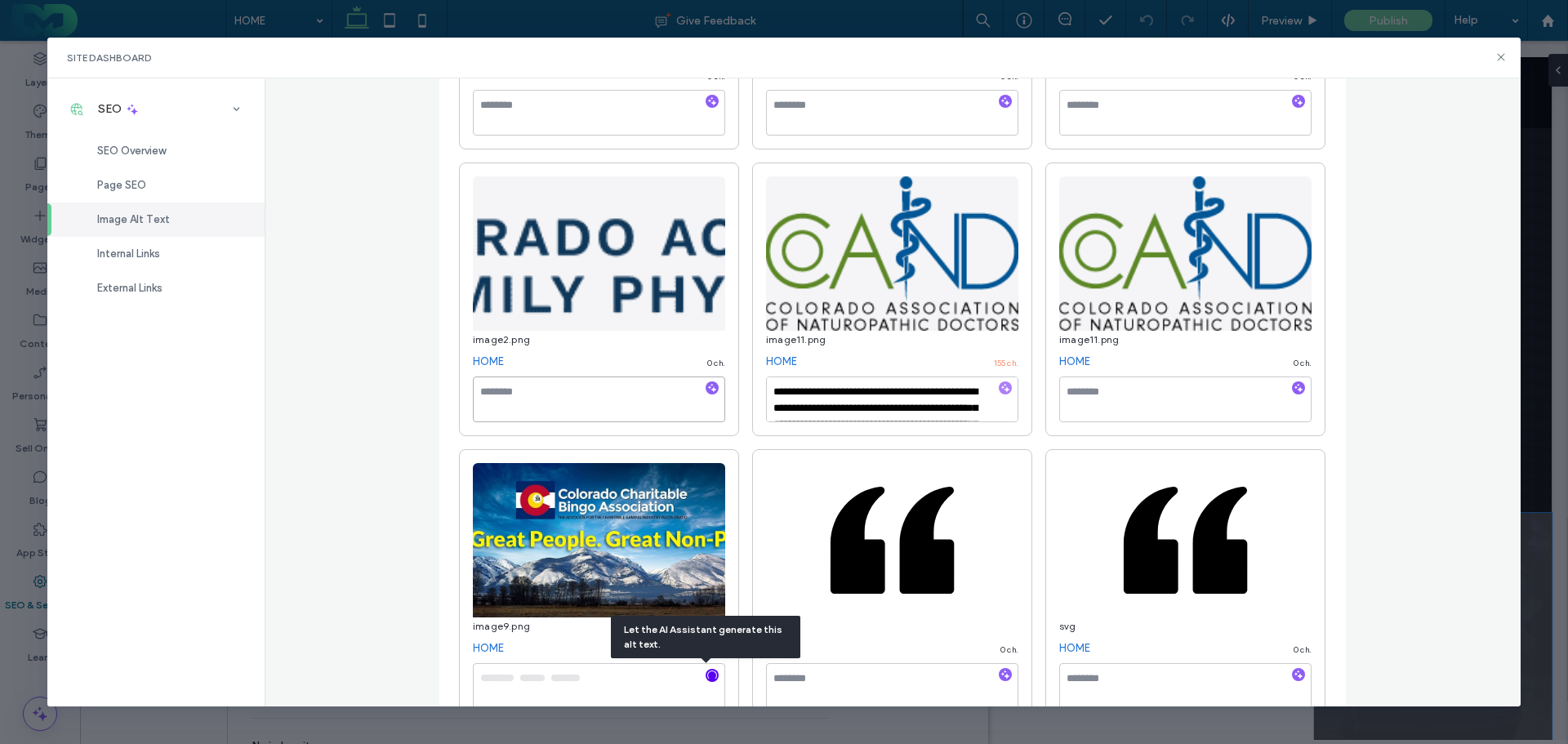 click at bounding box center [599, 399] 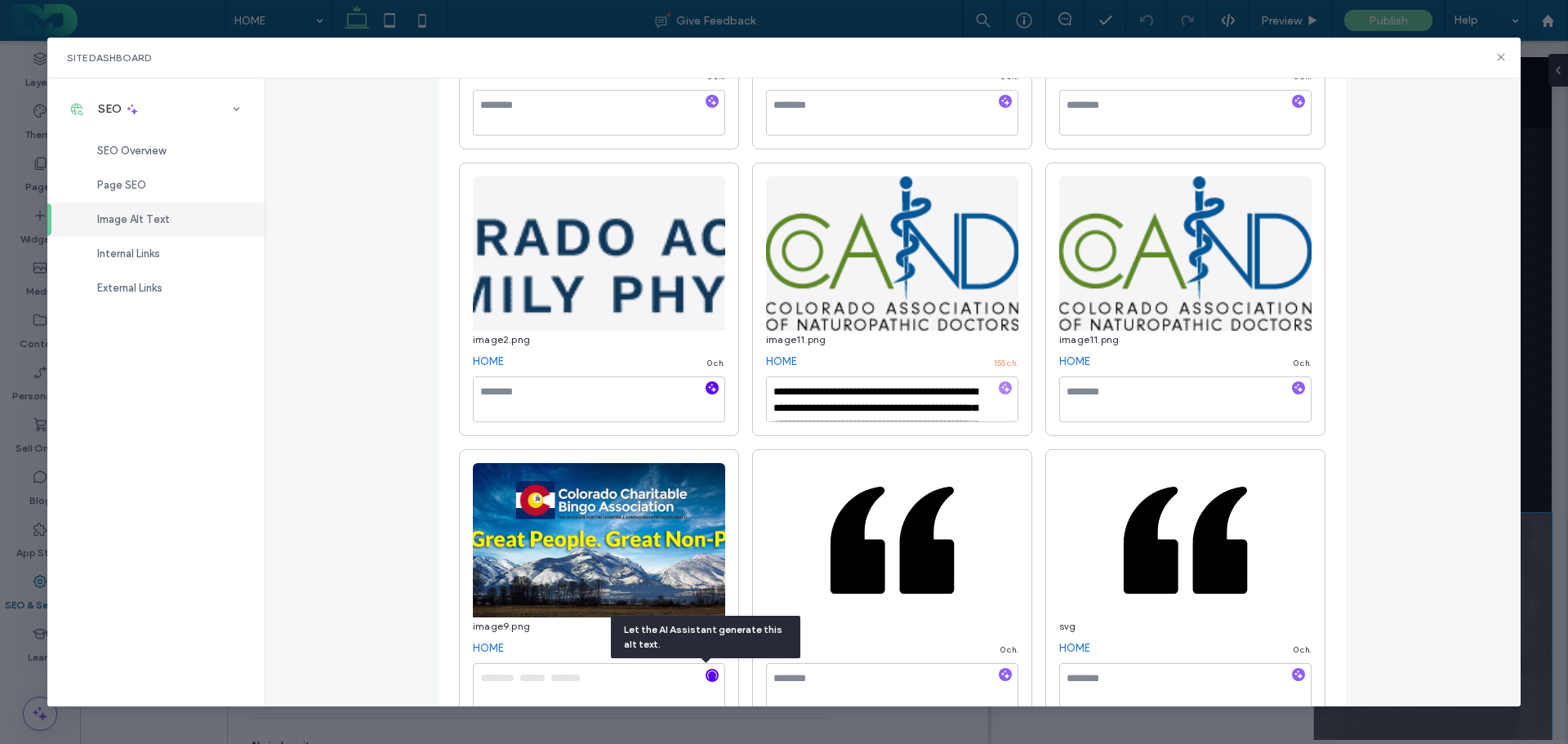 click 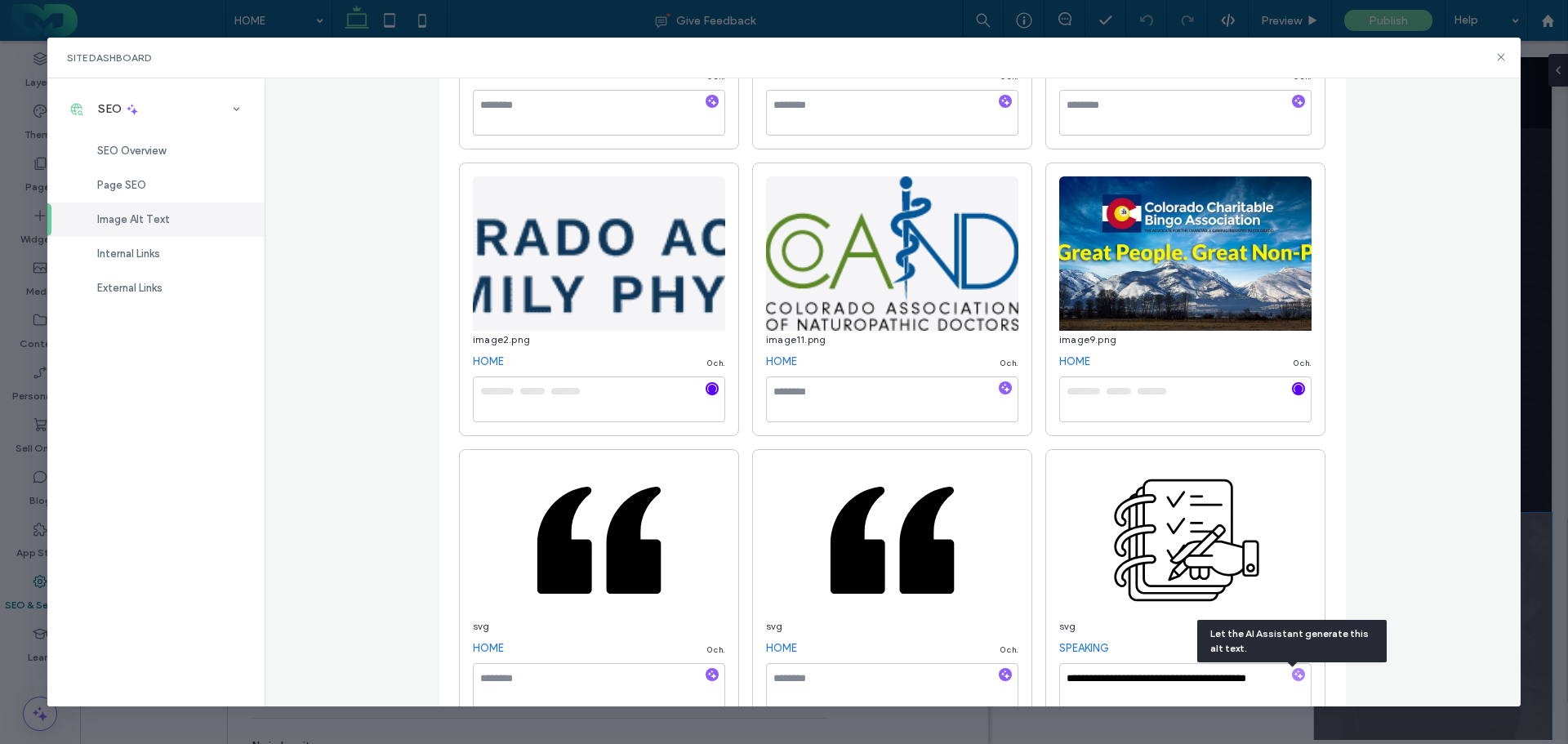 scroll, scrollTop: 1838, scrollLeft: 0, axis: vertical 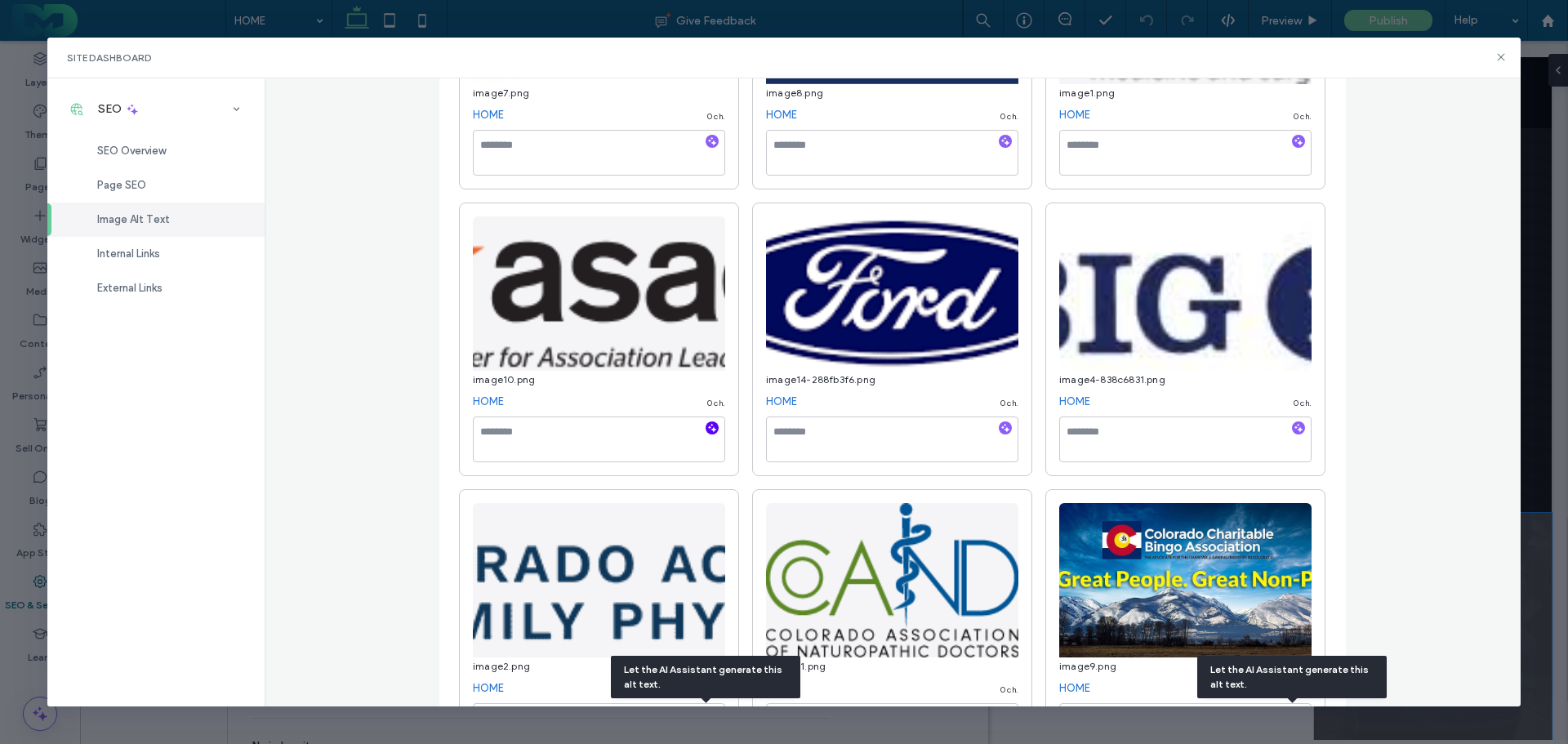 click 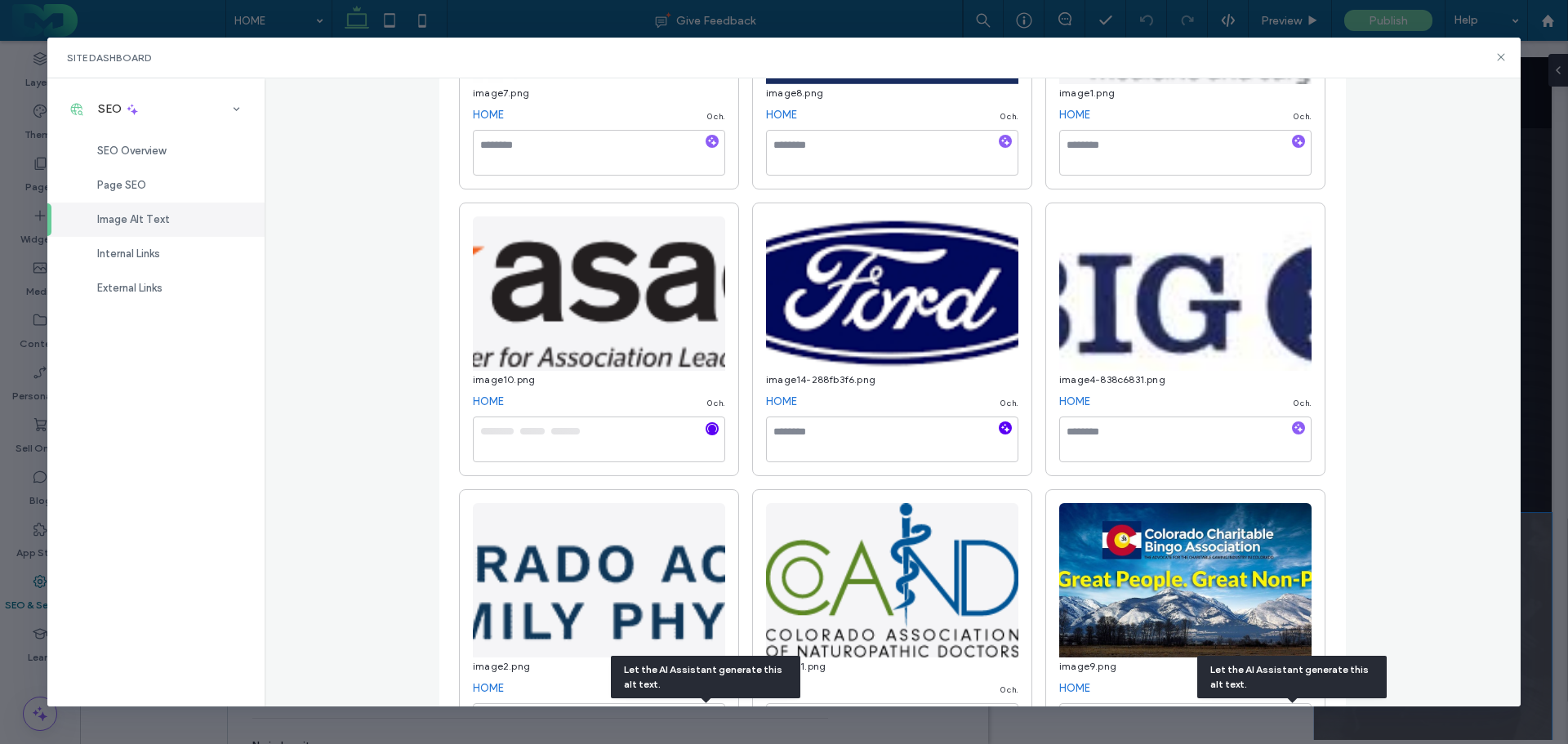 click 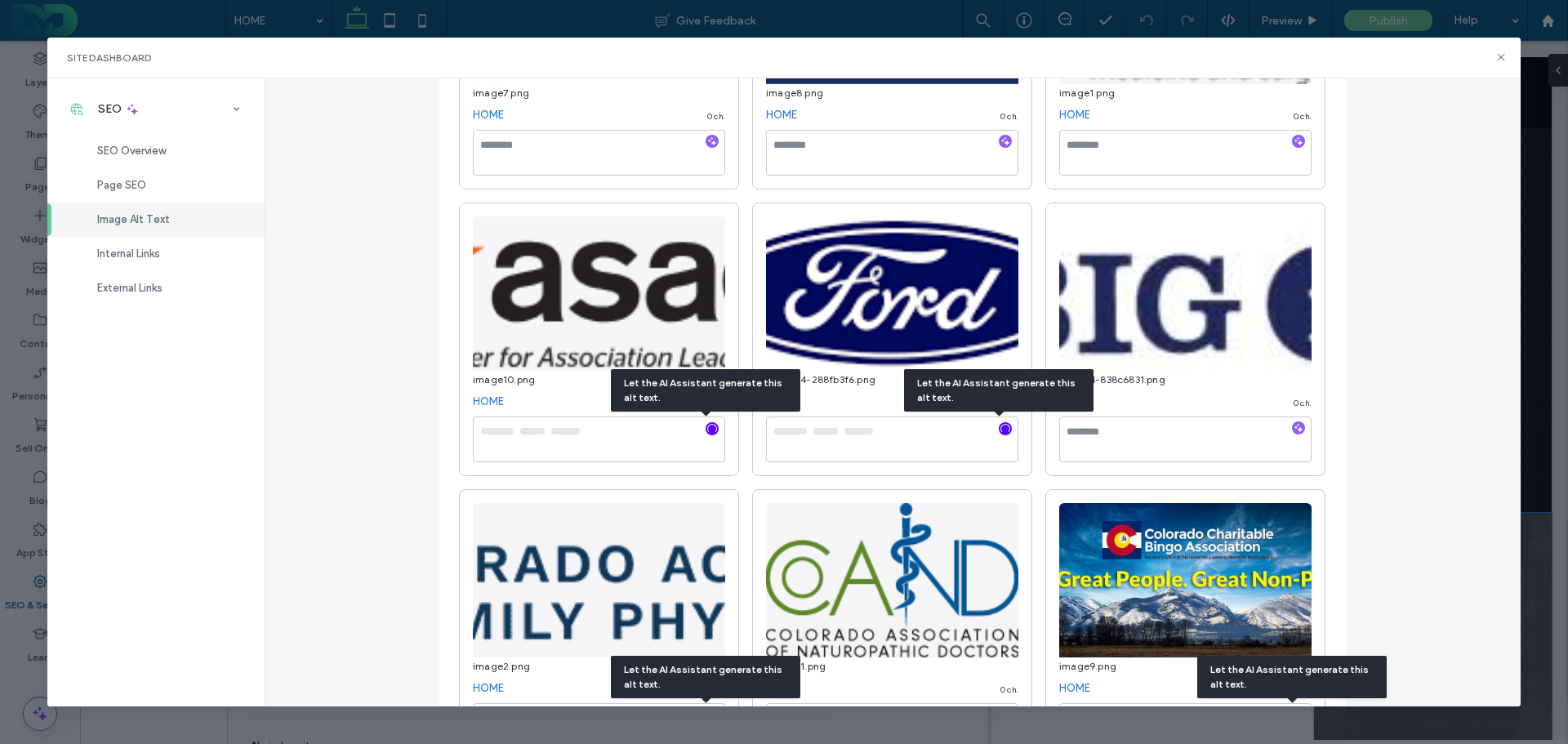 click at bounding box center [1298, 429] 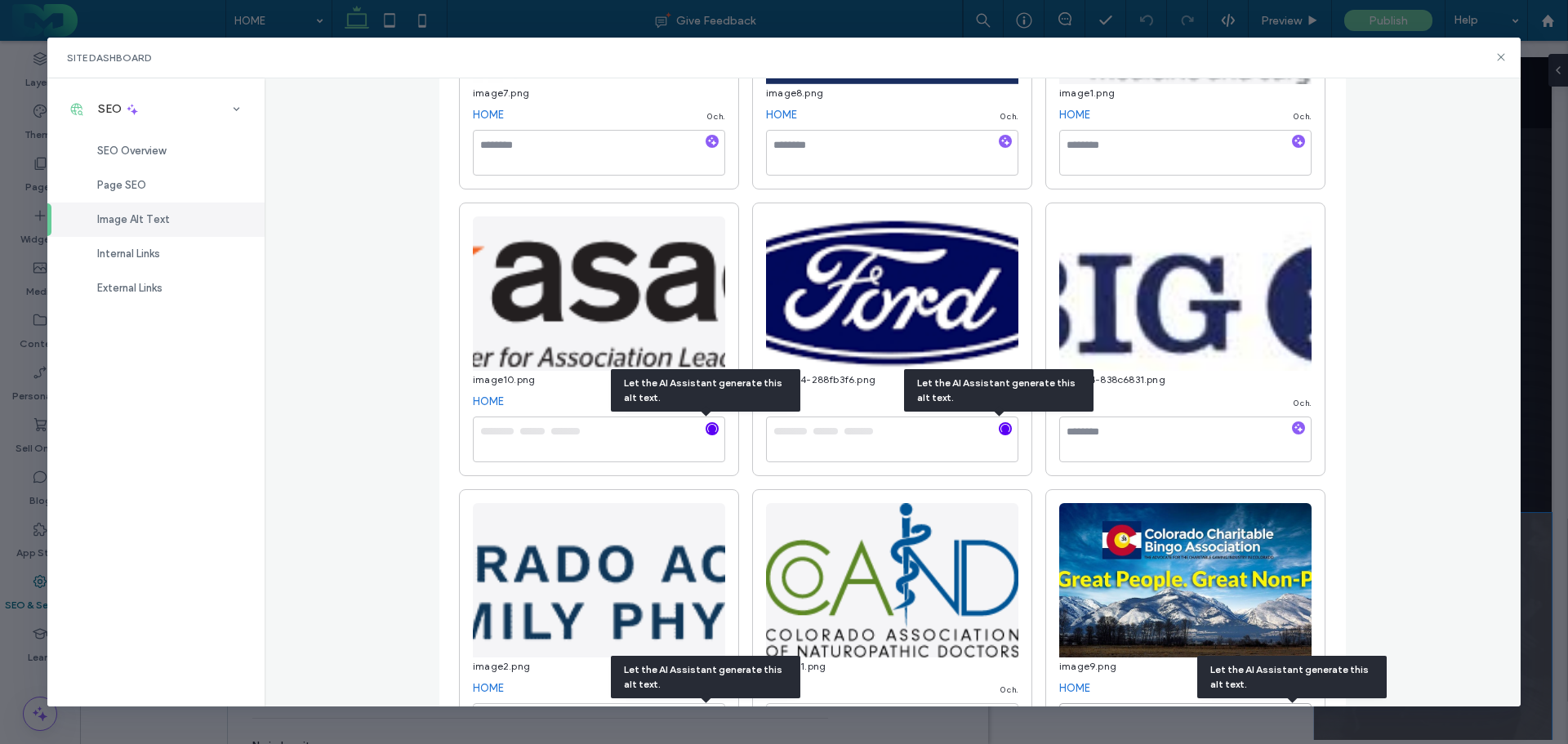 type on "**********" 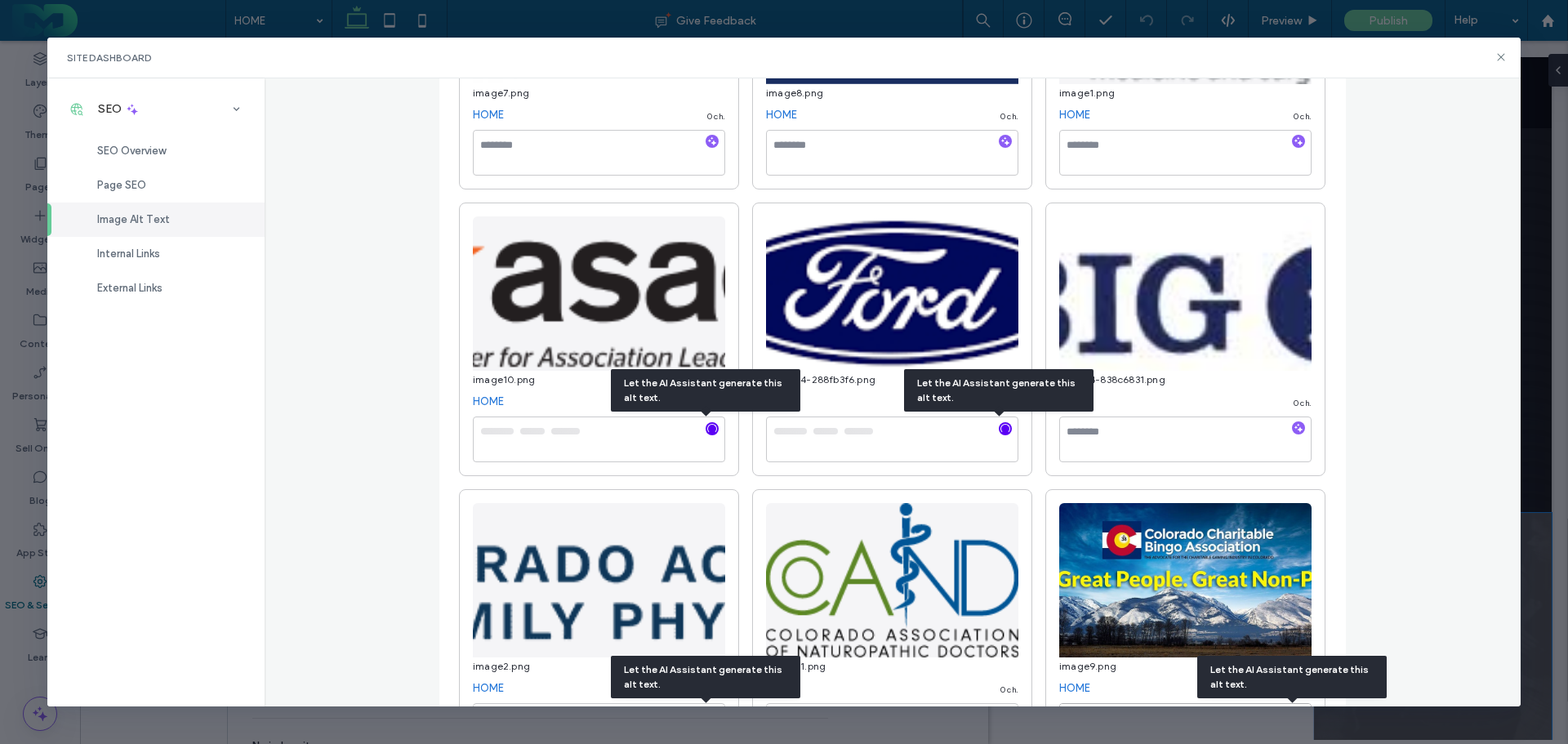 scroll, scrollTop: 2165, scrollLeft: 0, axis: vertical 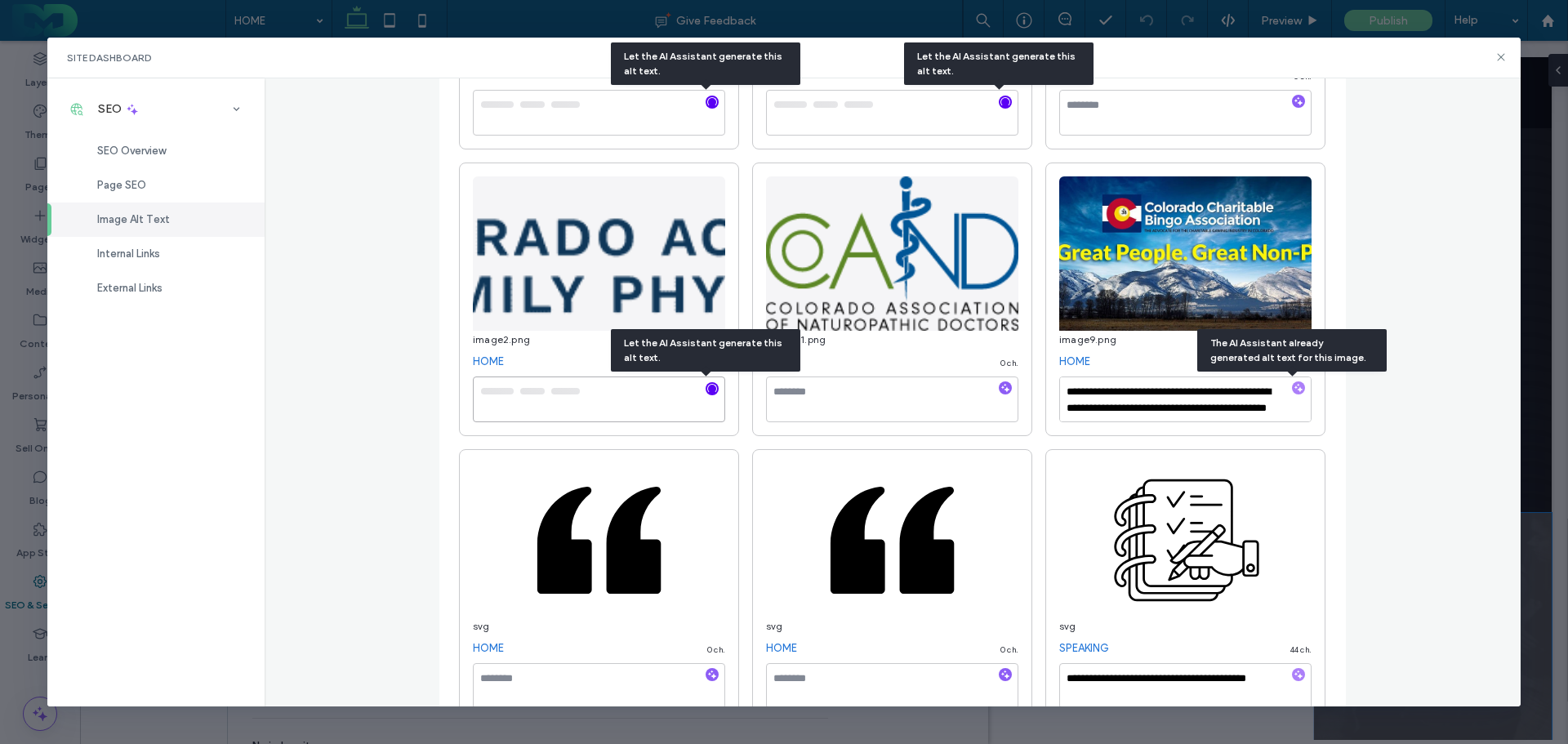 type on "**********" 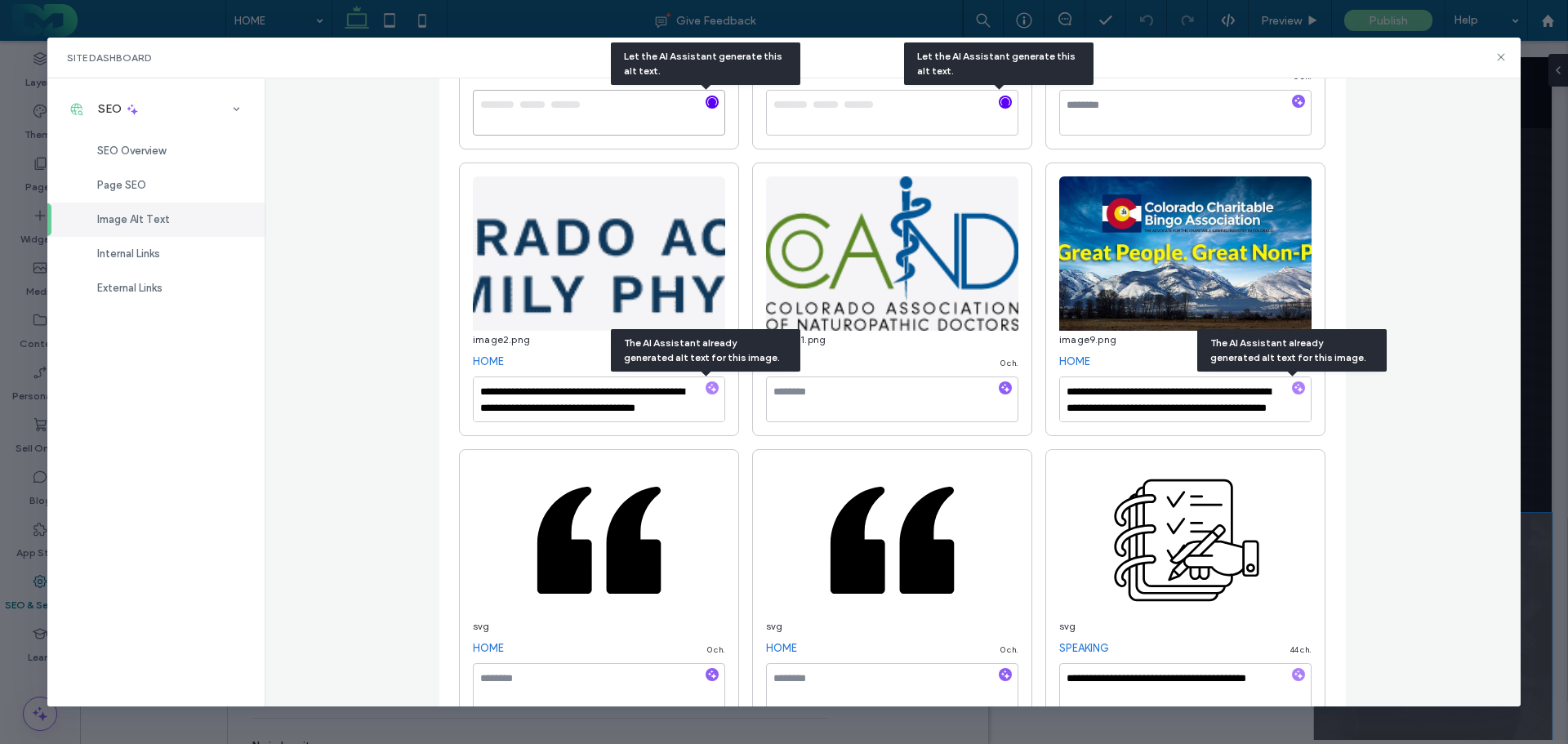 type on "**********" 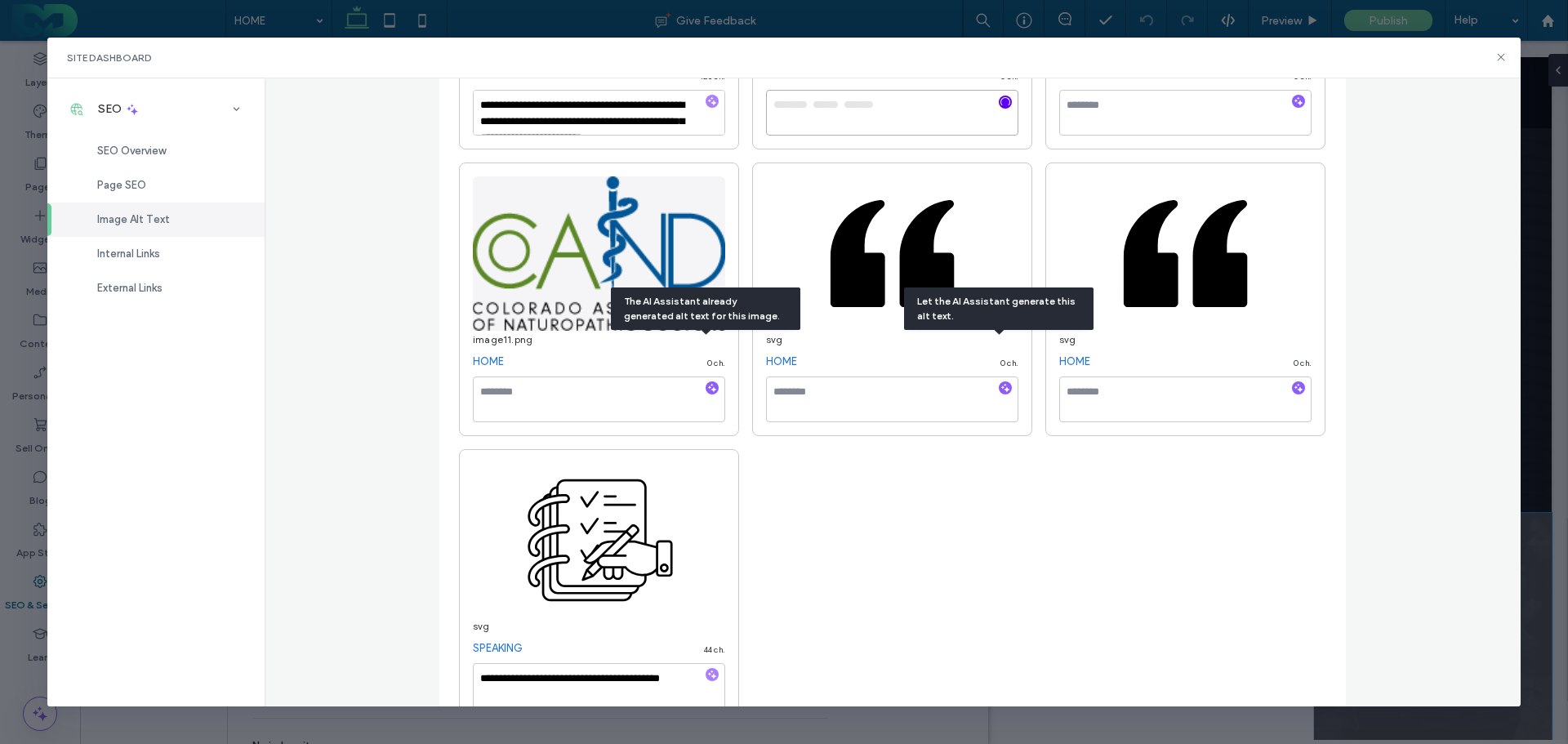 scroll, scrollTop: 1920, scrollLeft: 0, axis: vertical 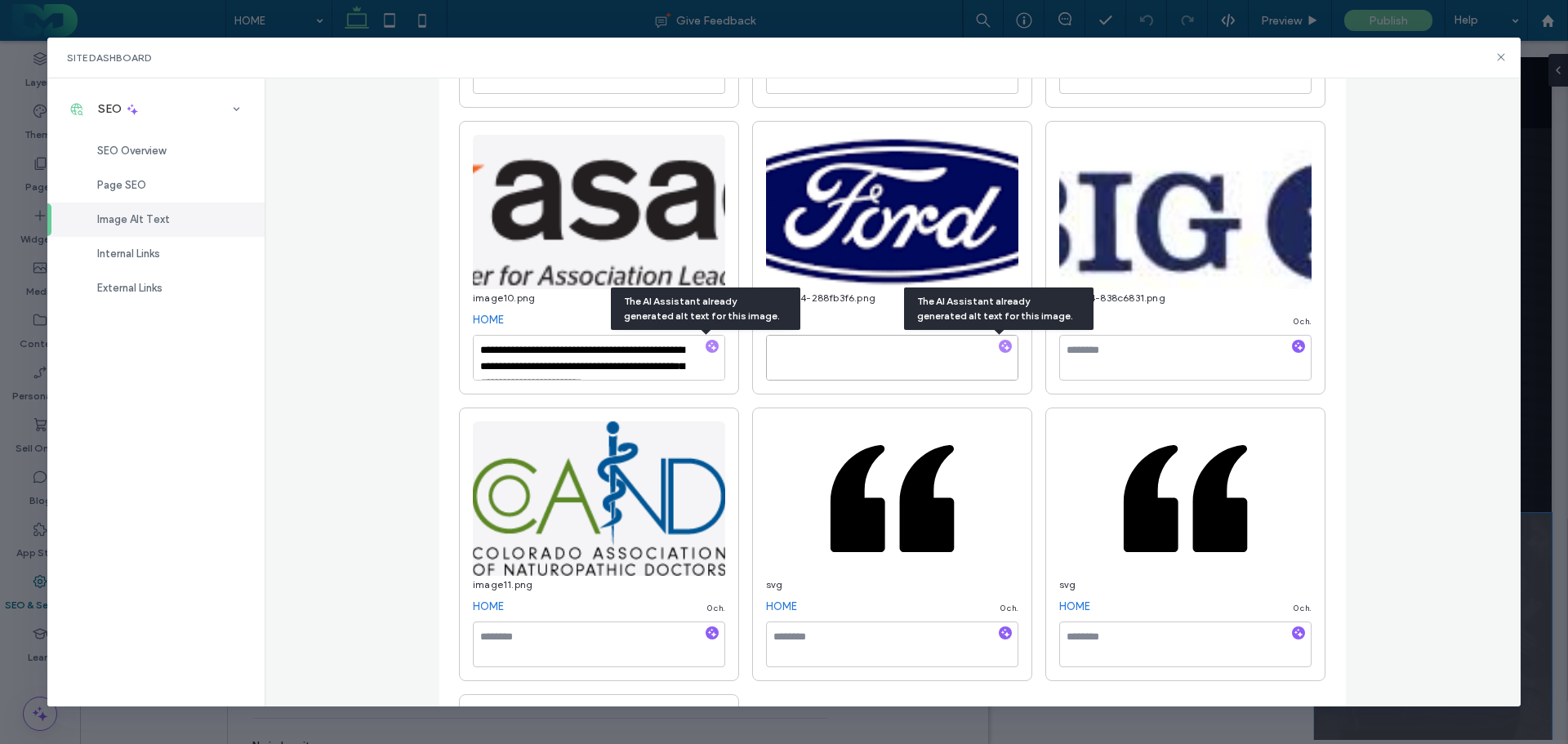 type on "**********" 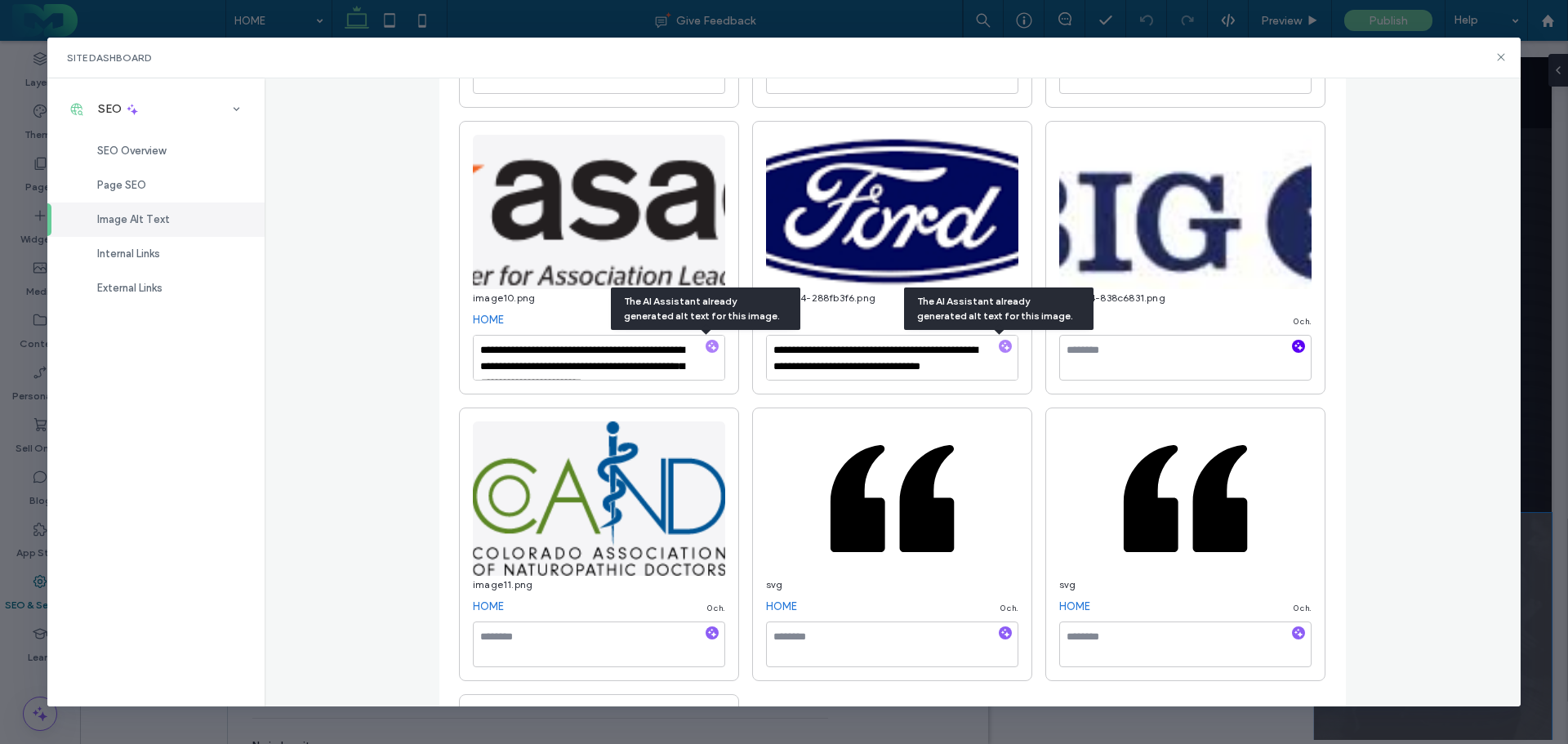 click 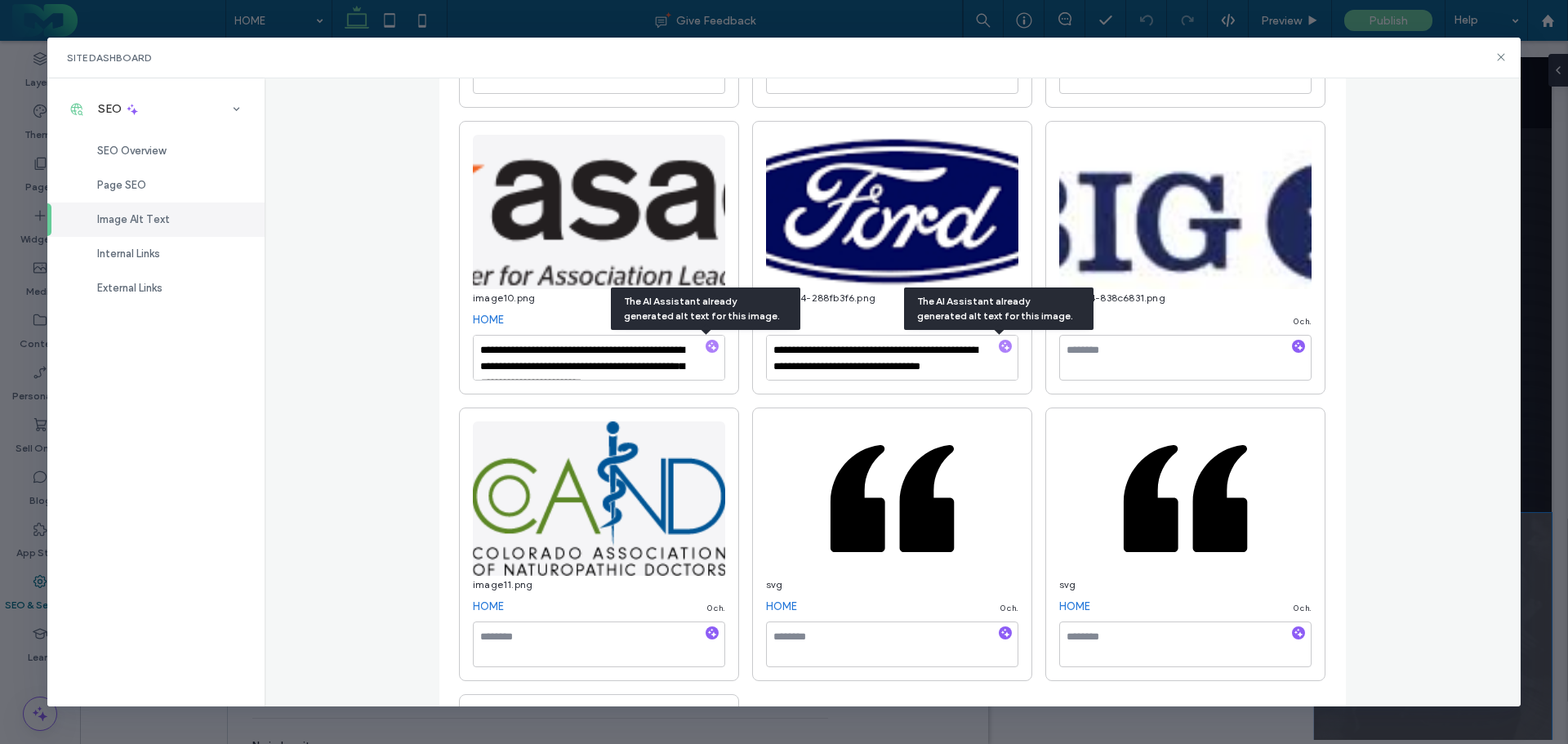 click on "**********" at bounding box center [599, 931] 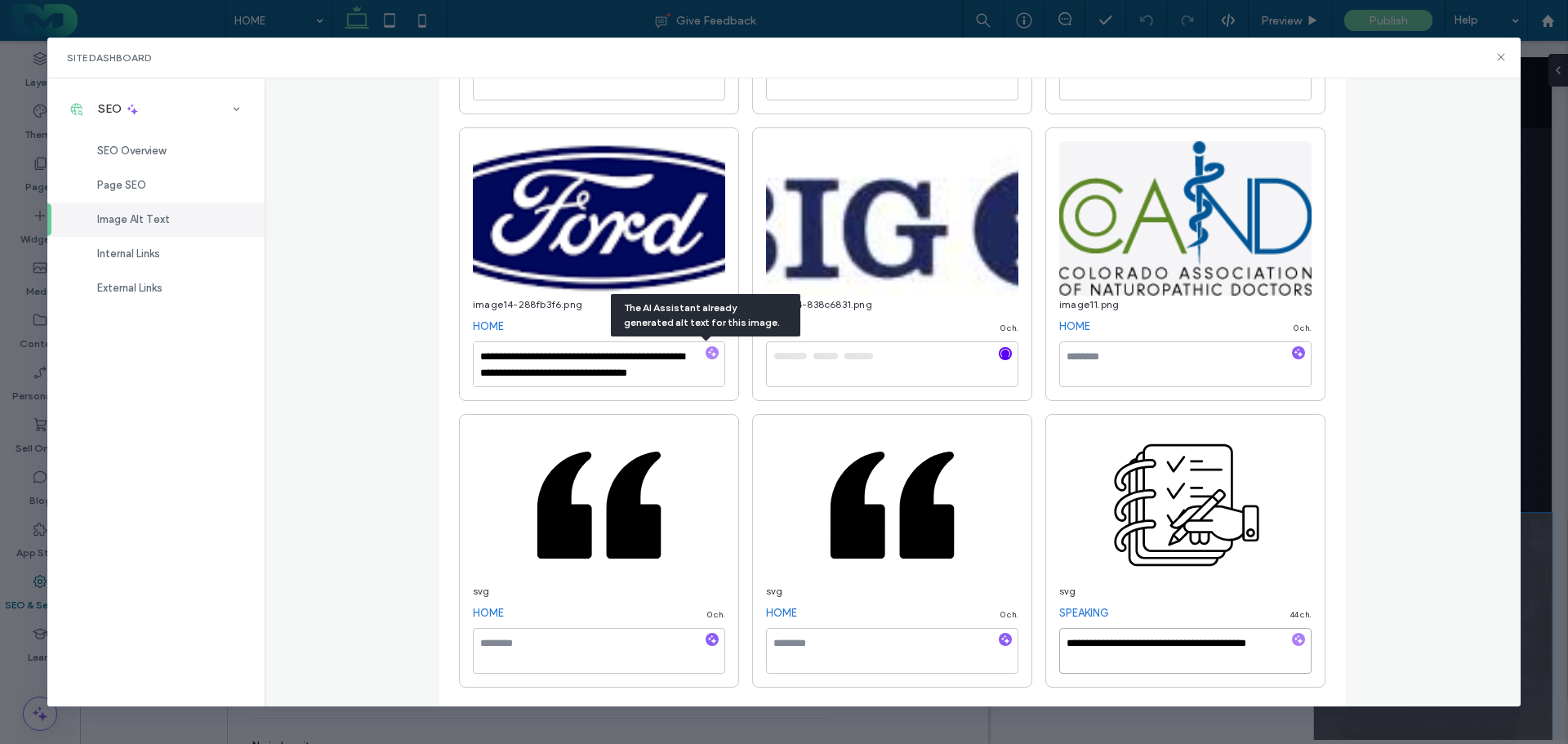 scroll, scrollTop: 1913, scrollLeft: 0, axis: vertical 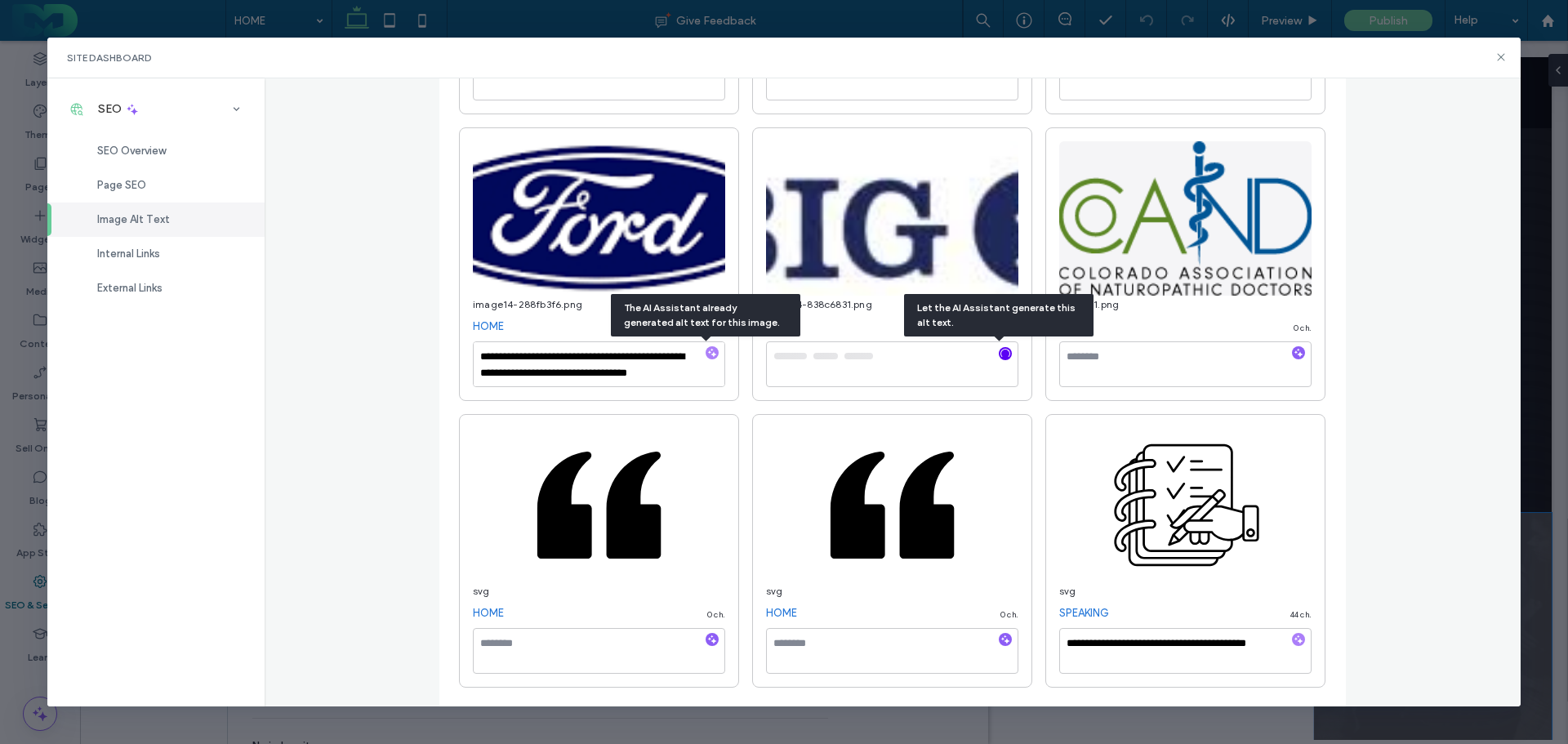 click at bounding box center [1298, 640] 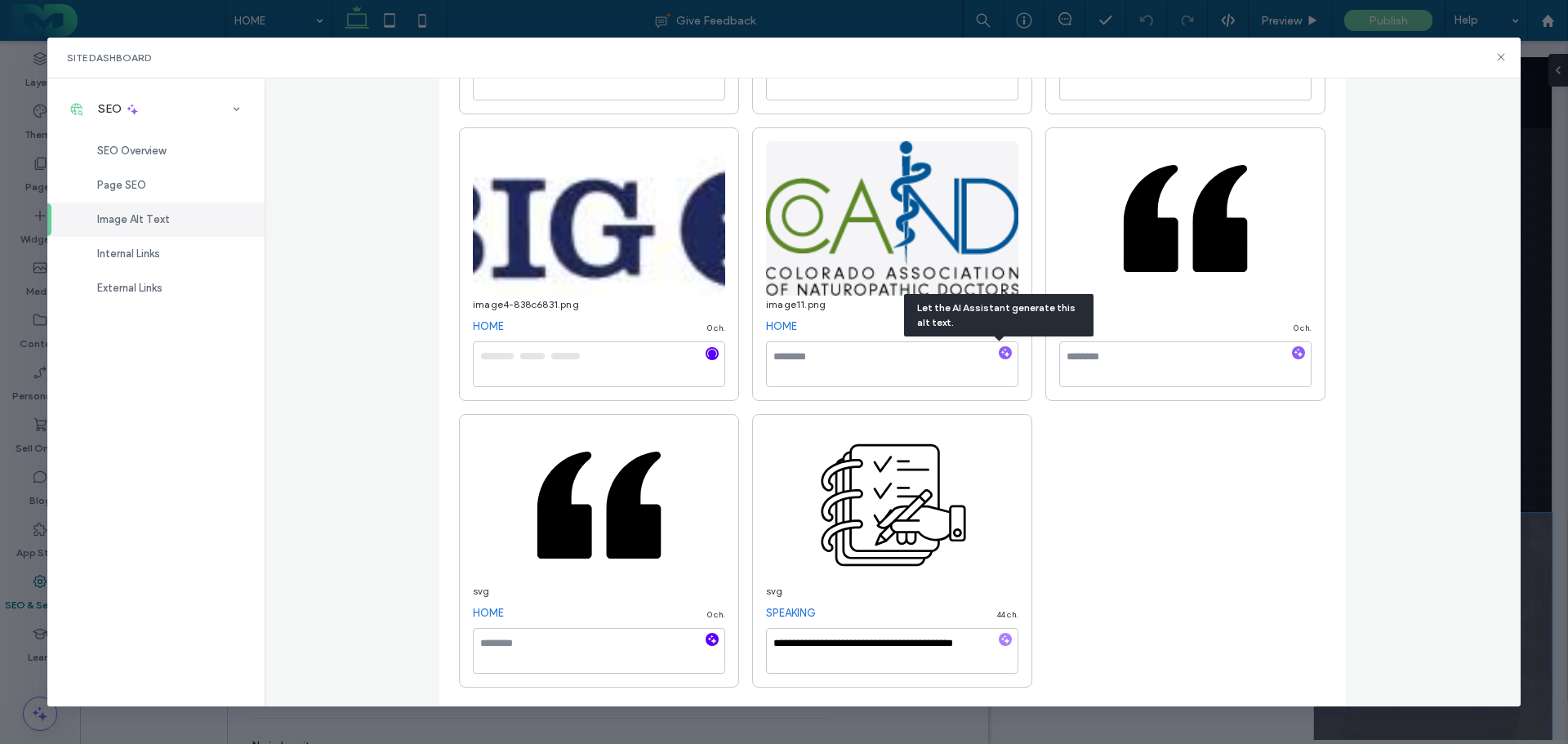 click 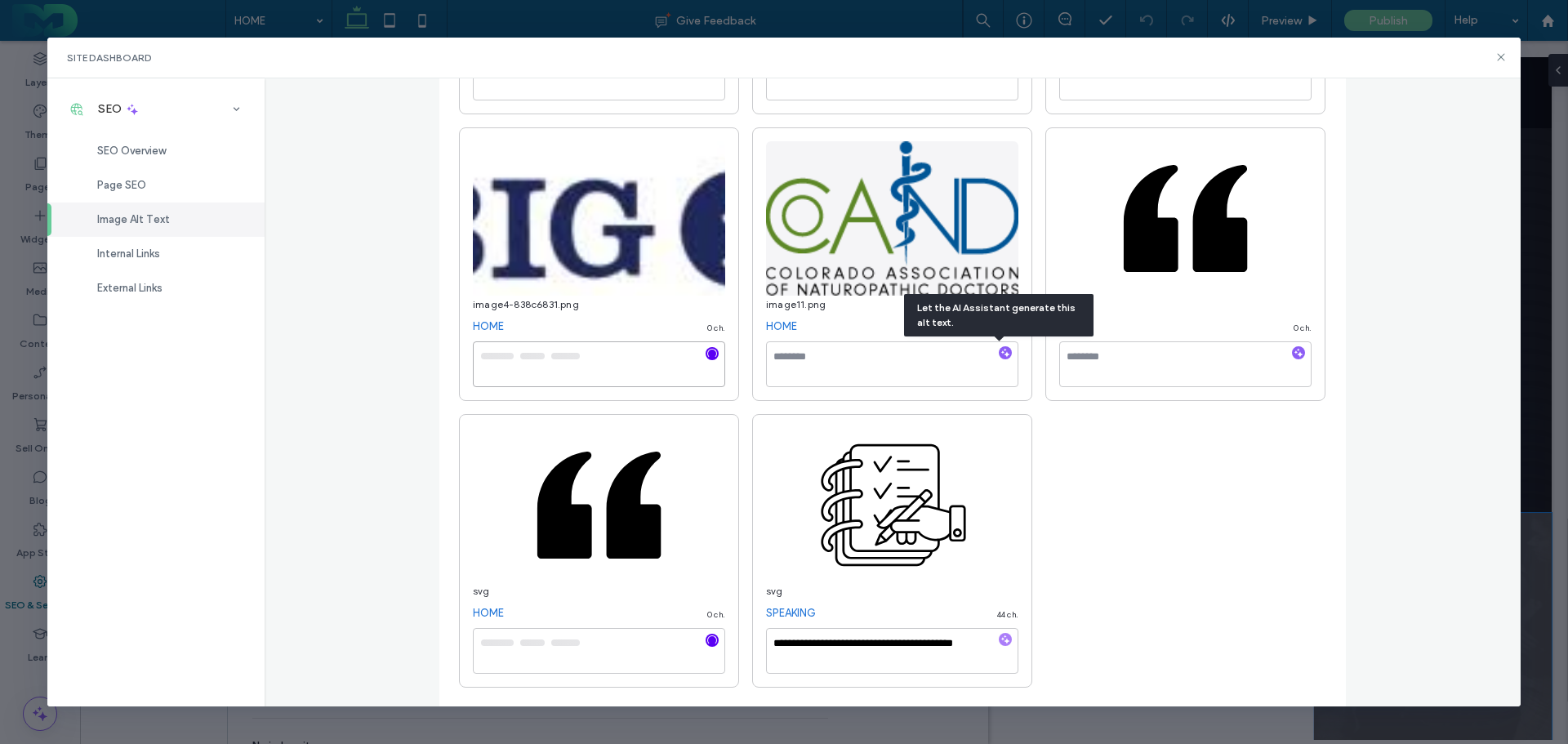 type on "**********" 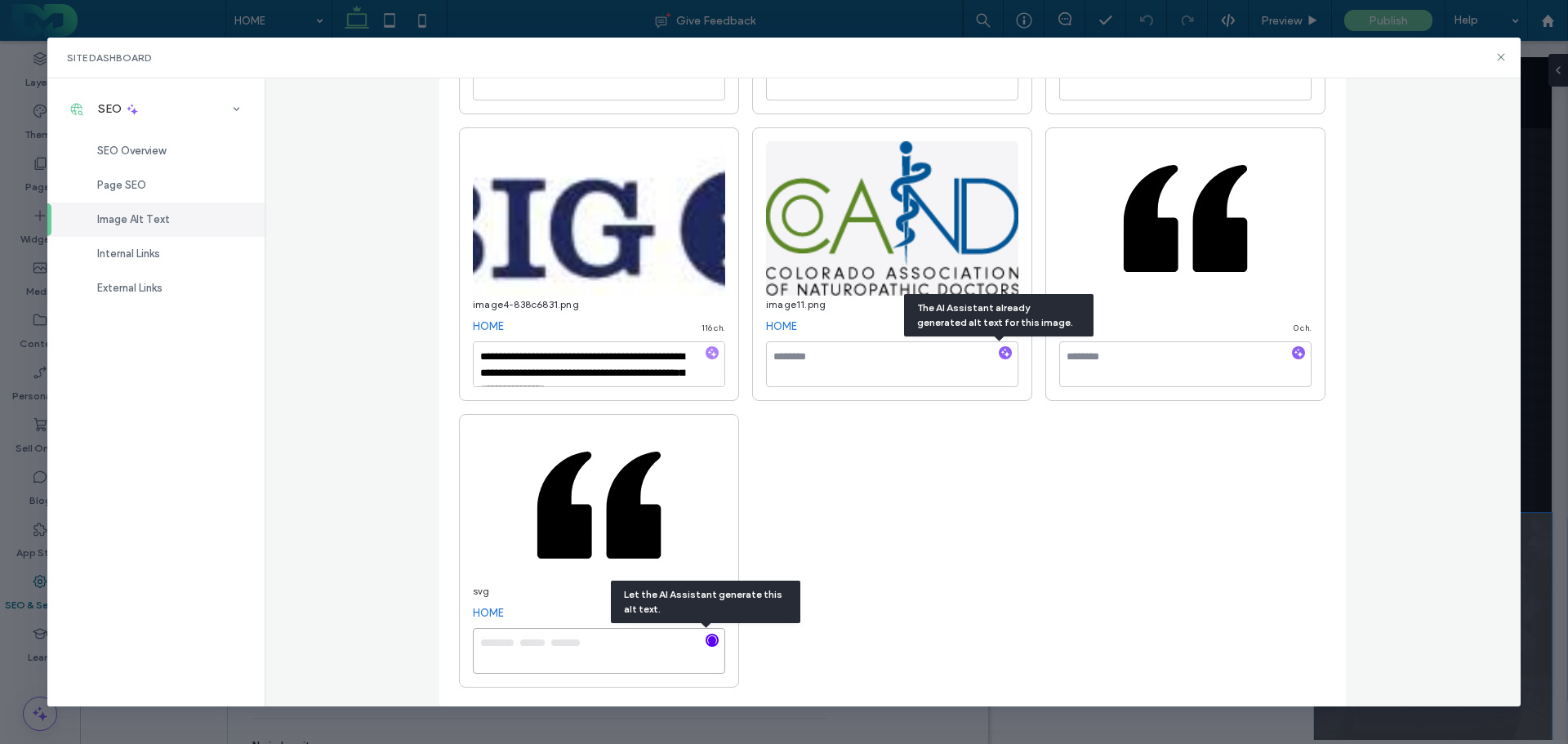 type on "**********" 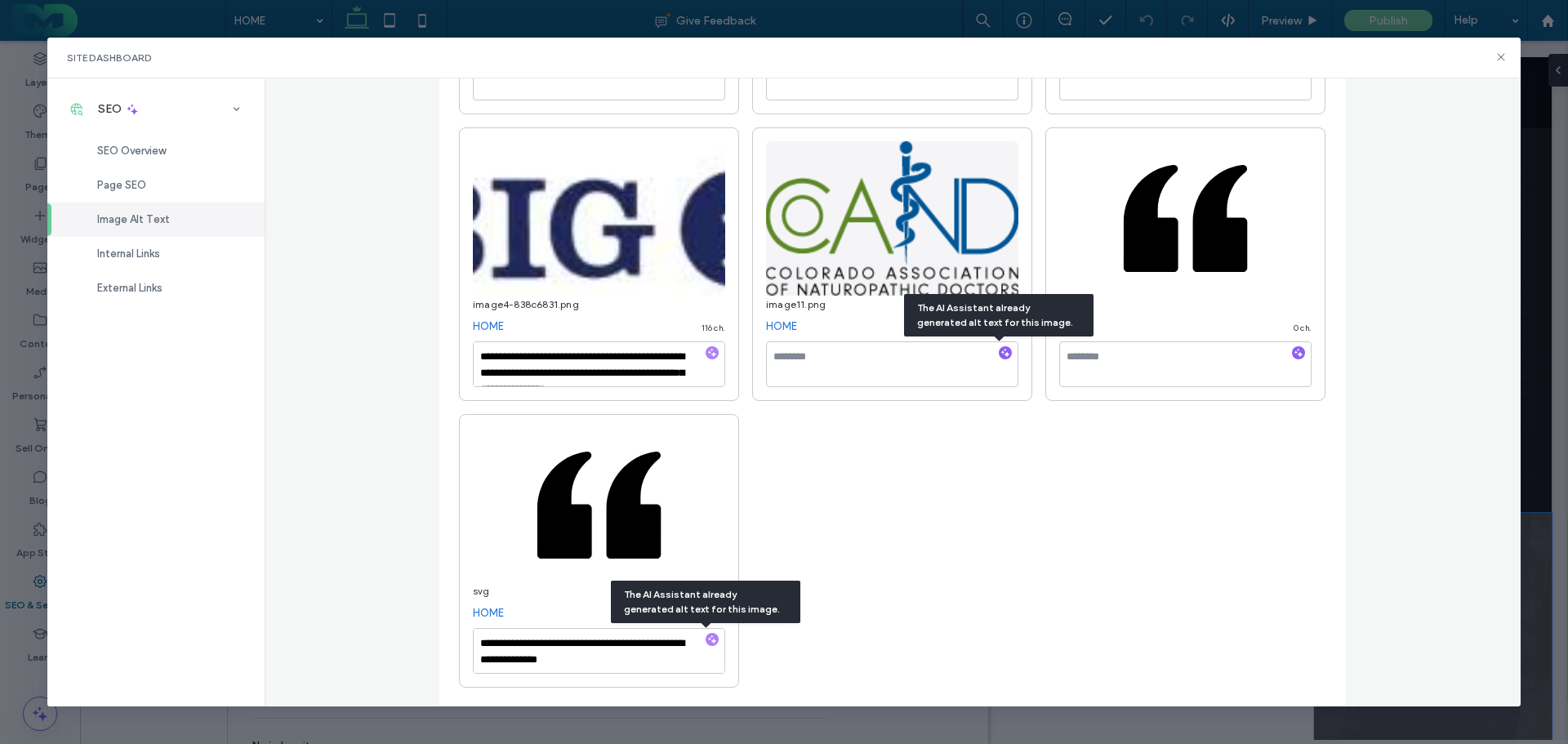 click on "**********" at bounding box center (893, -452) 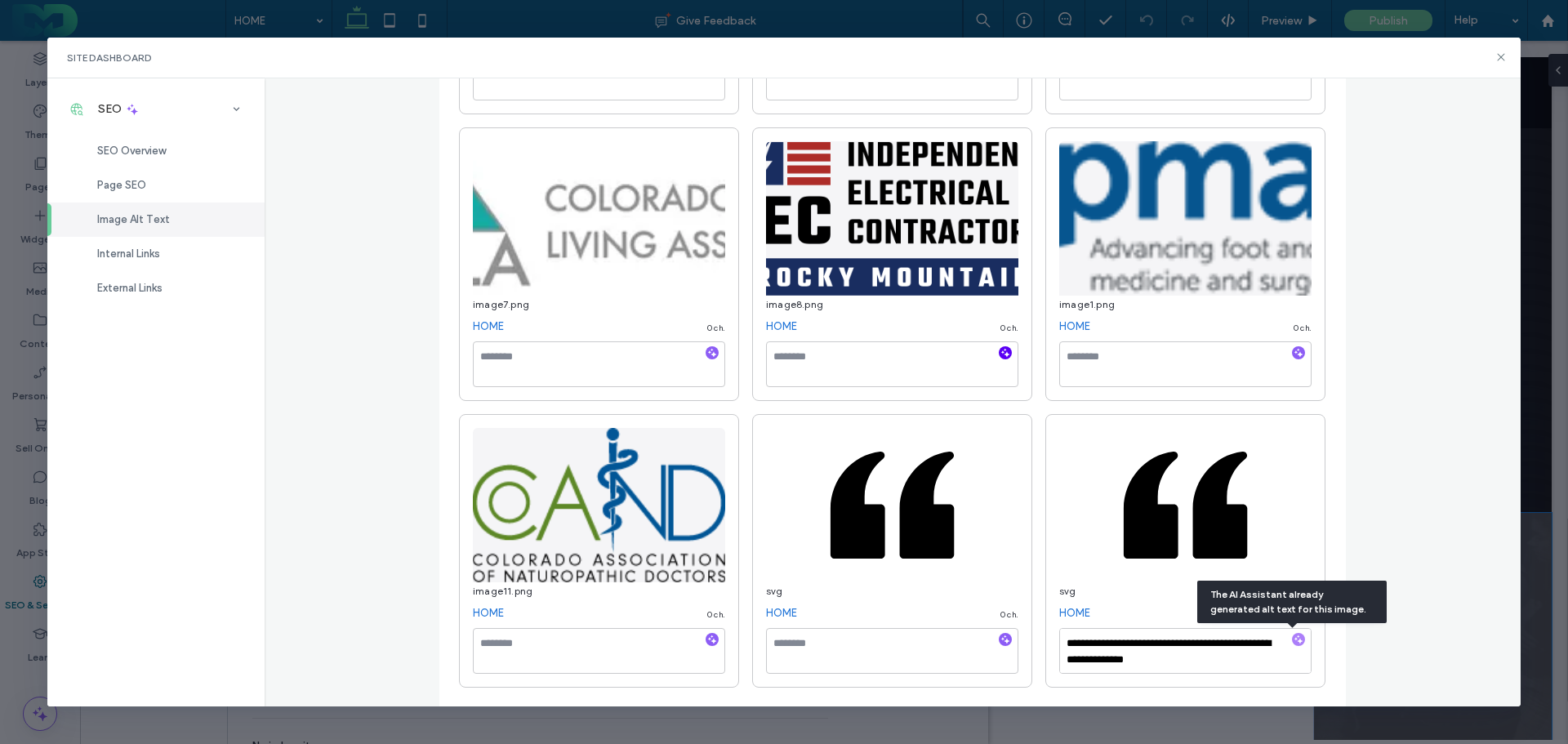 click 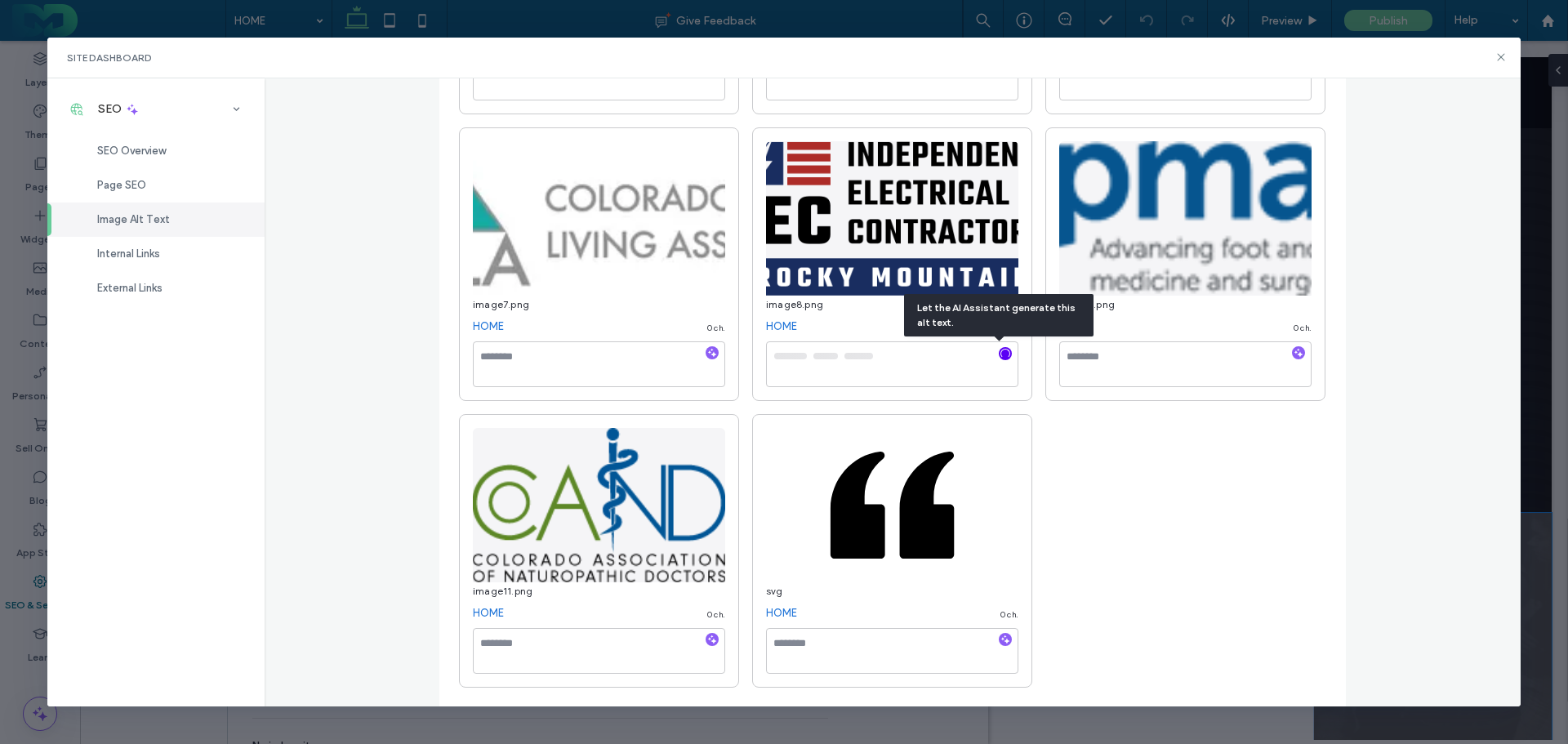 click at bounding box center (712, 353) 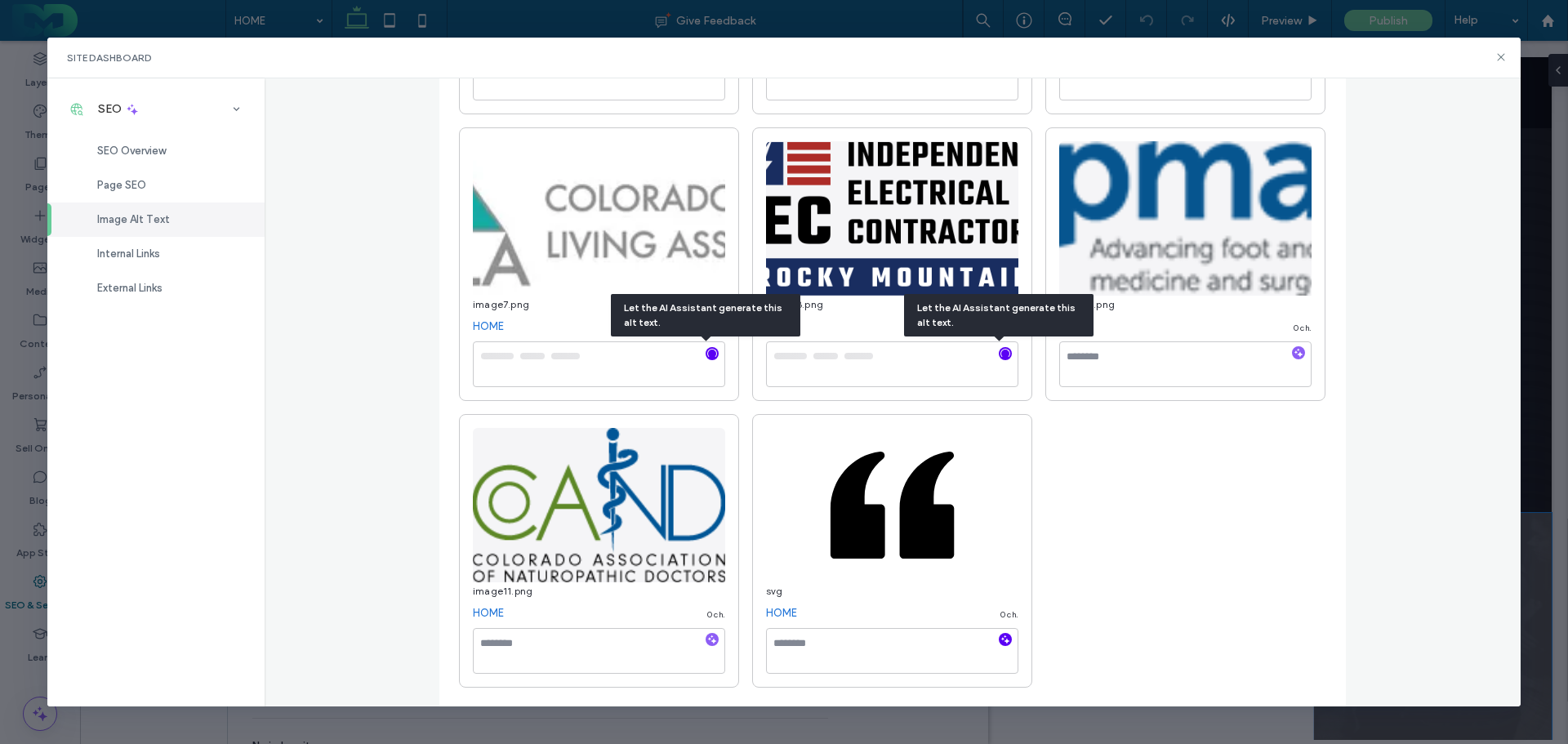 click 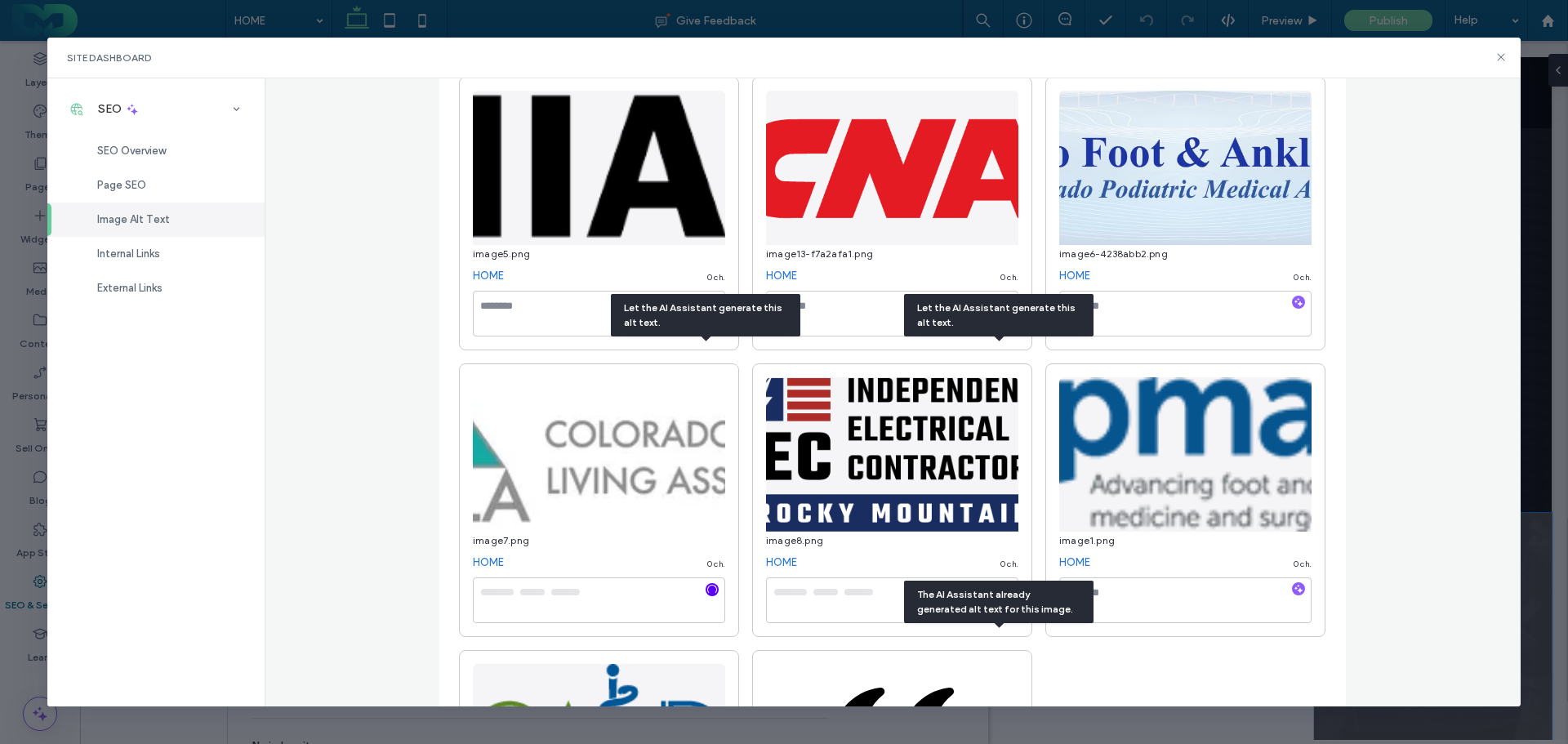 type on "**********" 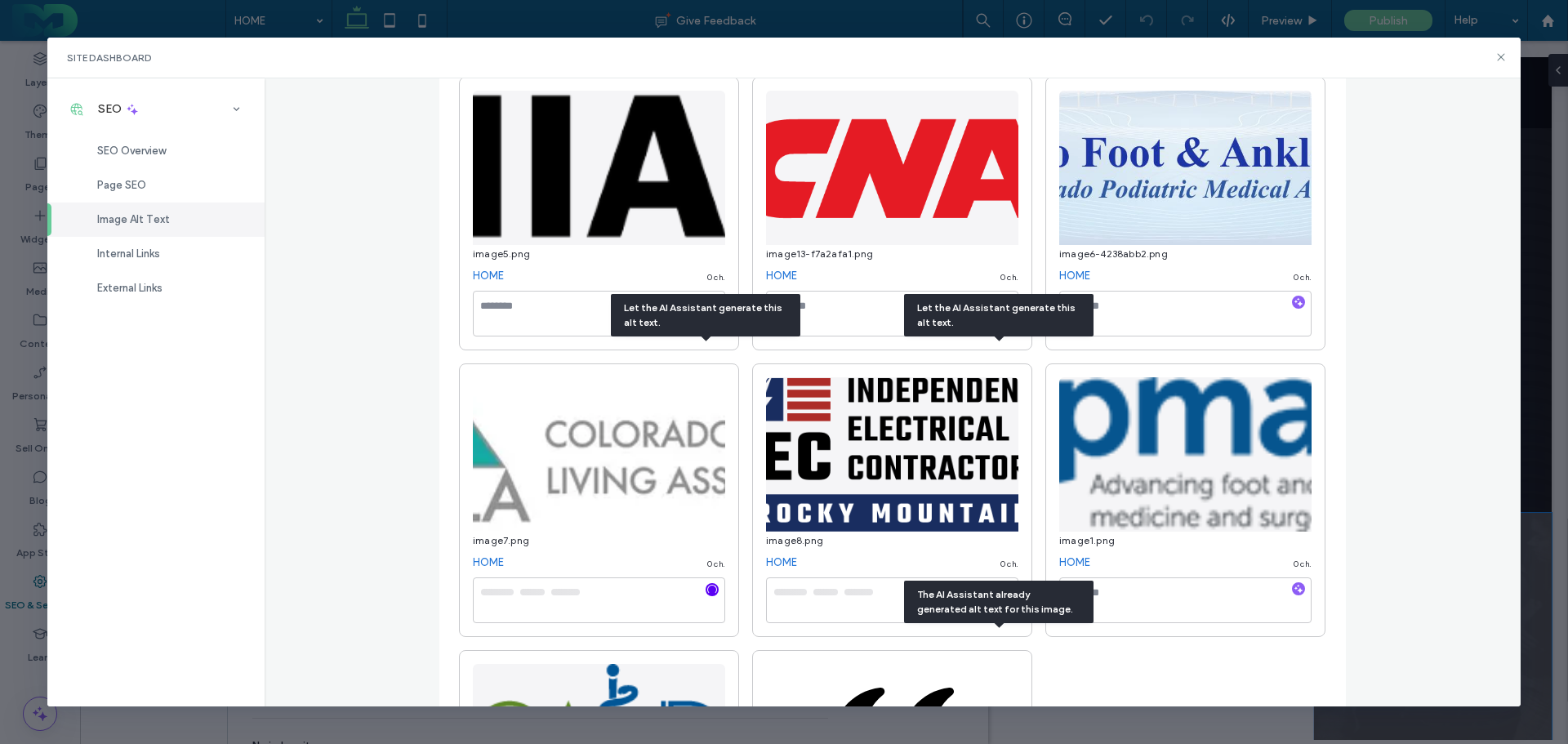scroll, scrollTop: 1627, scrollLeft: 0, axis: vertical 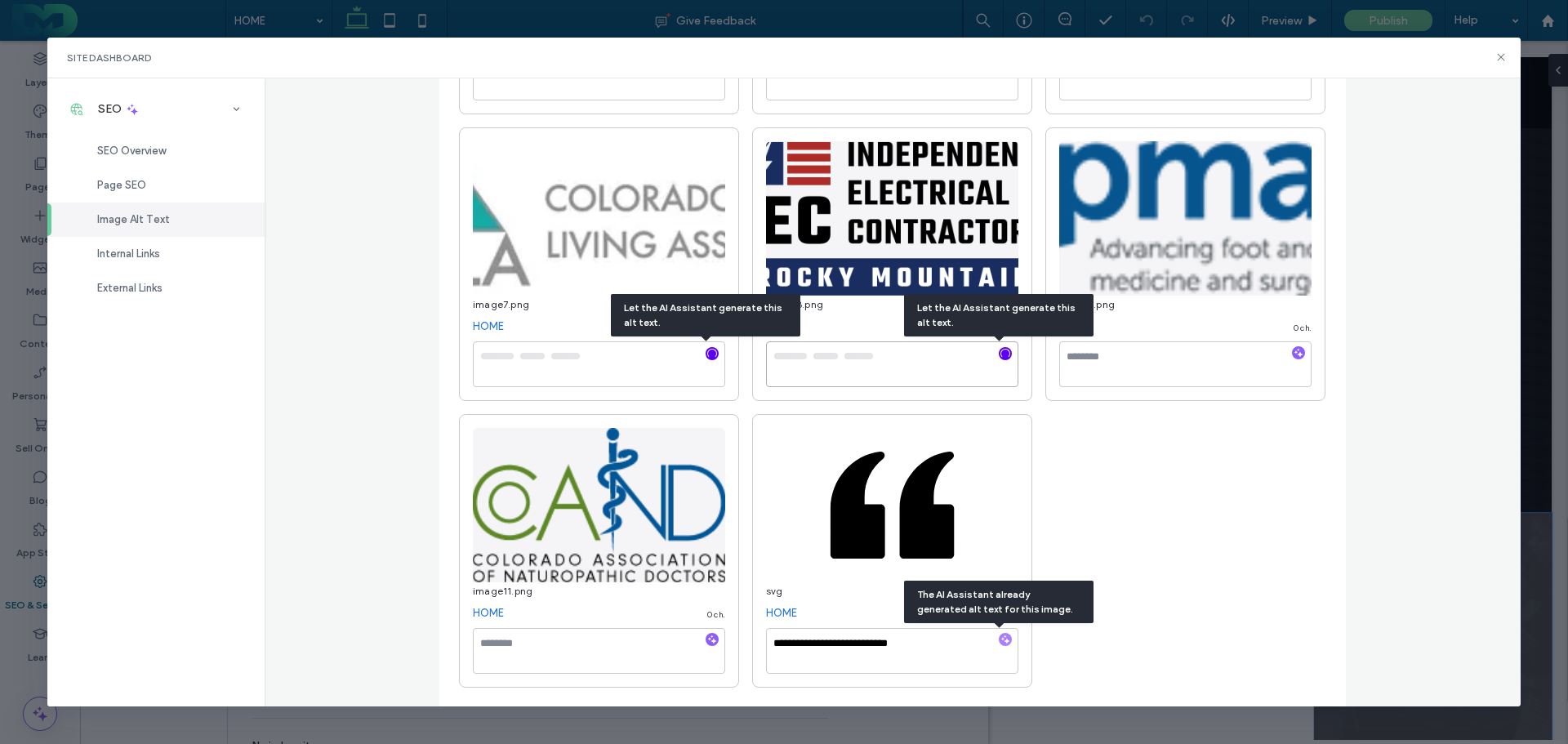 type on "**********" 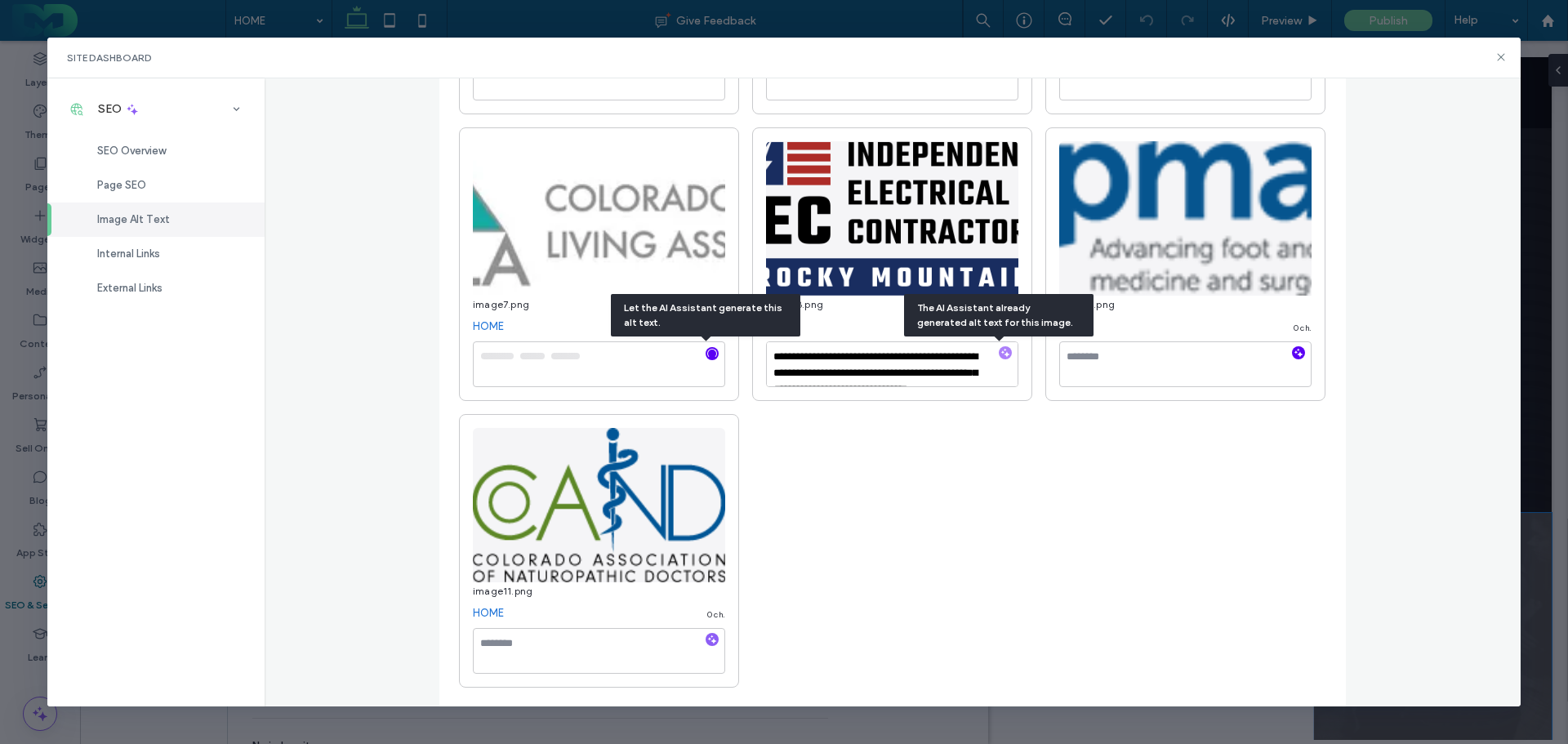 click 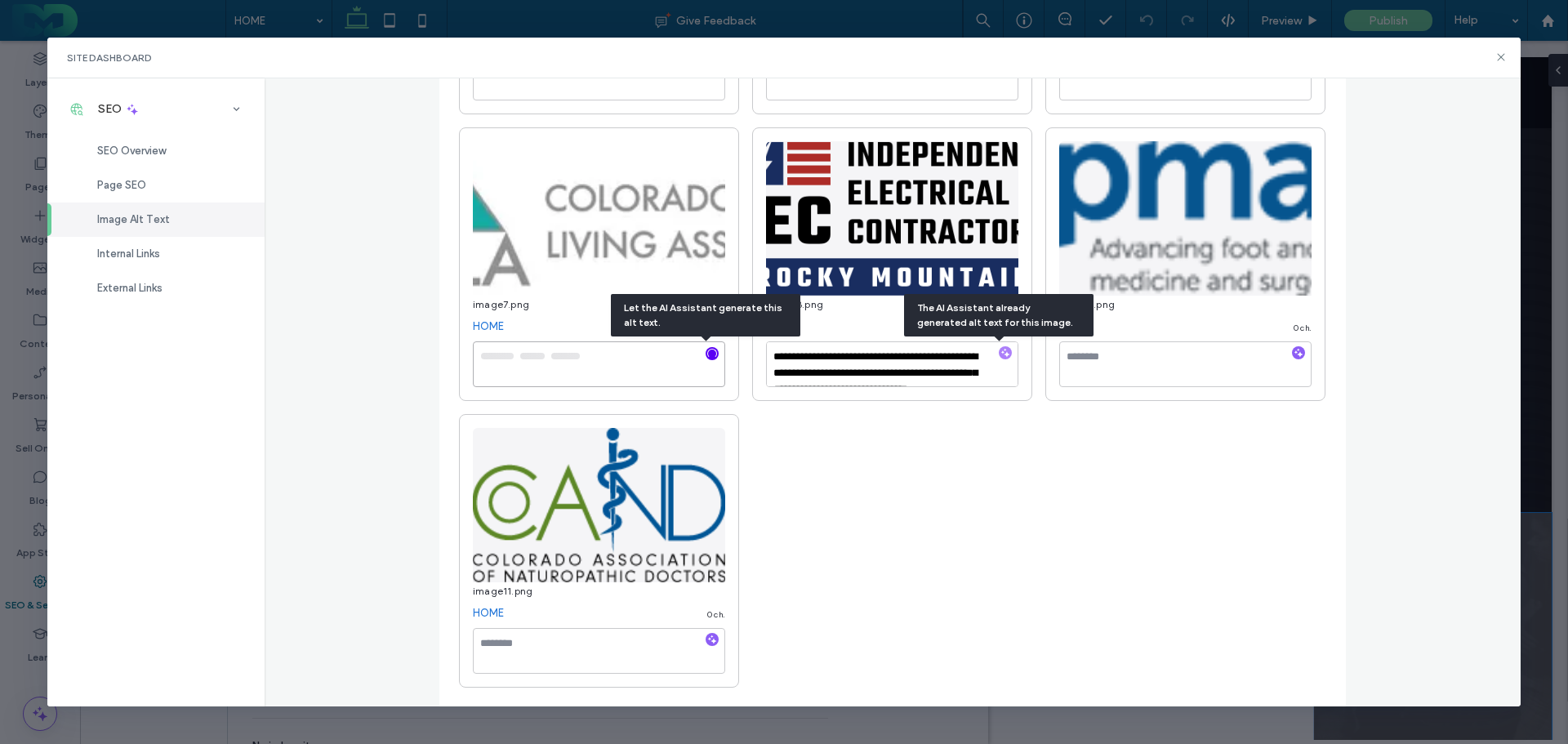 type on "**********" 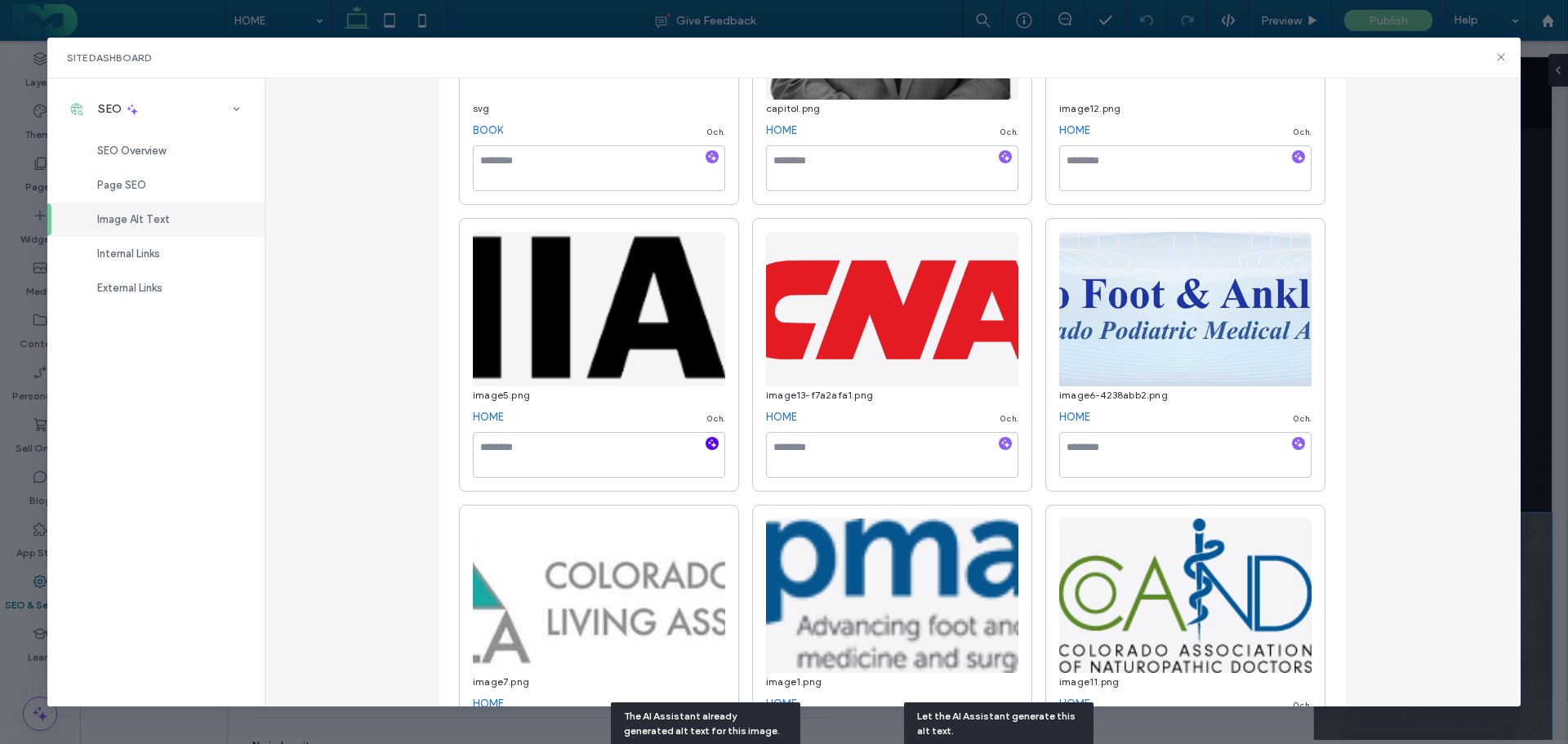 click 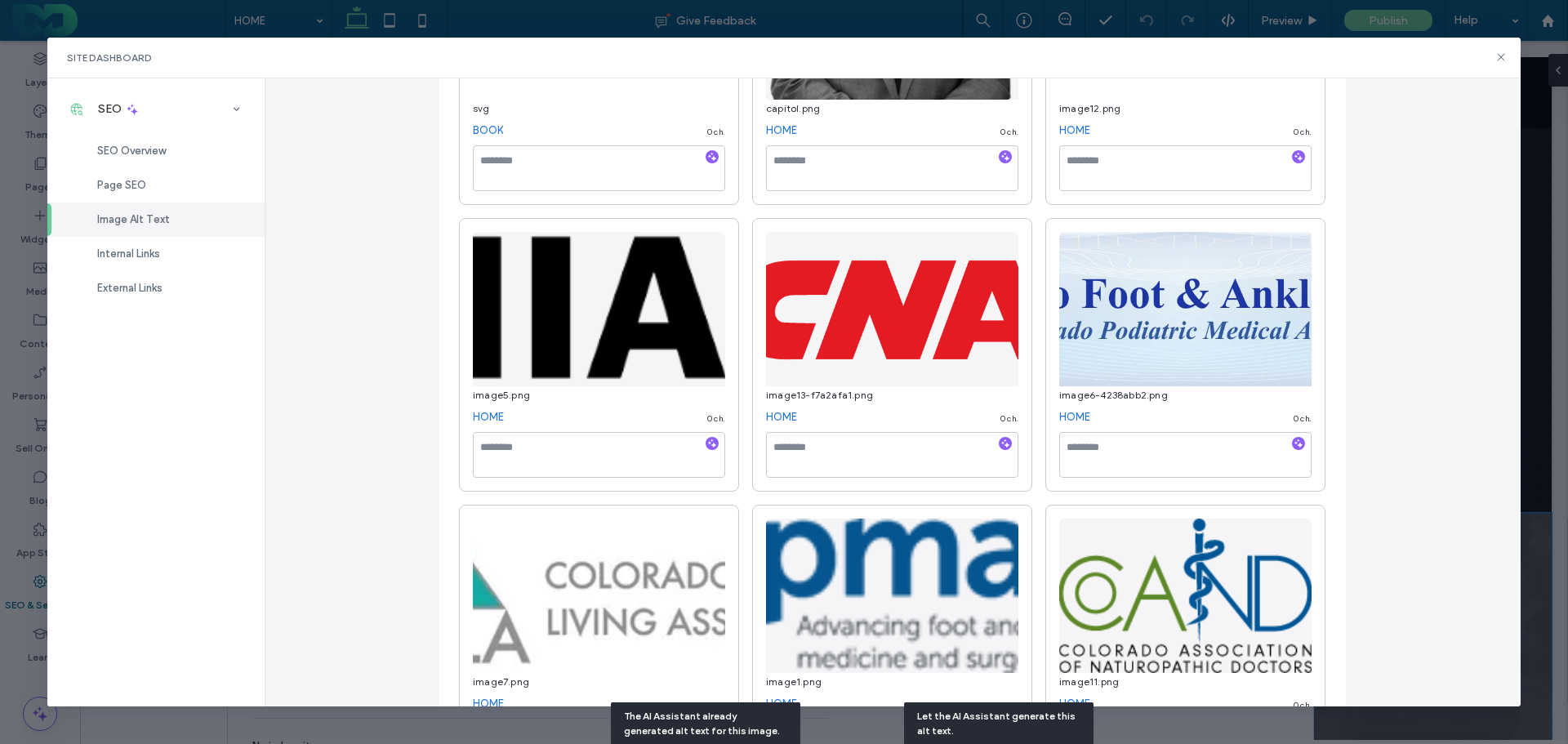 scroll, scrollTop: 1218, scrollLeft: 0, axis: vertical 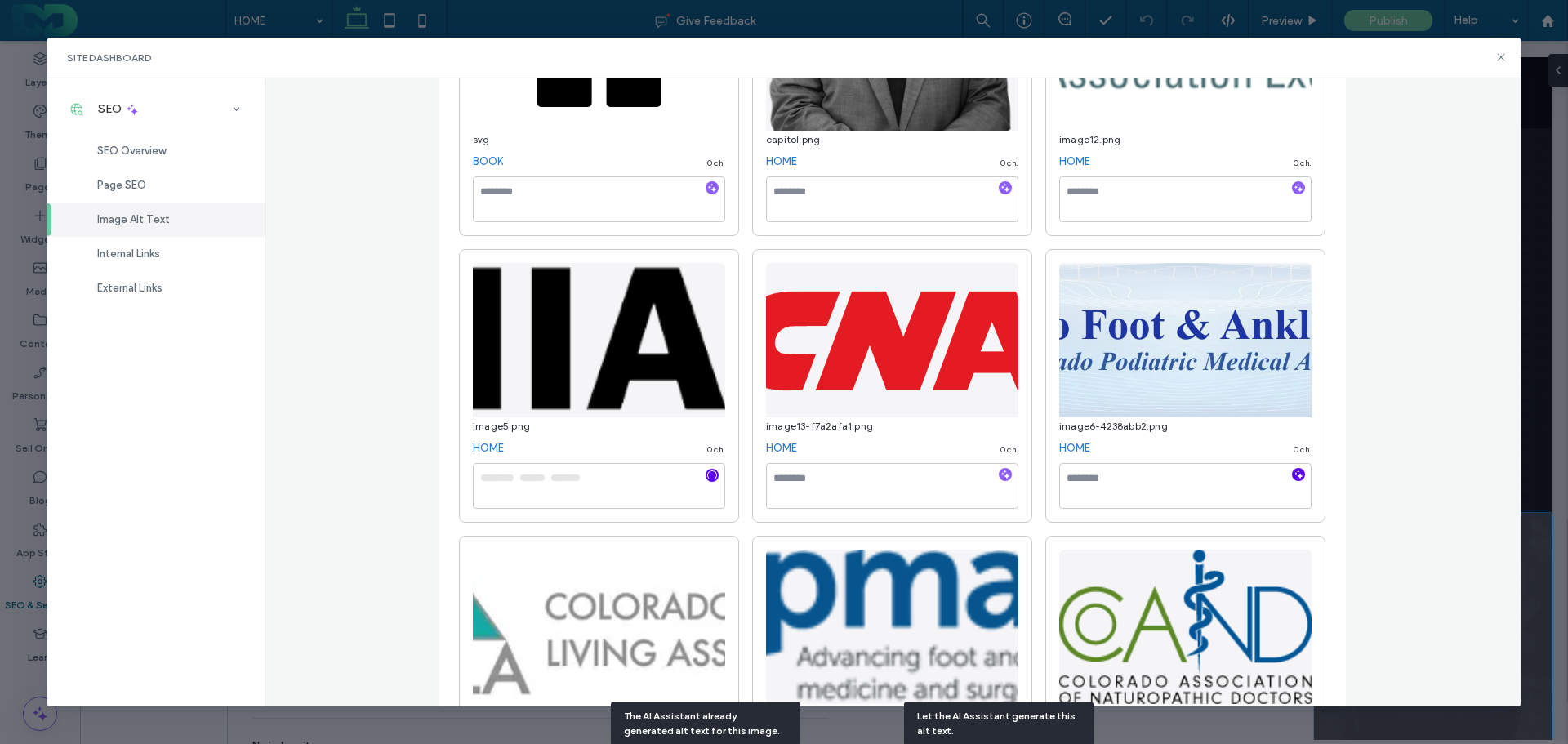 click 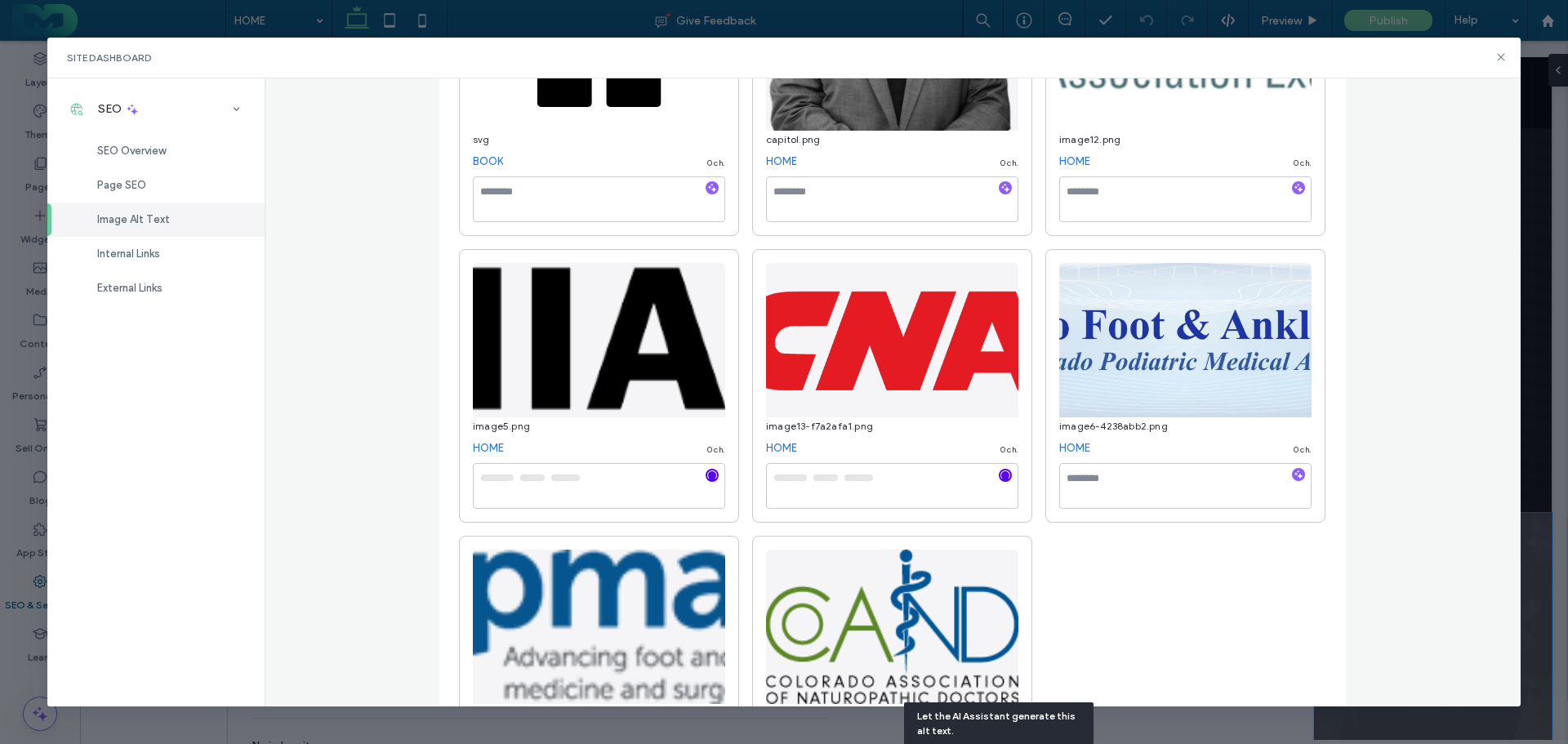 click at bounding box center [1298, 475] 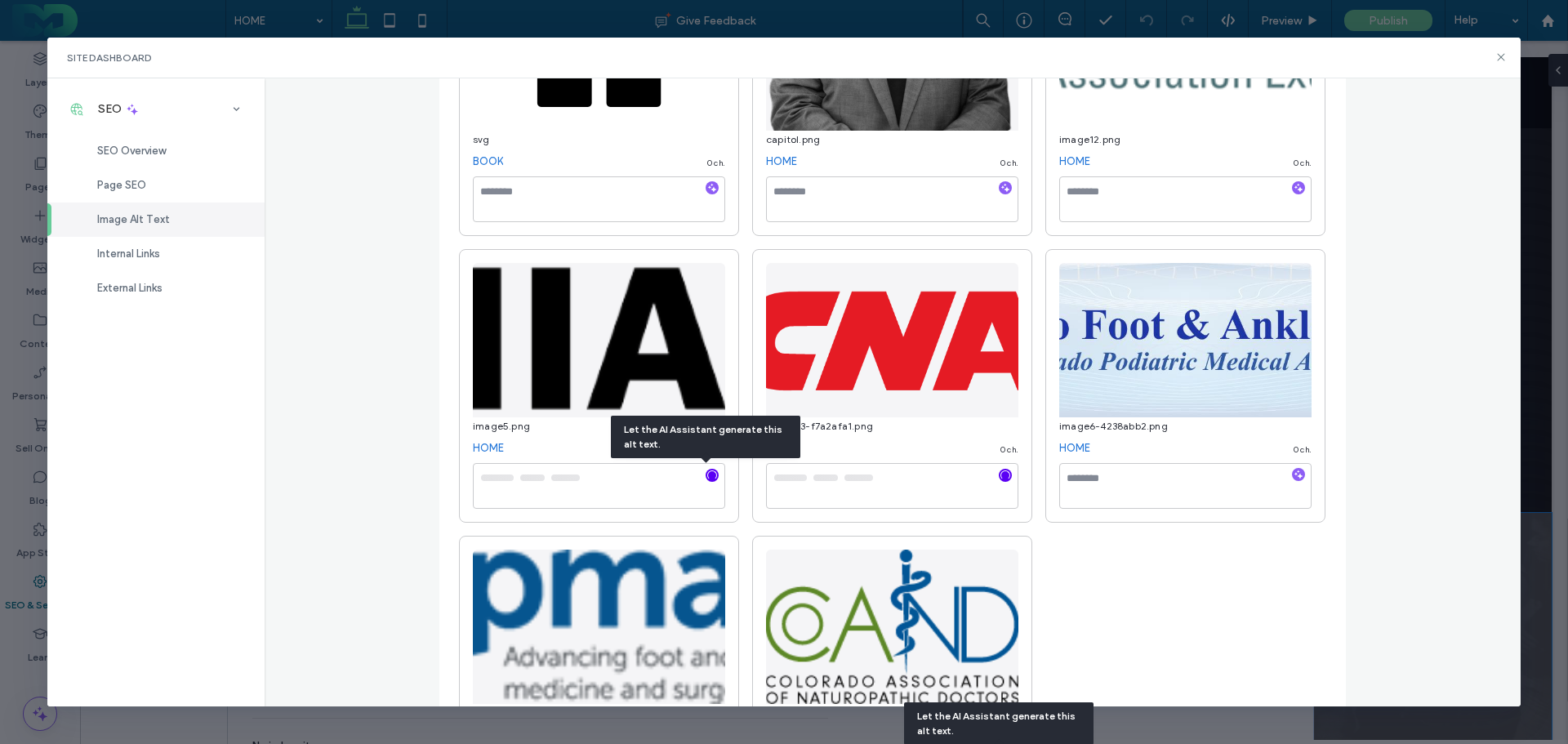 type on "**********" 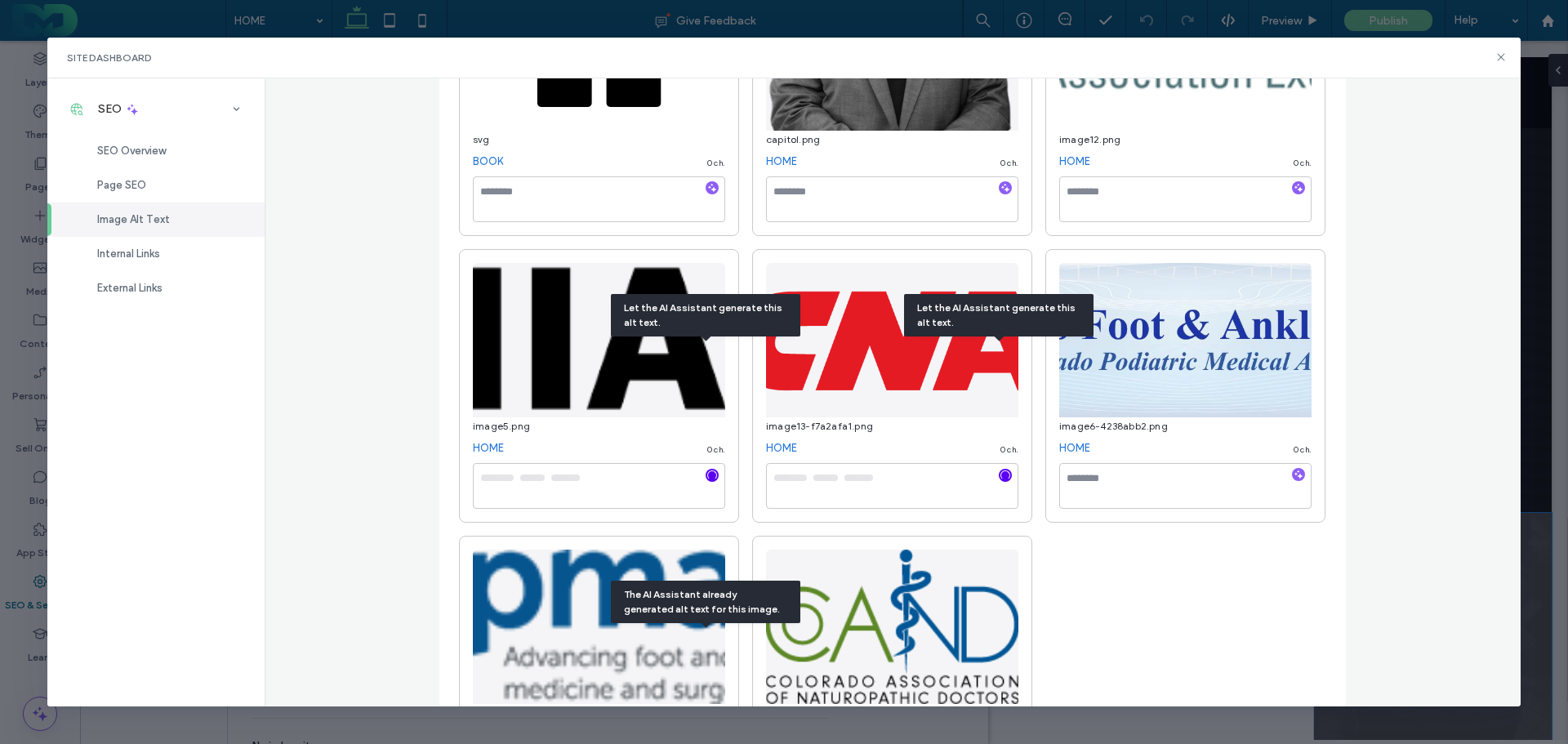 type on "**********" 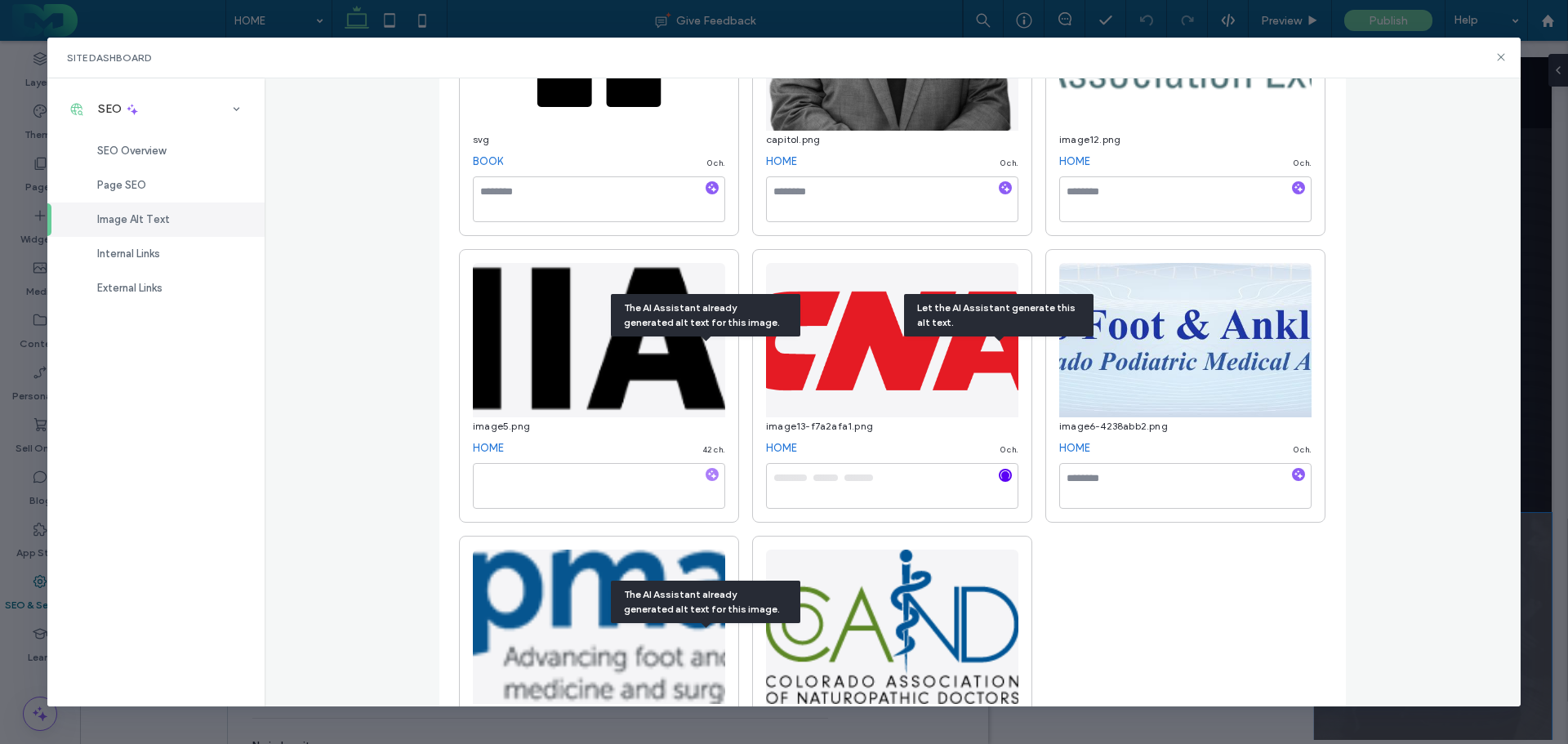 type on "**********" 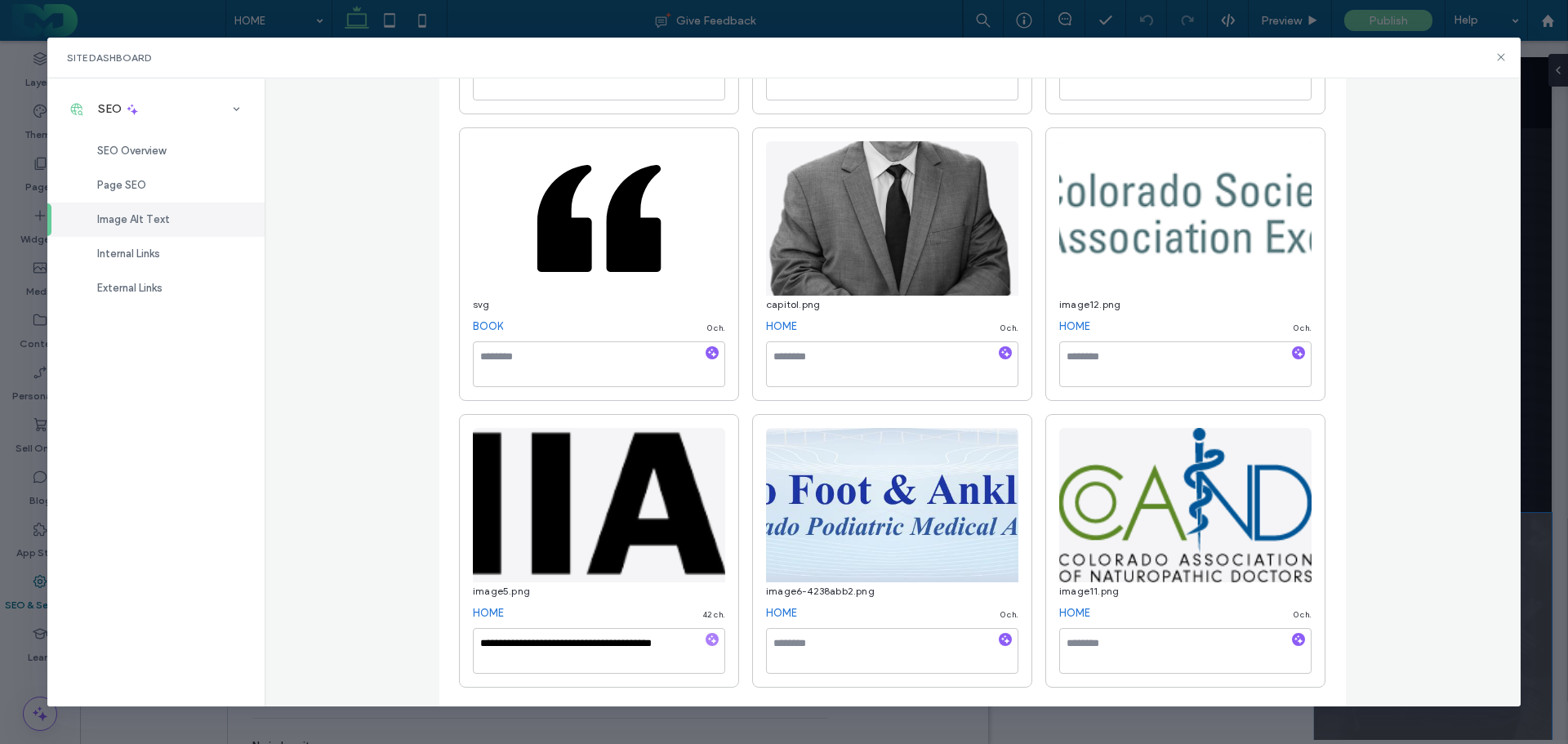 scroll, scrollTop: 1054, scrollLeft: 0, axis: vertical 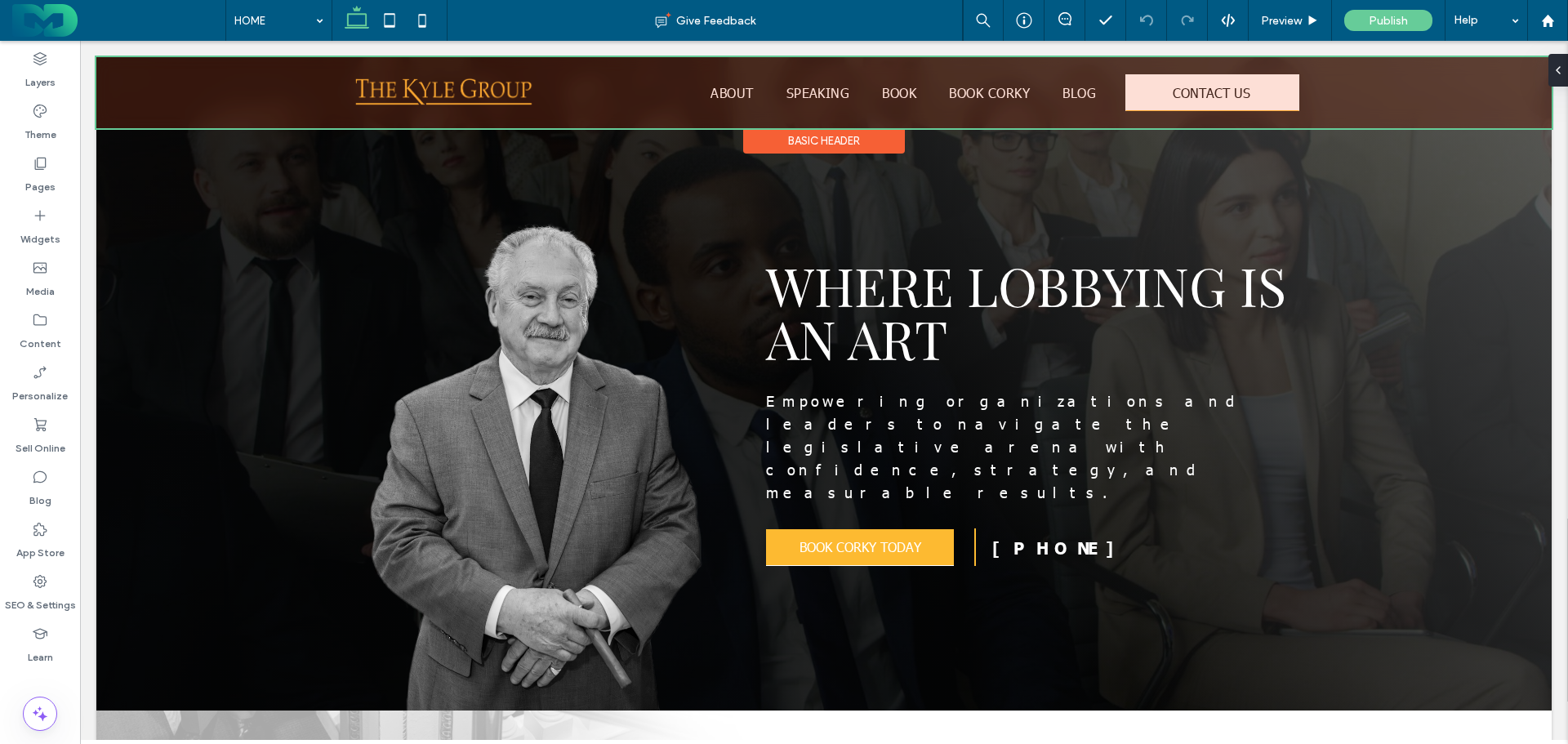 click at bounding box center [824, 92] 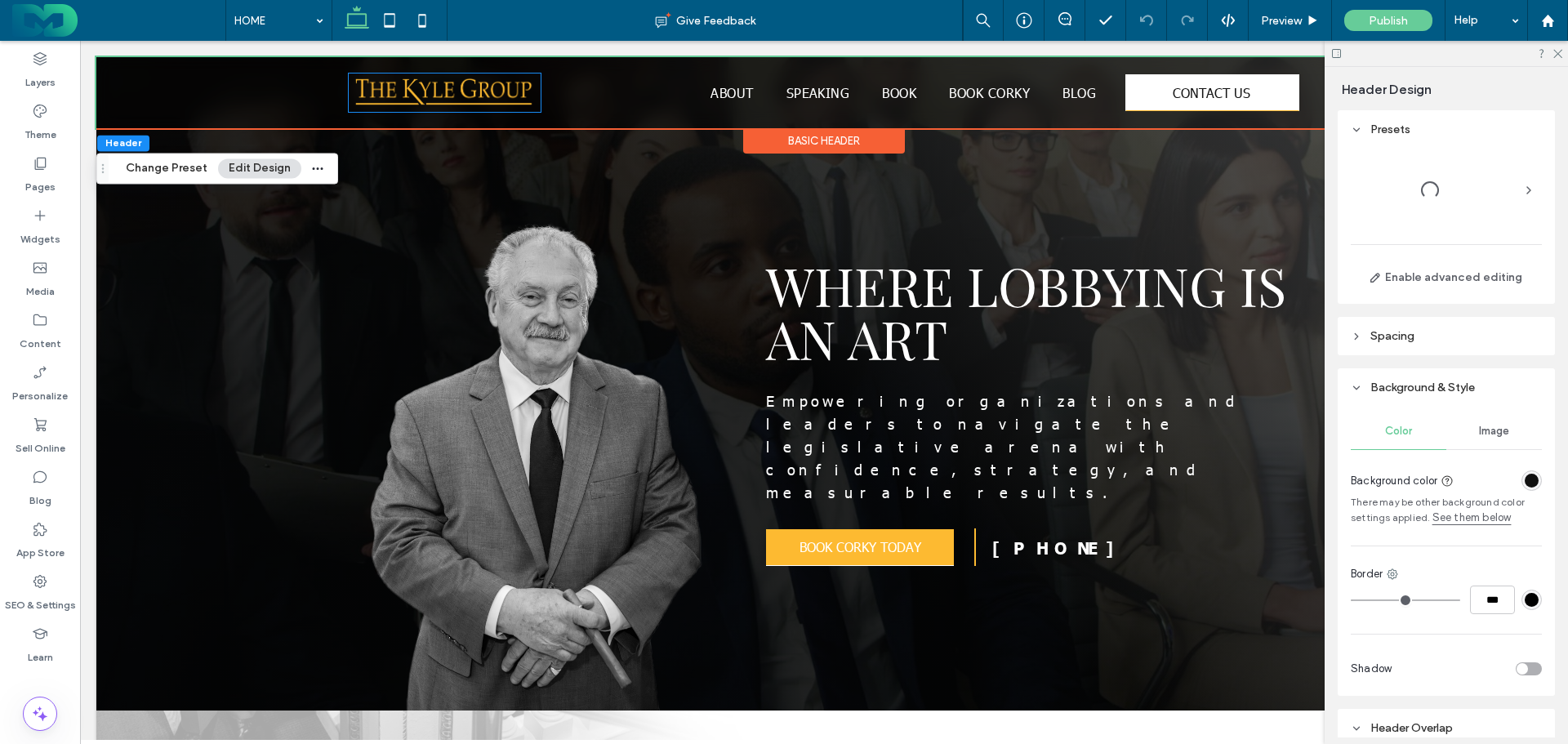 click at bounding box center [444, 92] 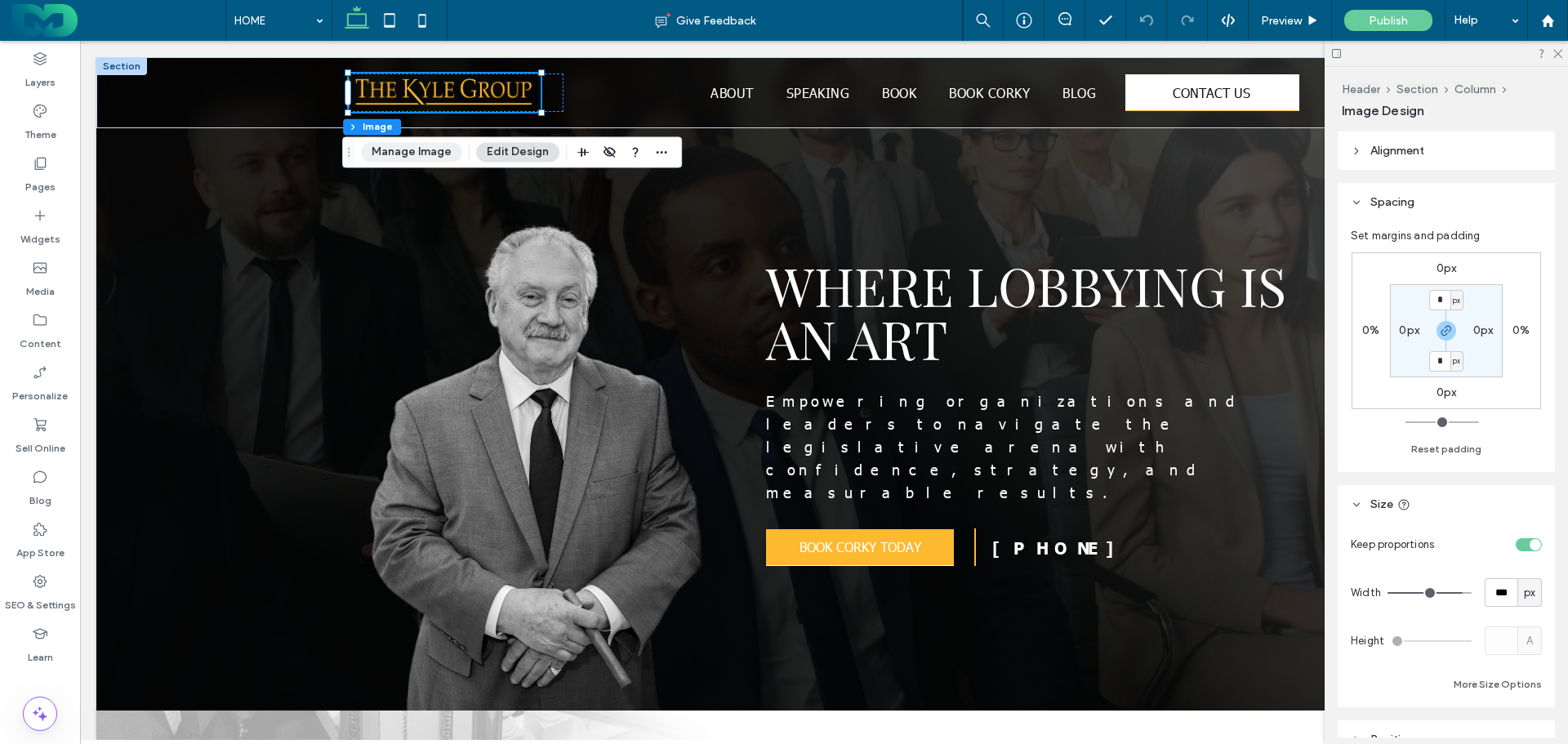 drag, startPoint x: 425, startPoint y: 149, endPoint x: 436, endPoint y: 150, distance: 11.045361 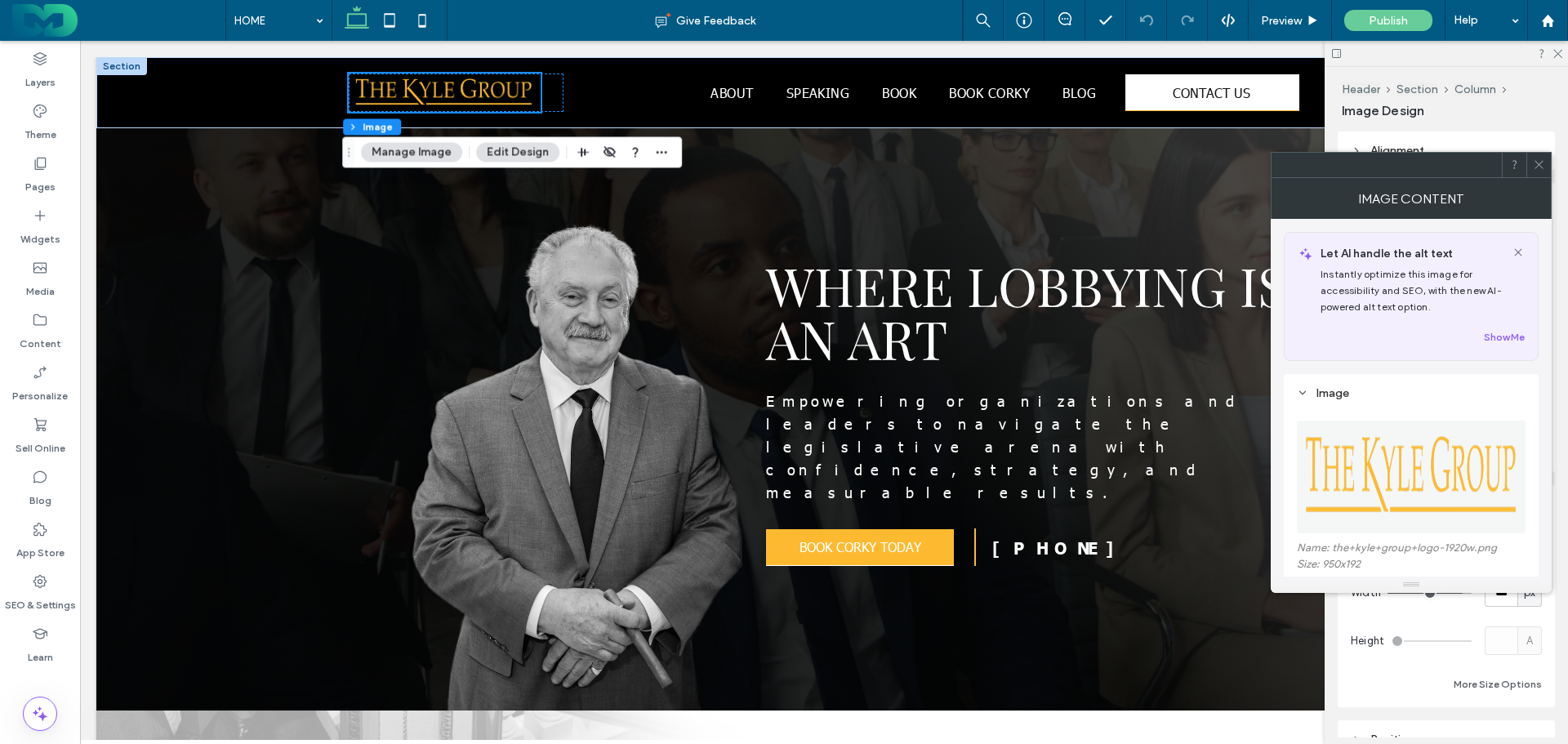 scroll, scrollTop: 245, scrollLeft: 0, axis: vertical 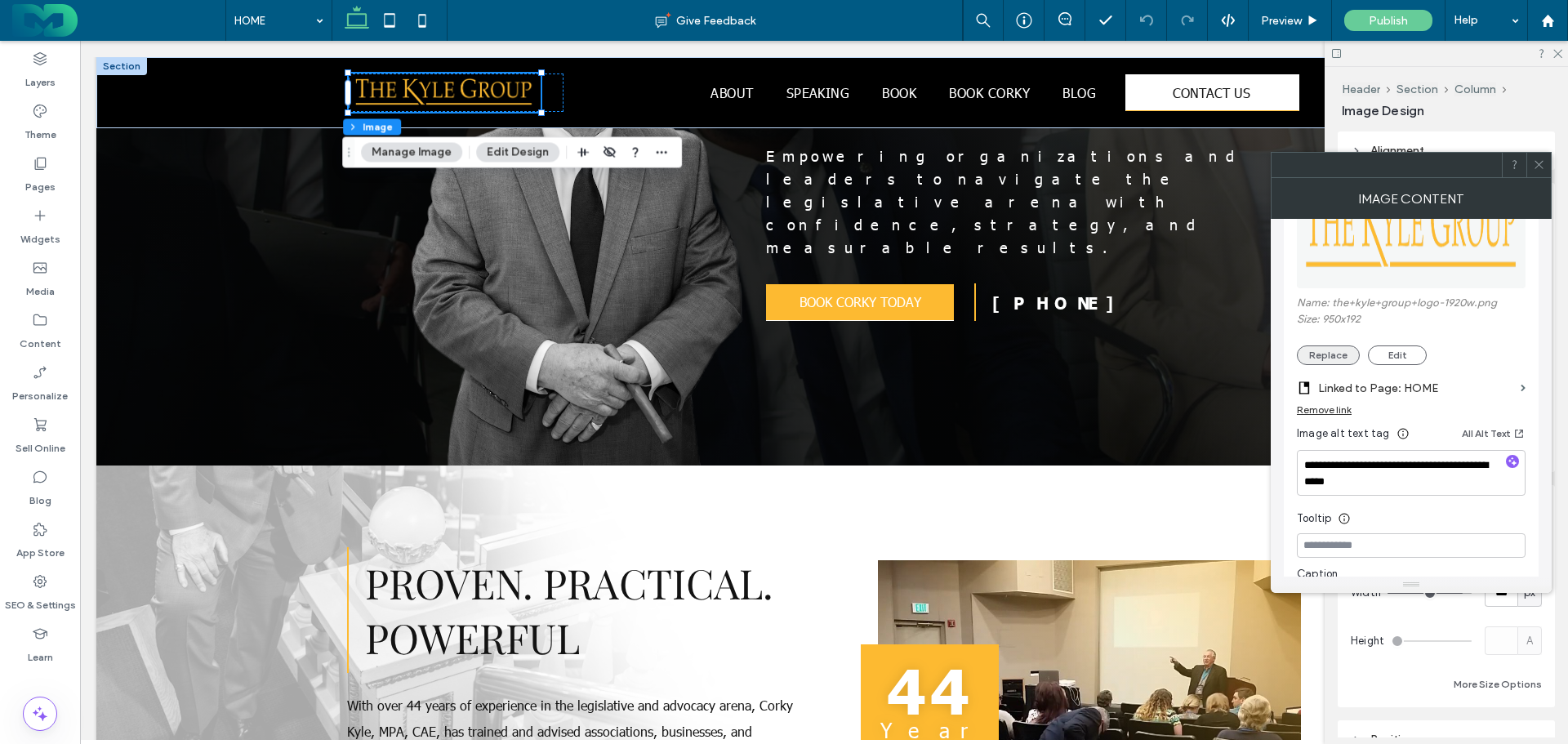 click on "Replace" at bounding box center (1328, 355) 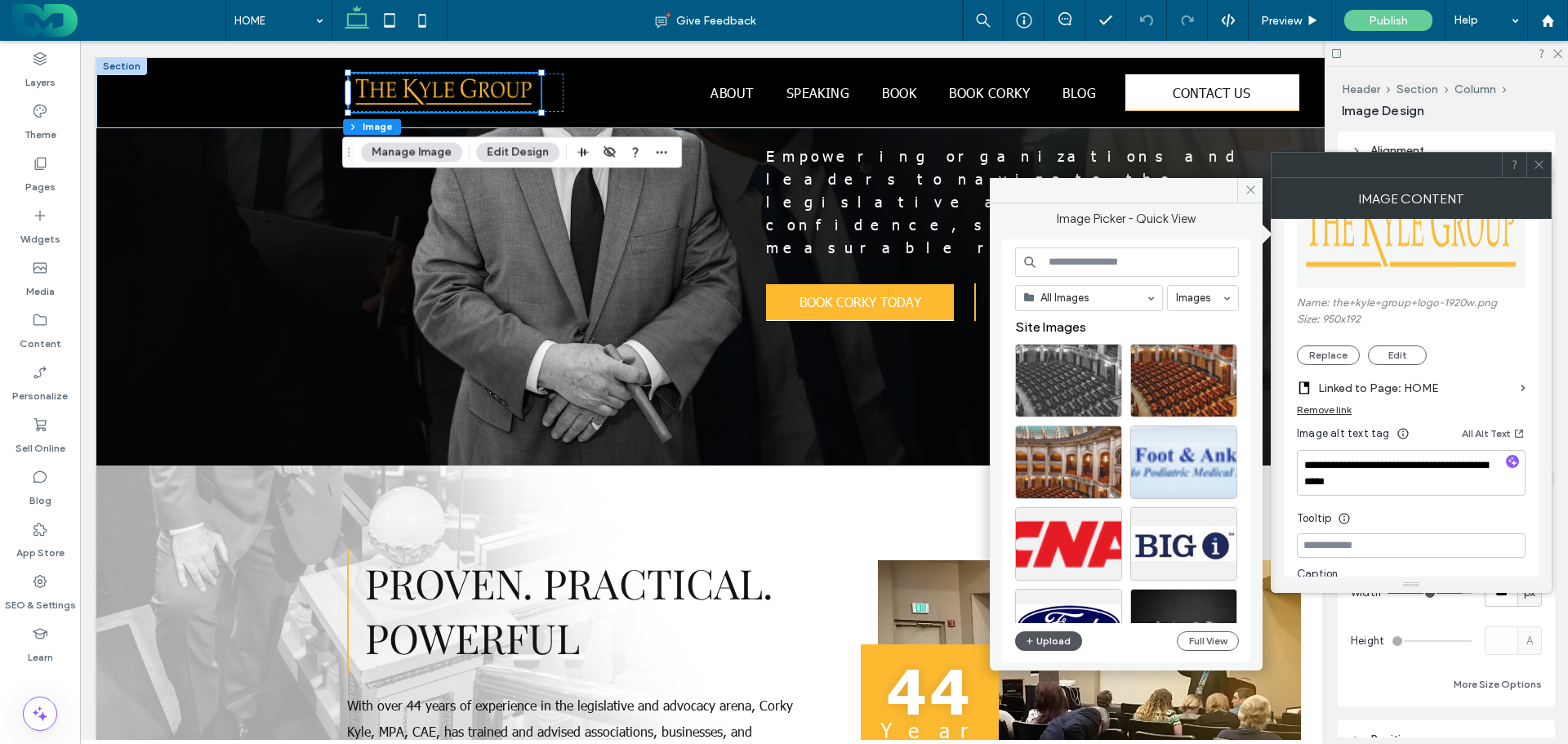 click on "Upload" at bounding box center (1049, 641) 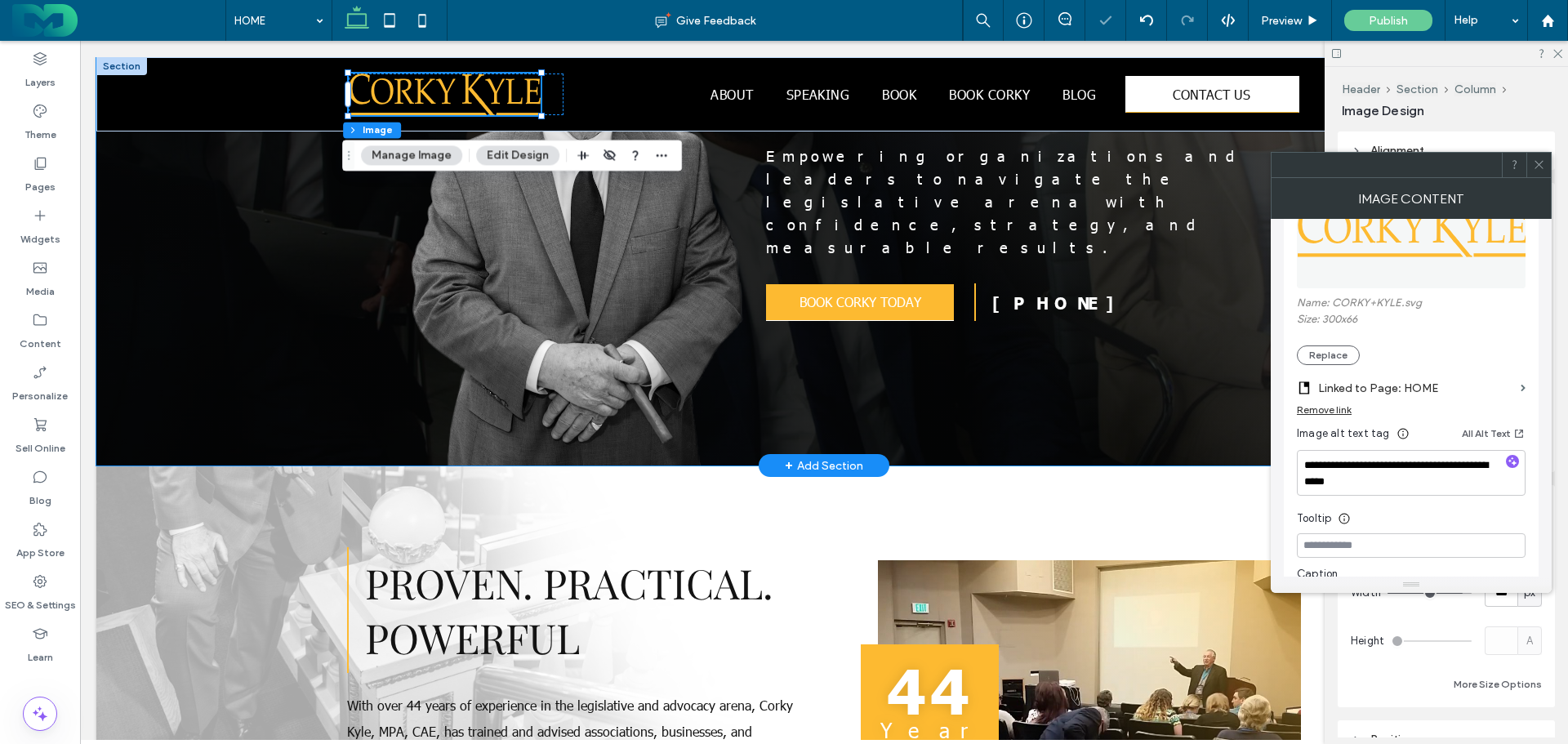 click at bounding box center (824, 139) 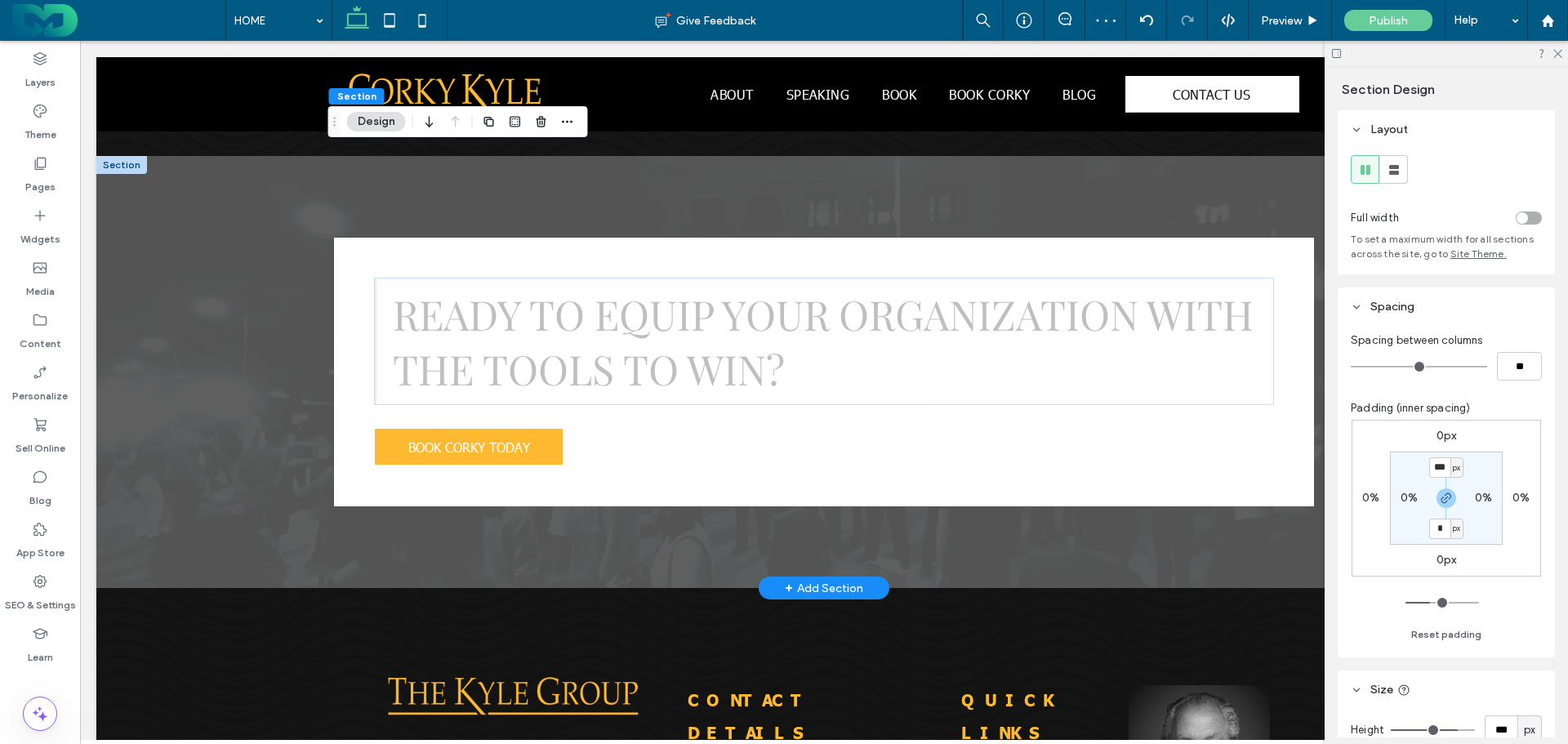 scroll, scrollTop: 3884, scrollLeft: 0, axis: vertical 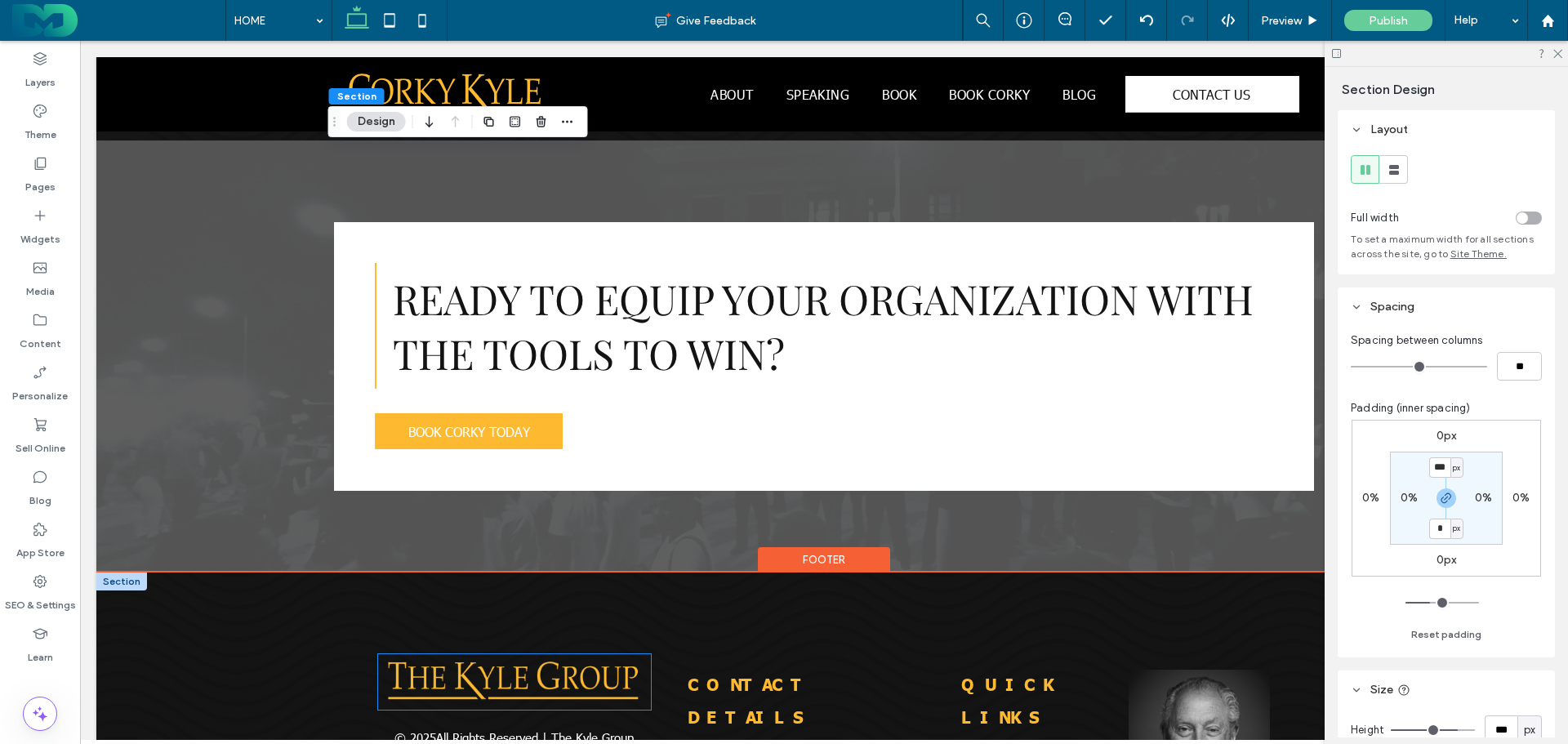 click at bounding box center (514, 682) 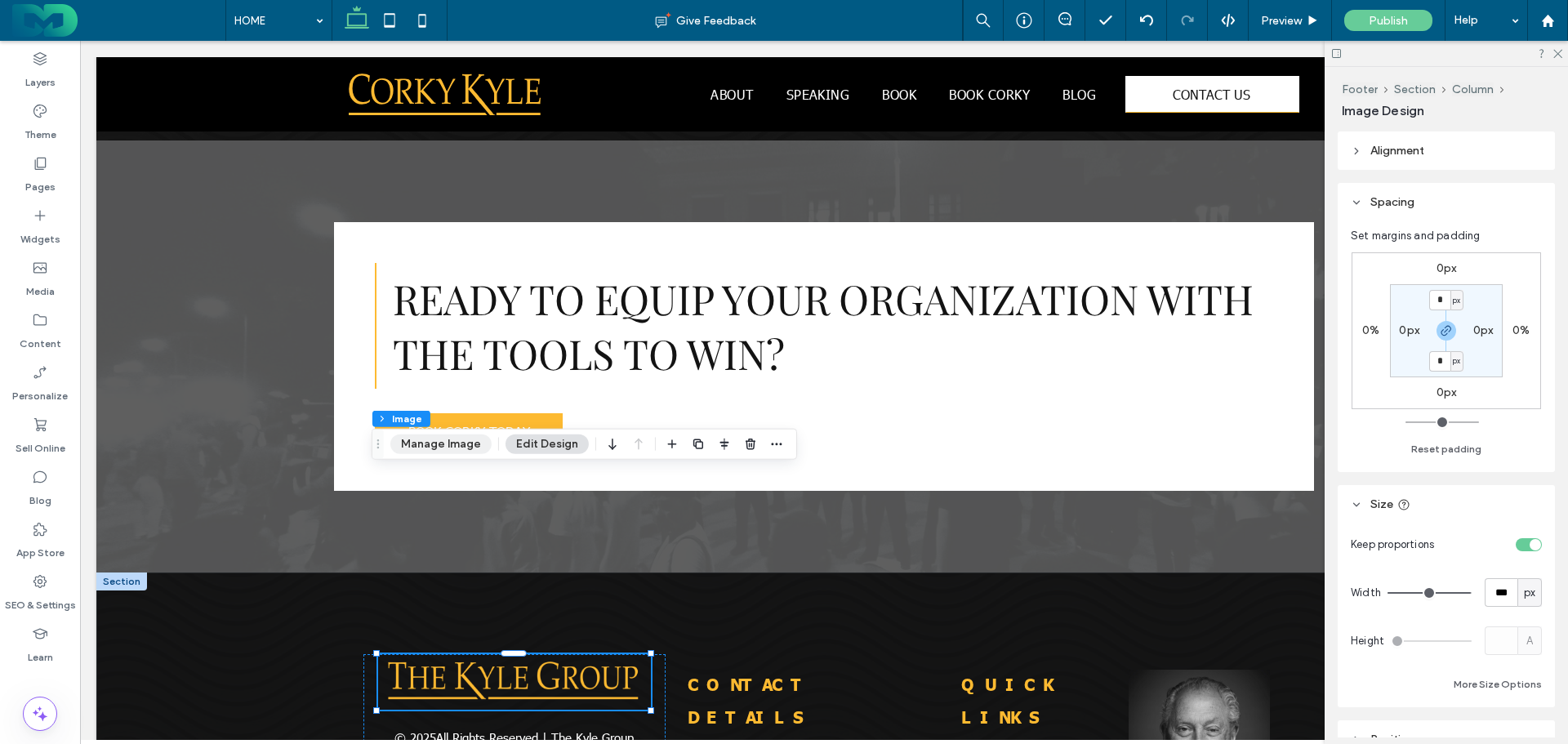 click on "Manage Image" at bounding box center (441, 444) 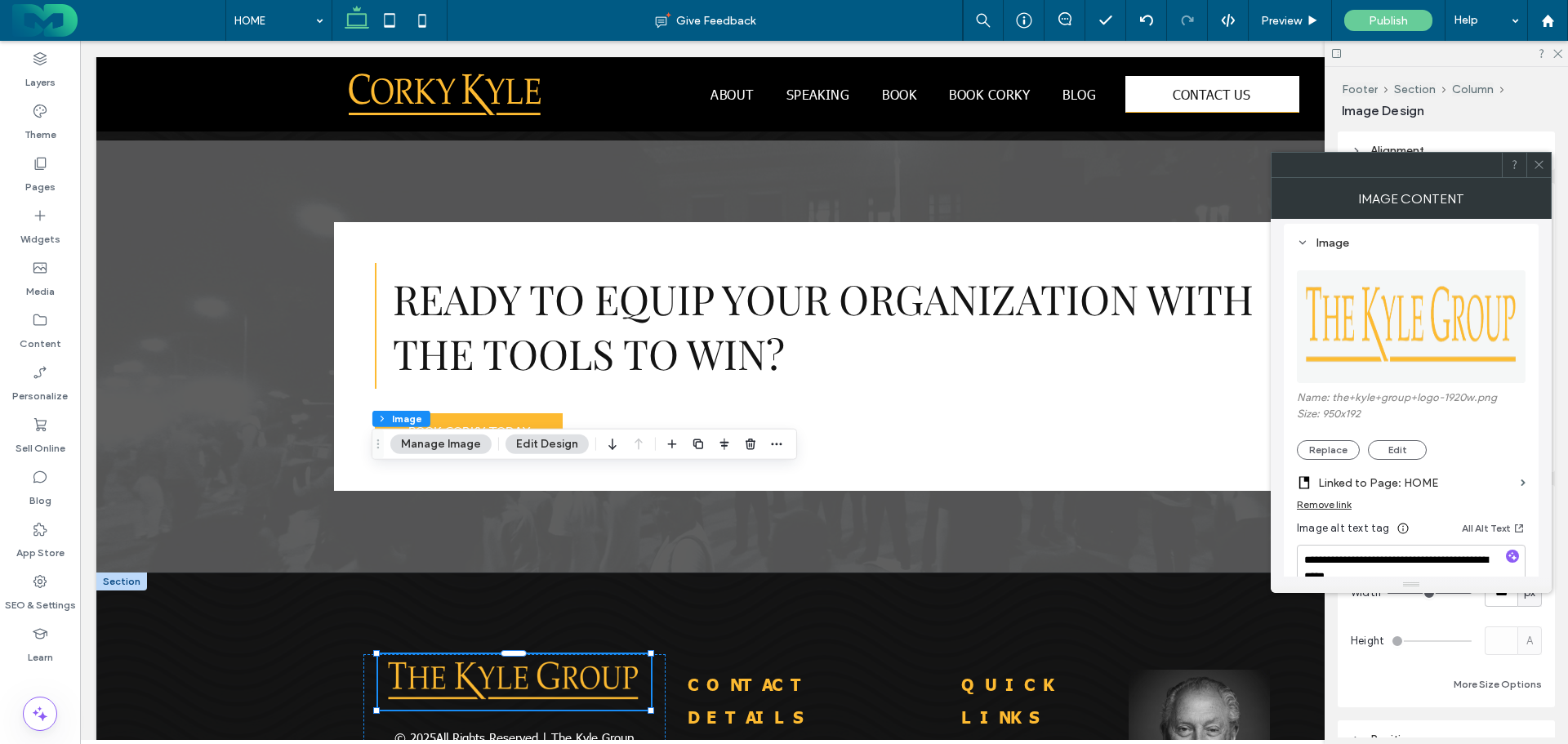 scroll, scrollTop: 163, scrollLeft: 0, axis: vertical 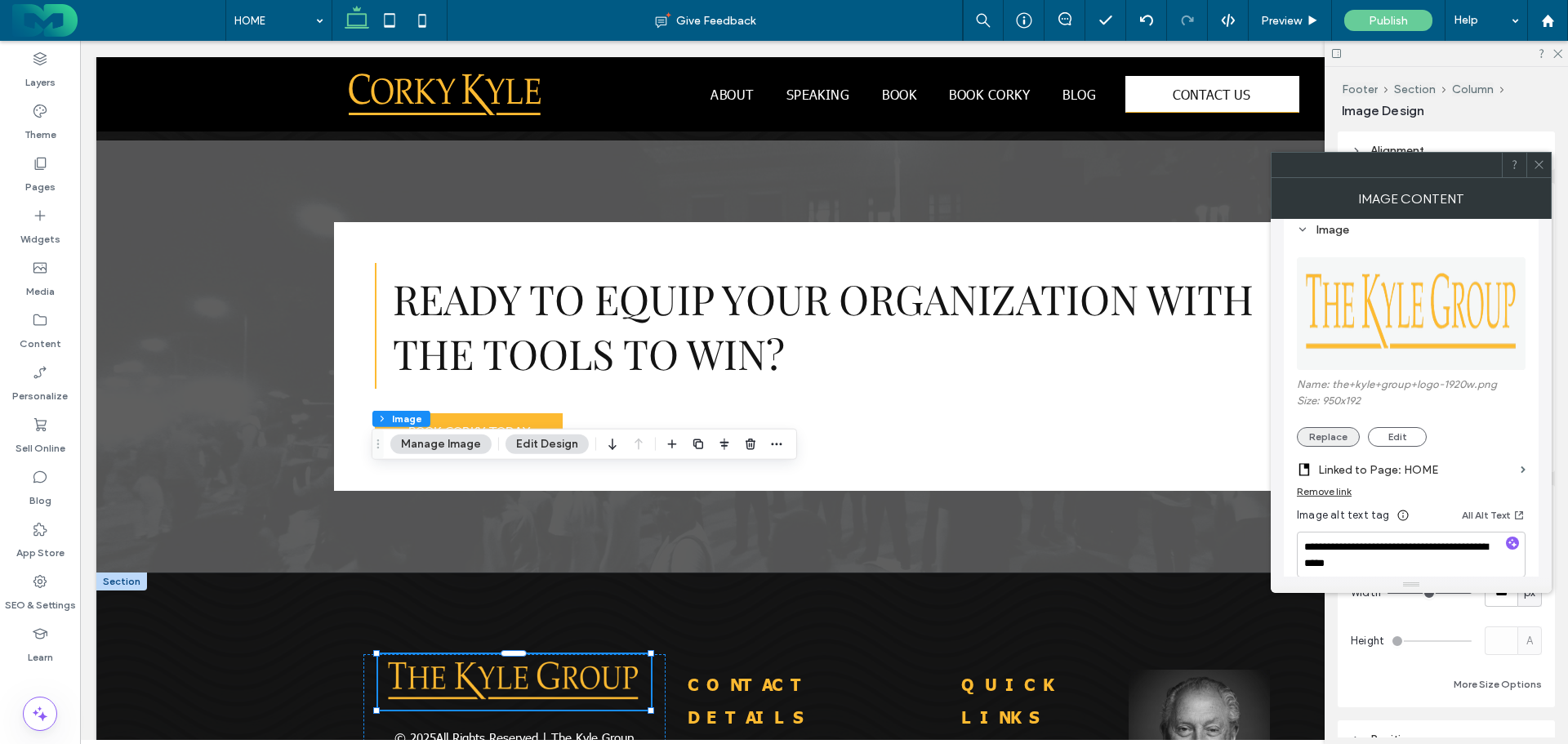 click on "Replace" at bounding box center [1328, 437] 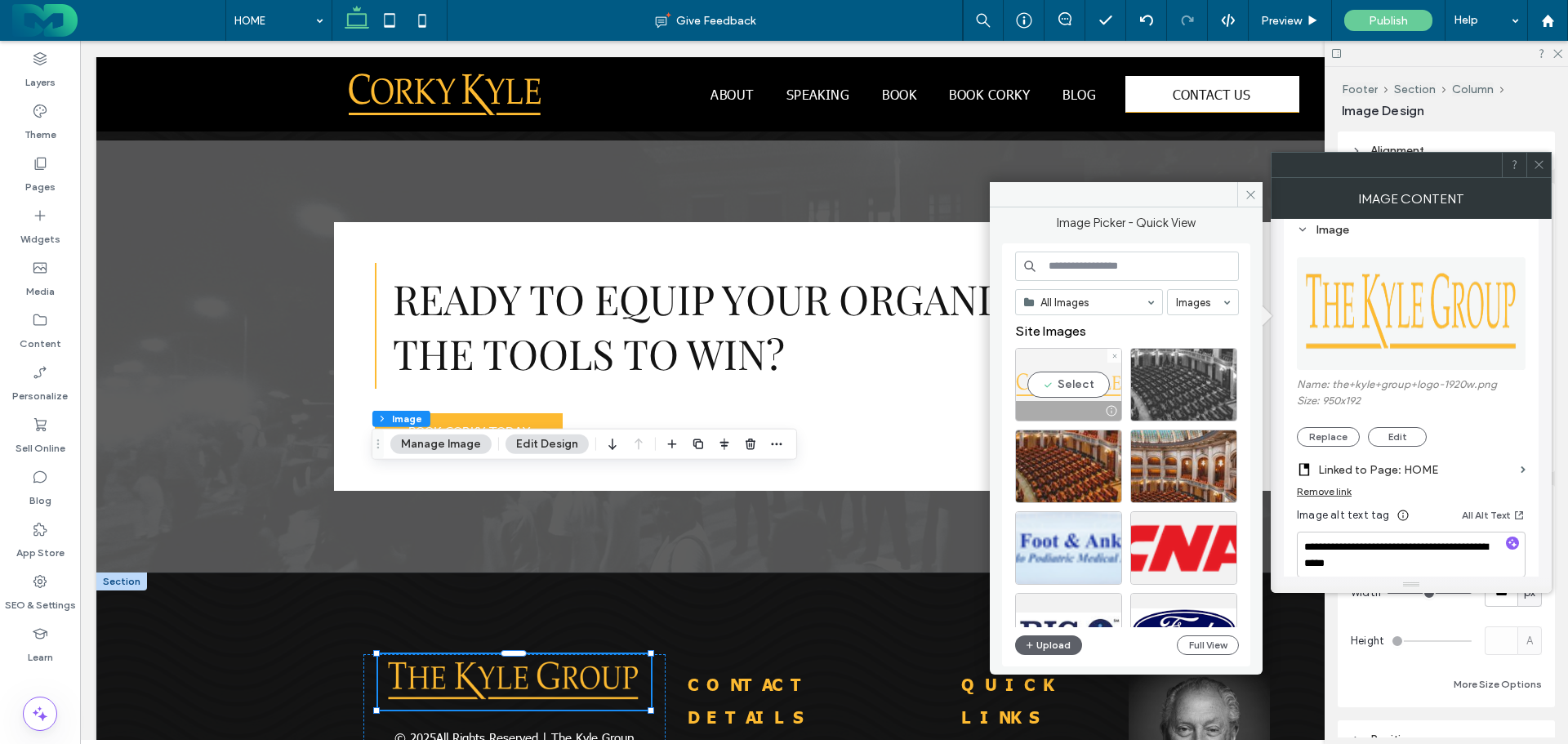 click on "Select" at bounding box center [1068, 385] 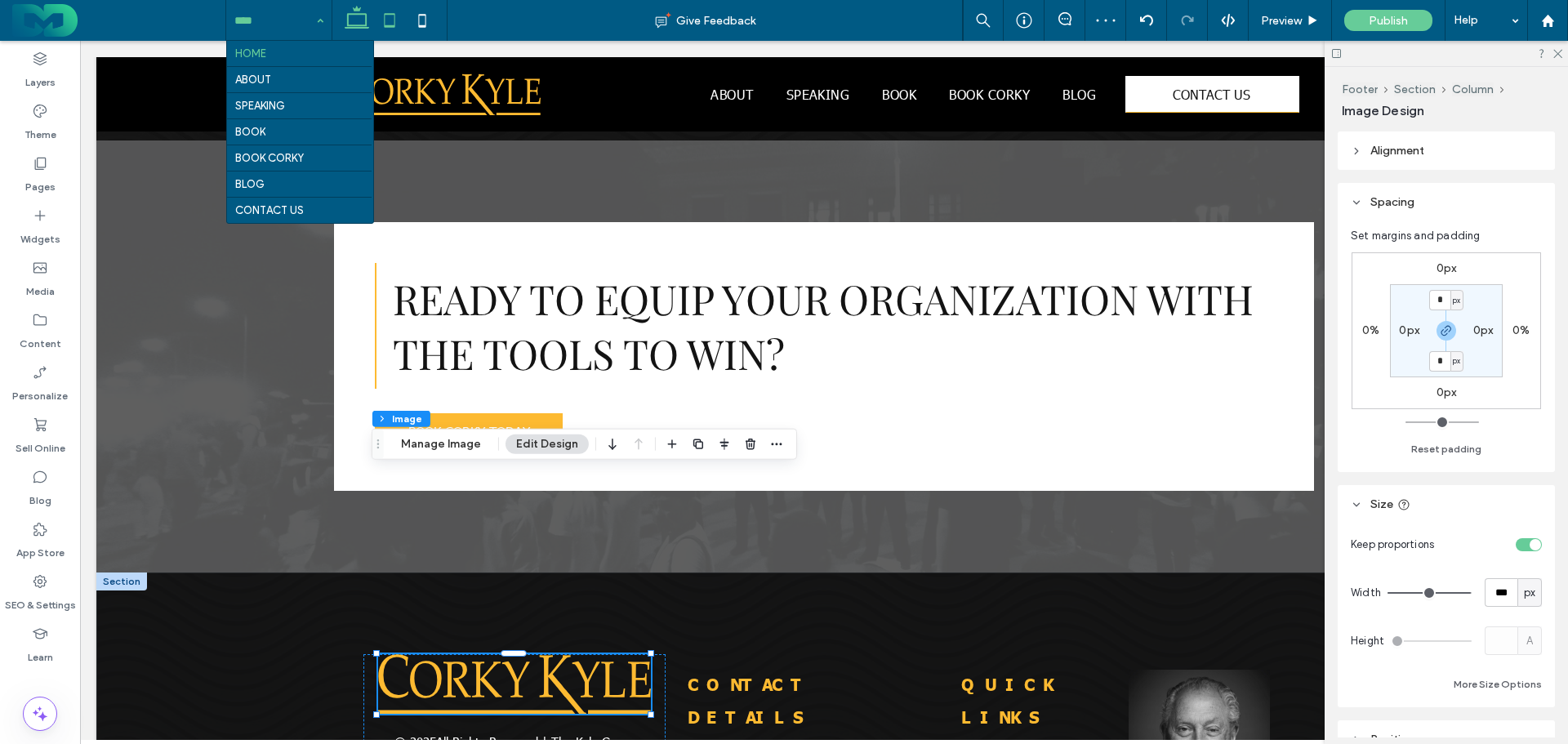 click 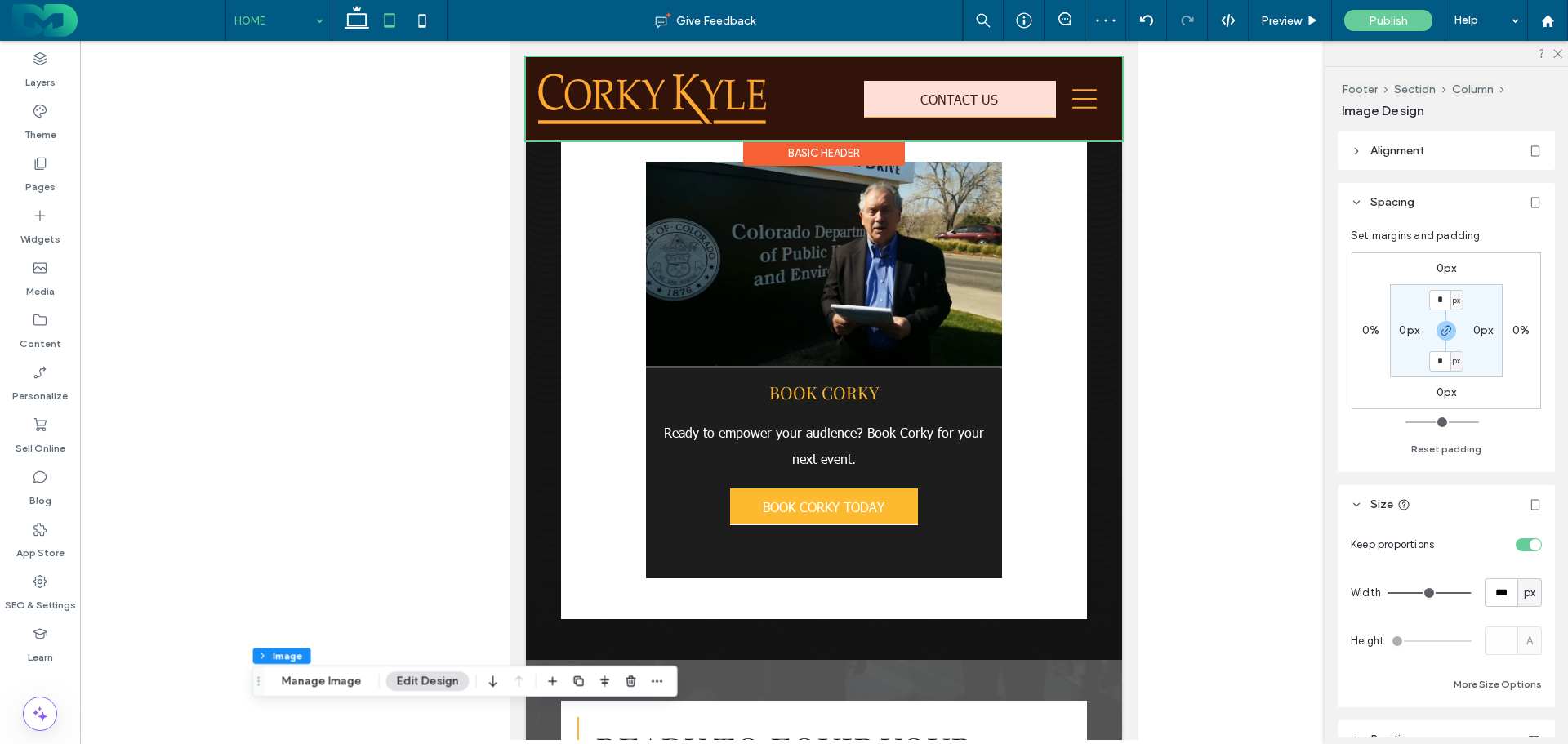 scroll, scrollTop: 4341, scrollLeft: 0, axis: vertical 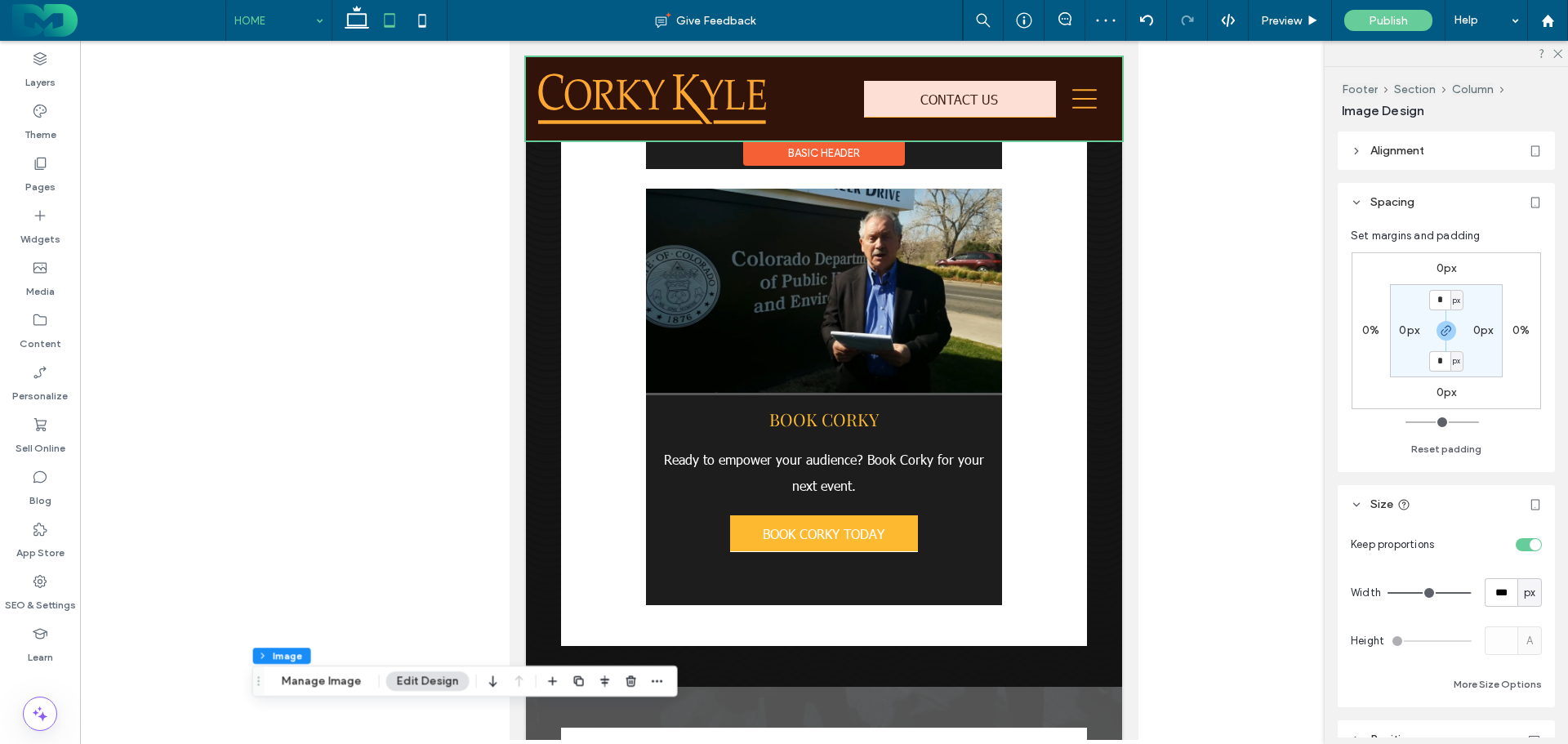 click at bounding box center [824, 99] 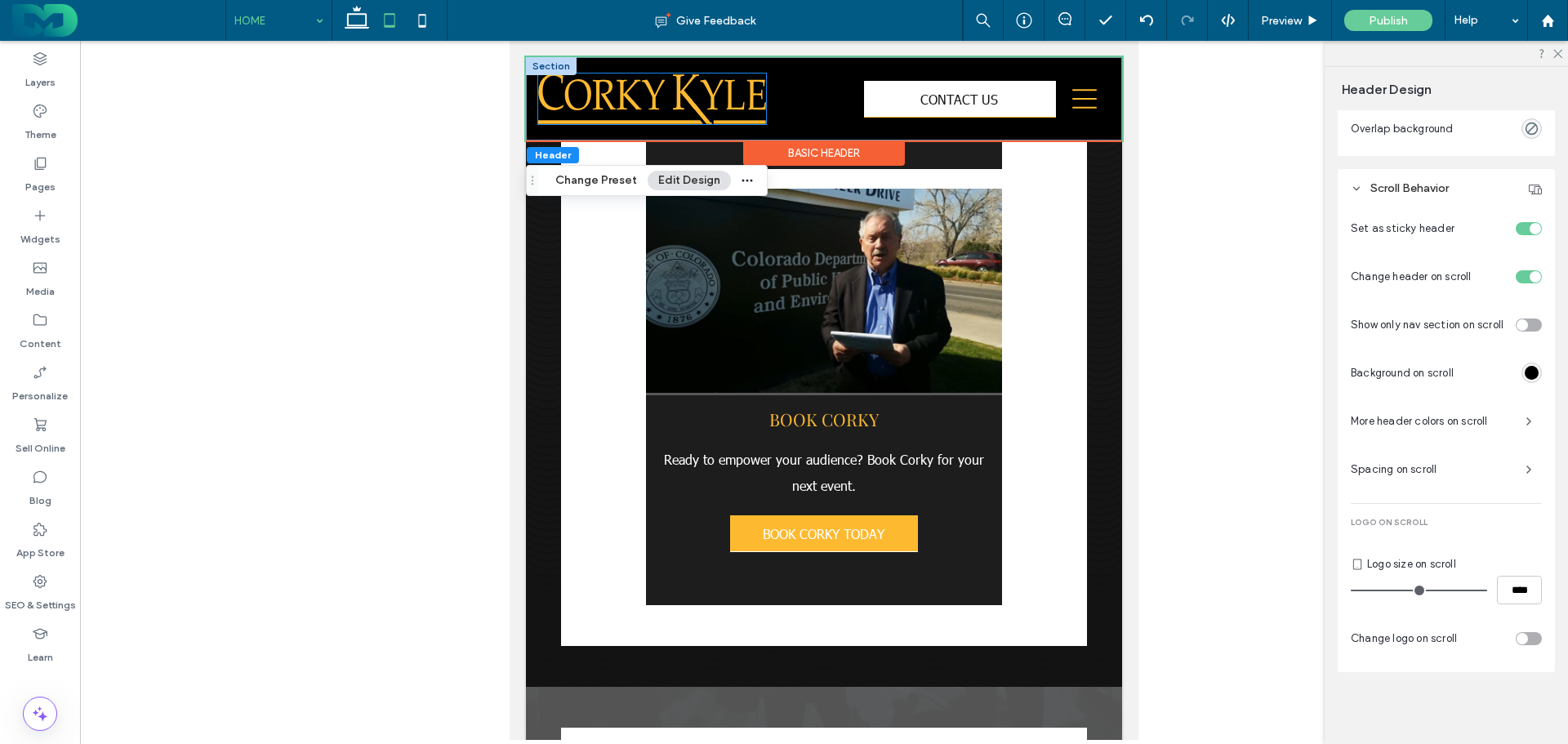 scroll, scrollTop: 692, scrollLeft: 0, axis: vertical 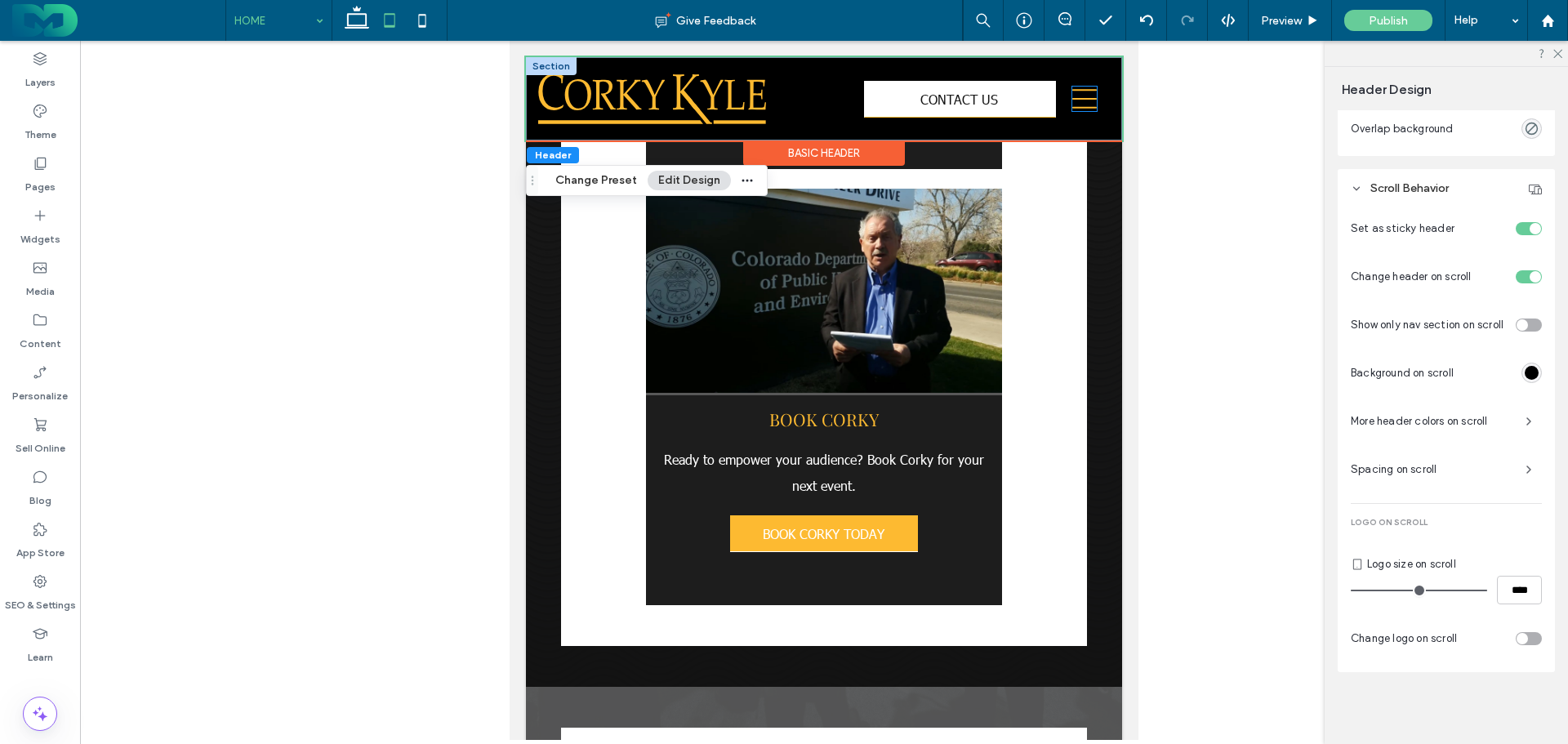 click 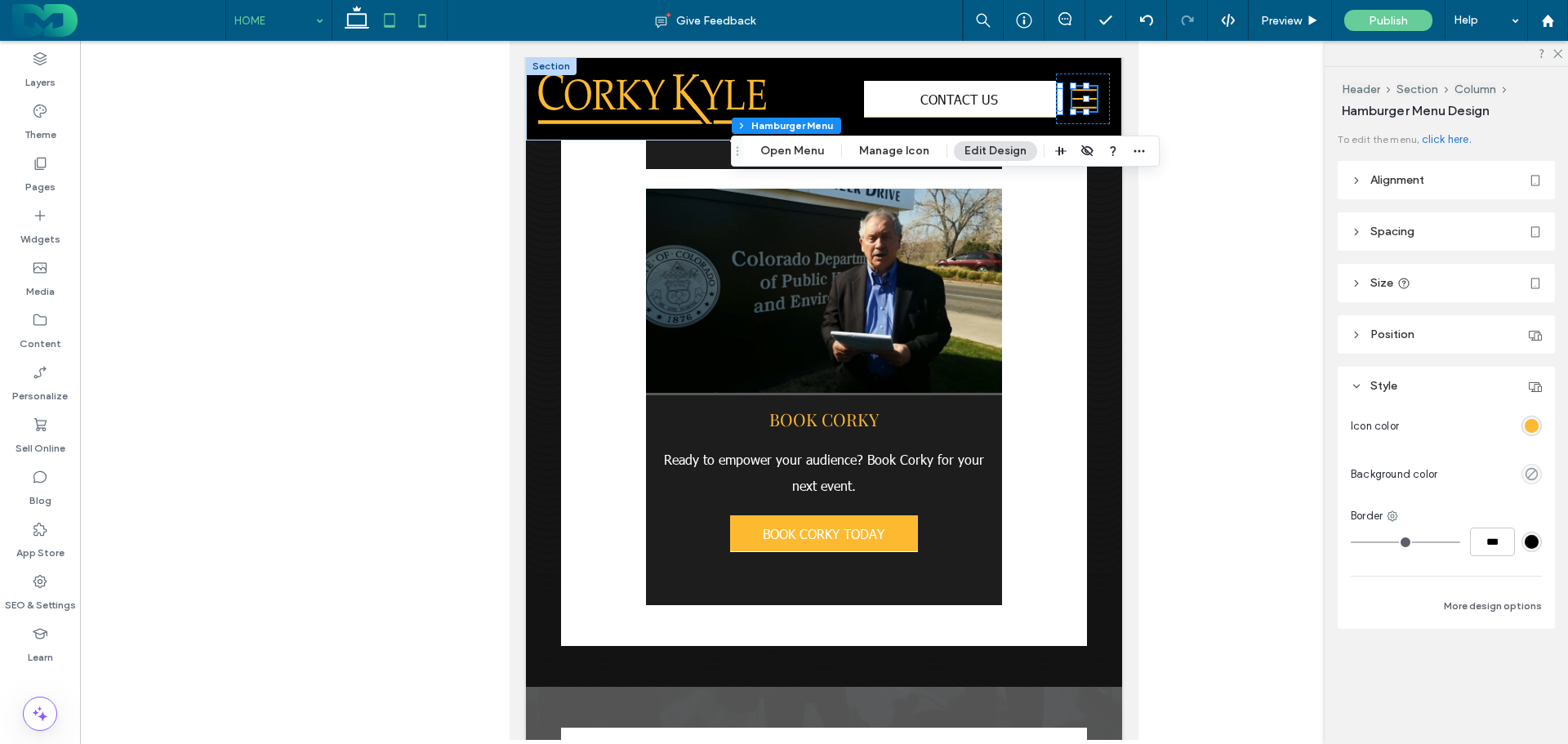 click 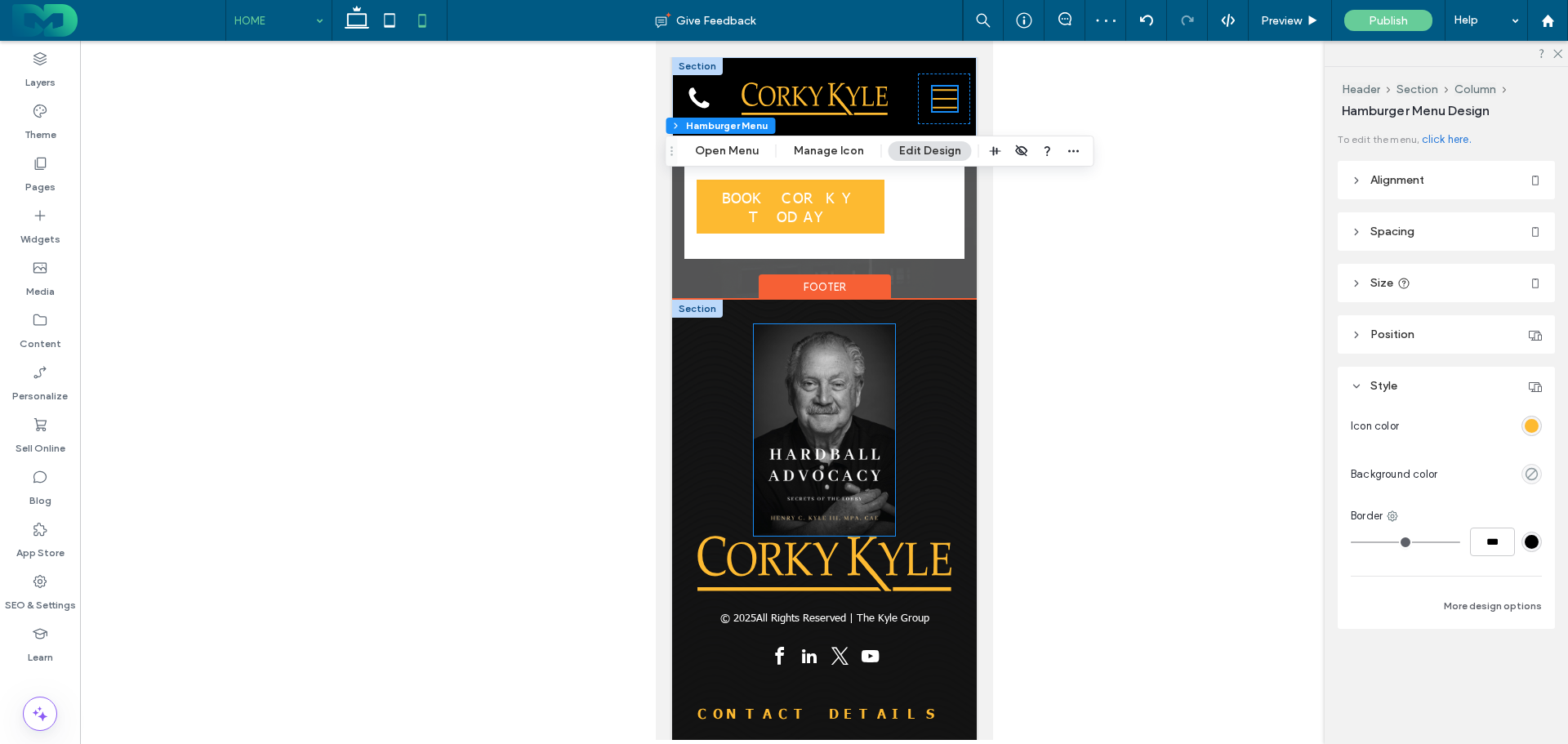 scroll, scrollTop: 4811, scrollLeft: 0, axis: vertical 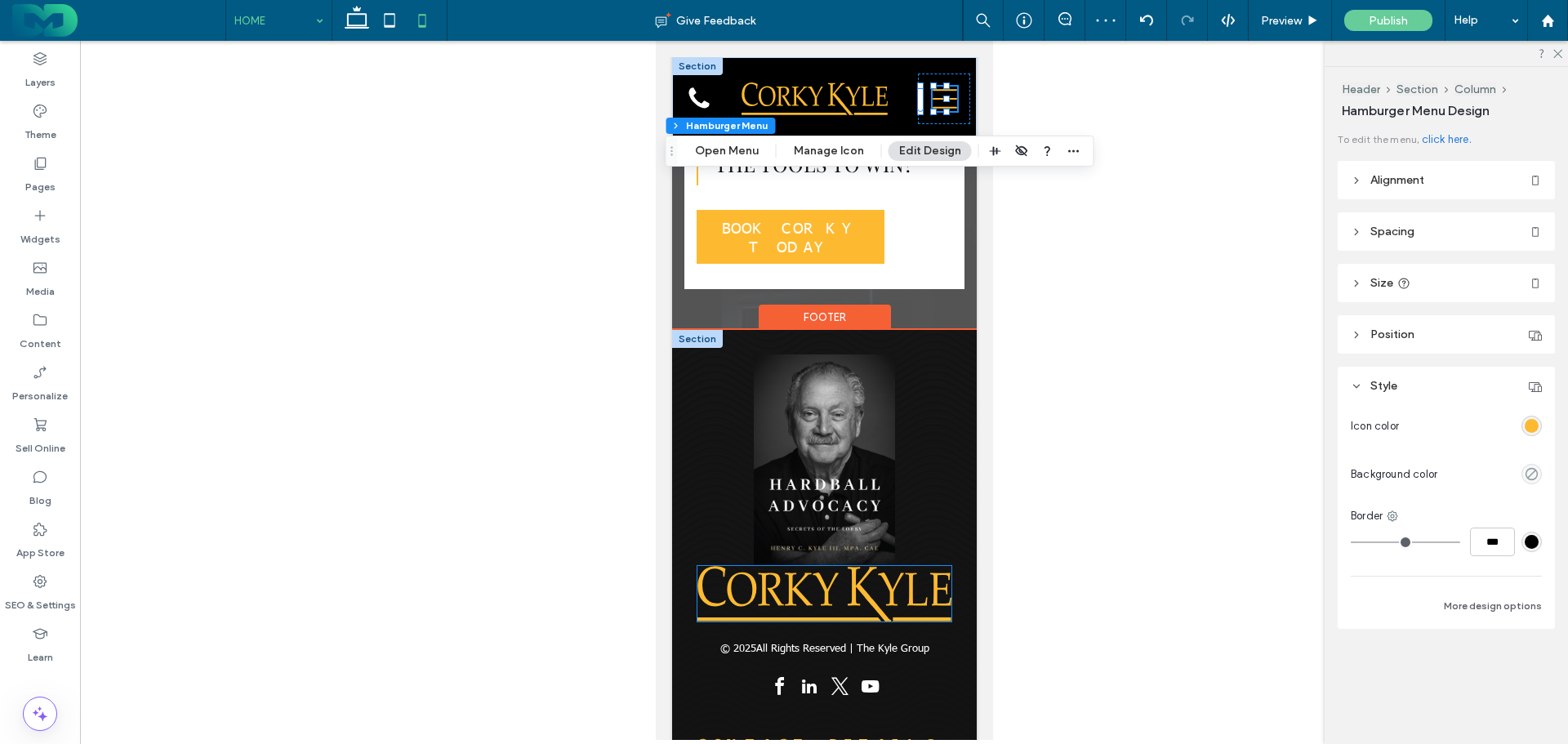 click at bounding box center (823, 594) 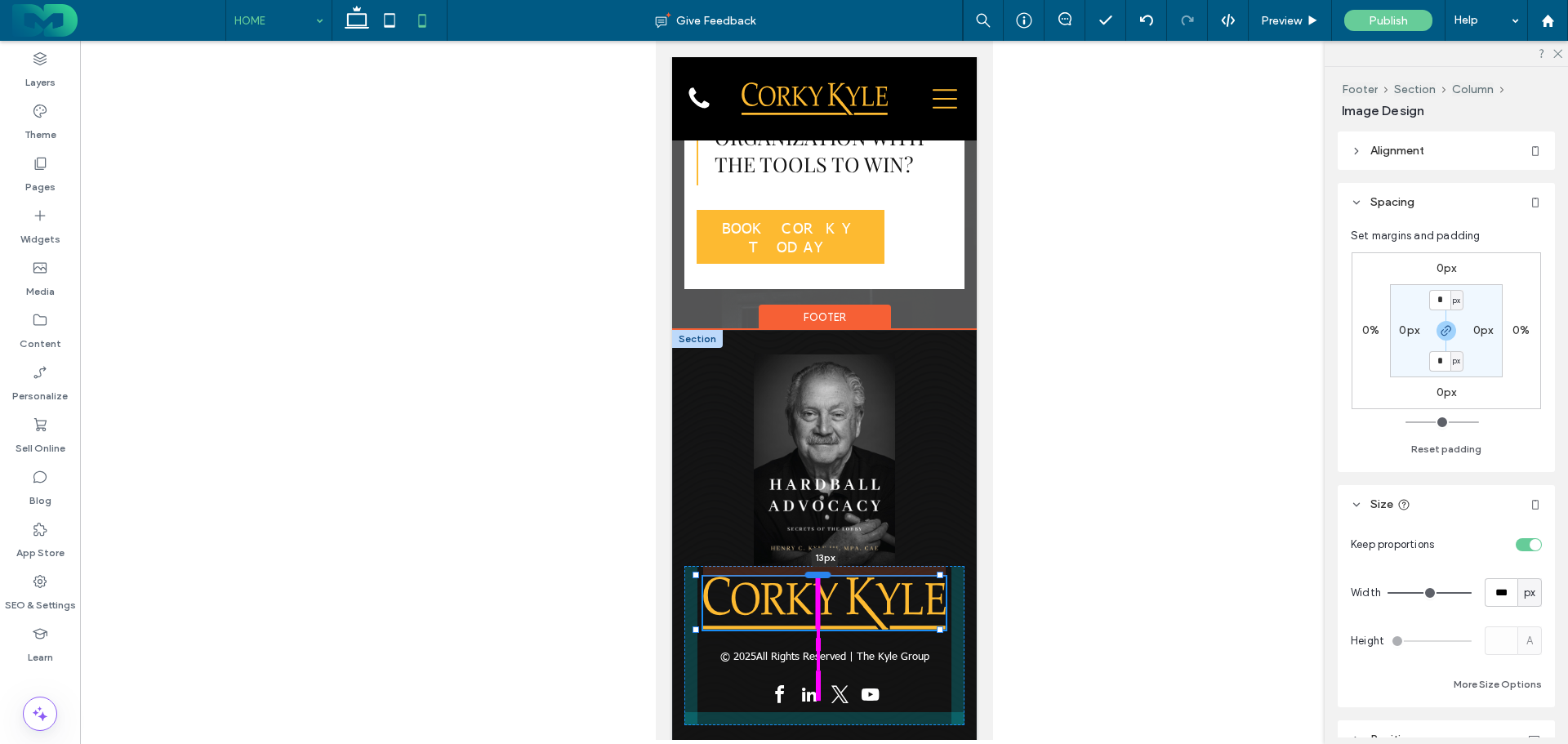 drag, startPoint x: 818, startPoint y: 429, endPoint x: 822, endPoint y: 440, distance: 11.7047 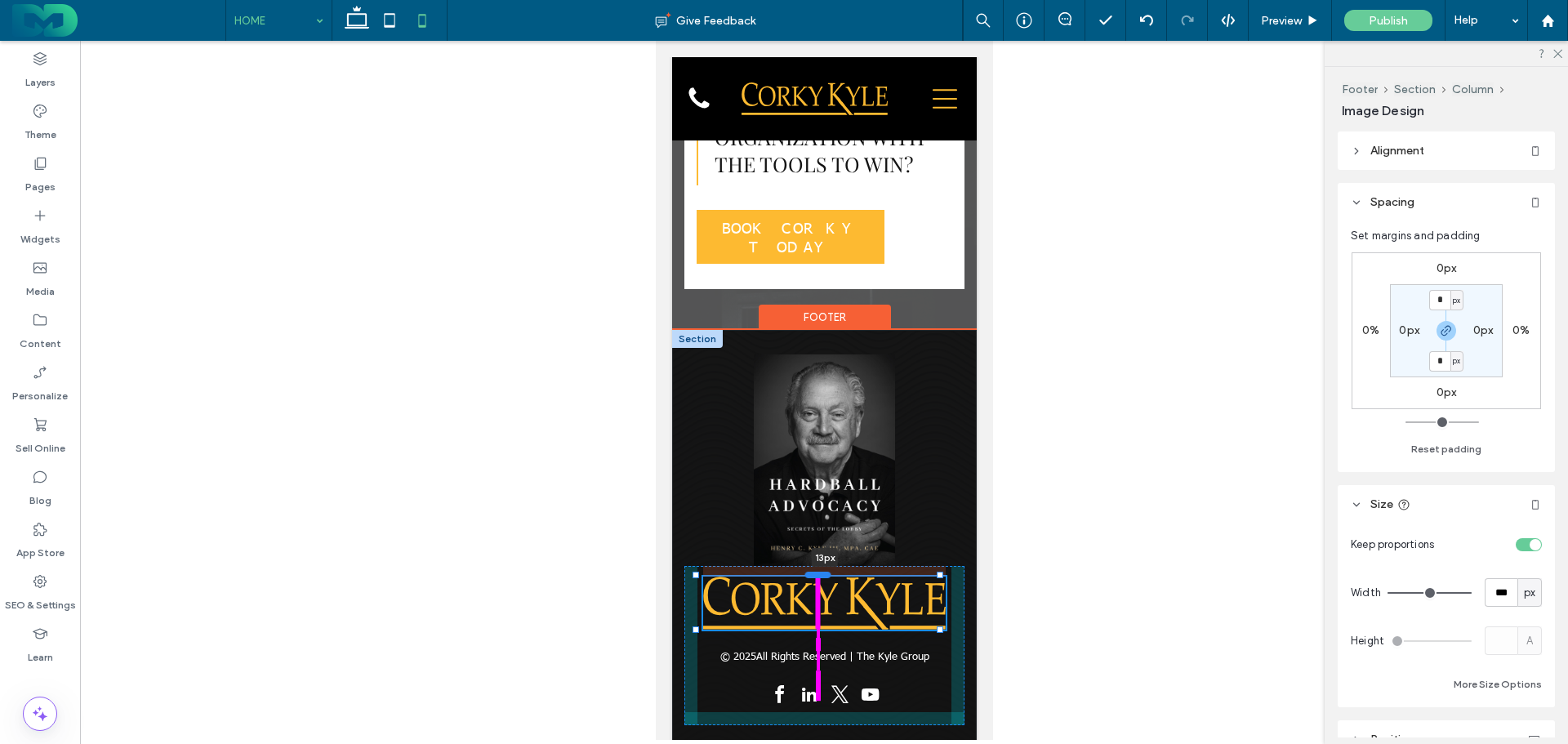 click at bounding box center (817, 574) 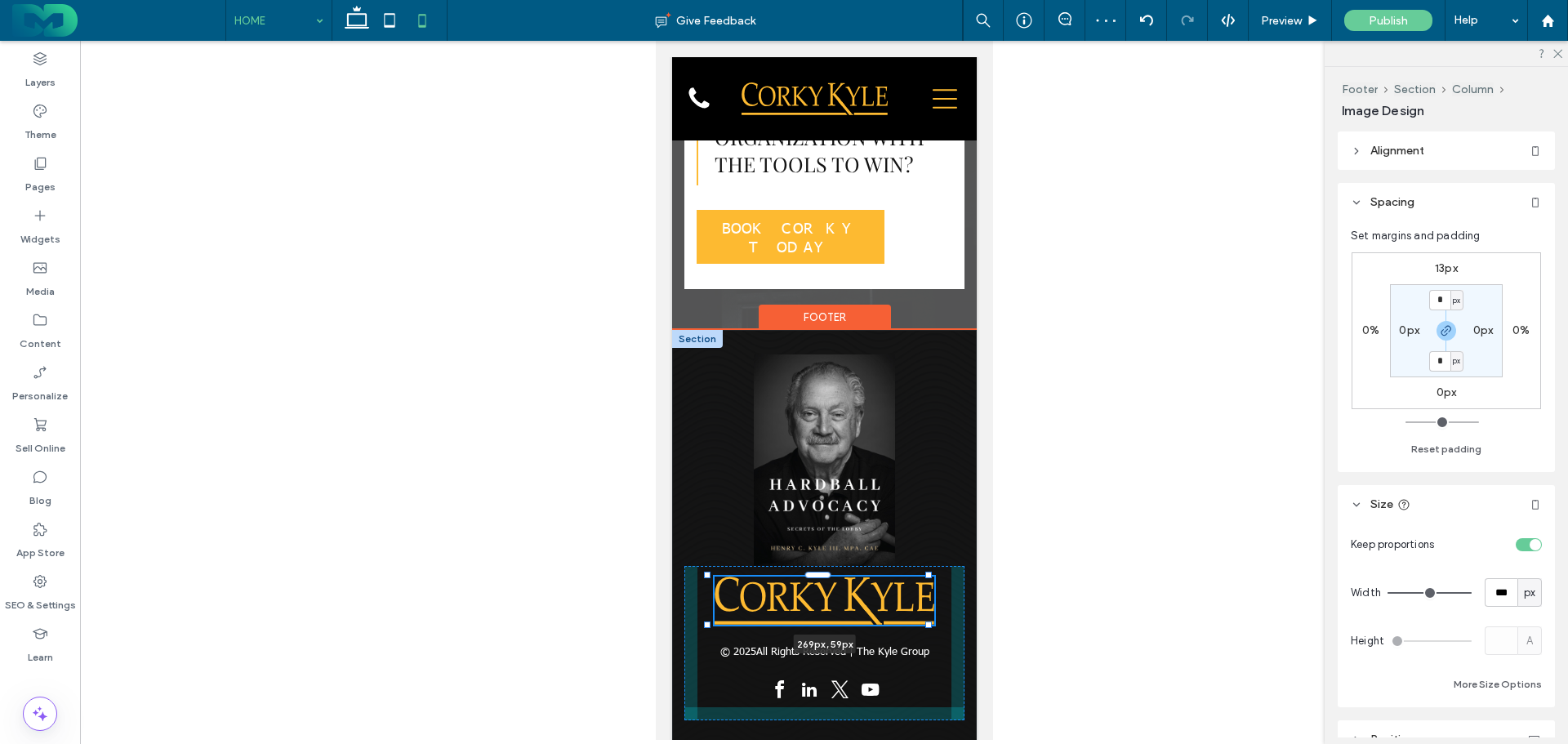 drag, startPoint x: 938, startPoint y: 492, endPoint x: 926, endPoint y: 488, distance: 12.649111 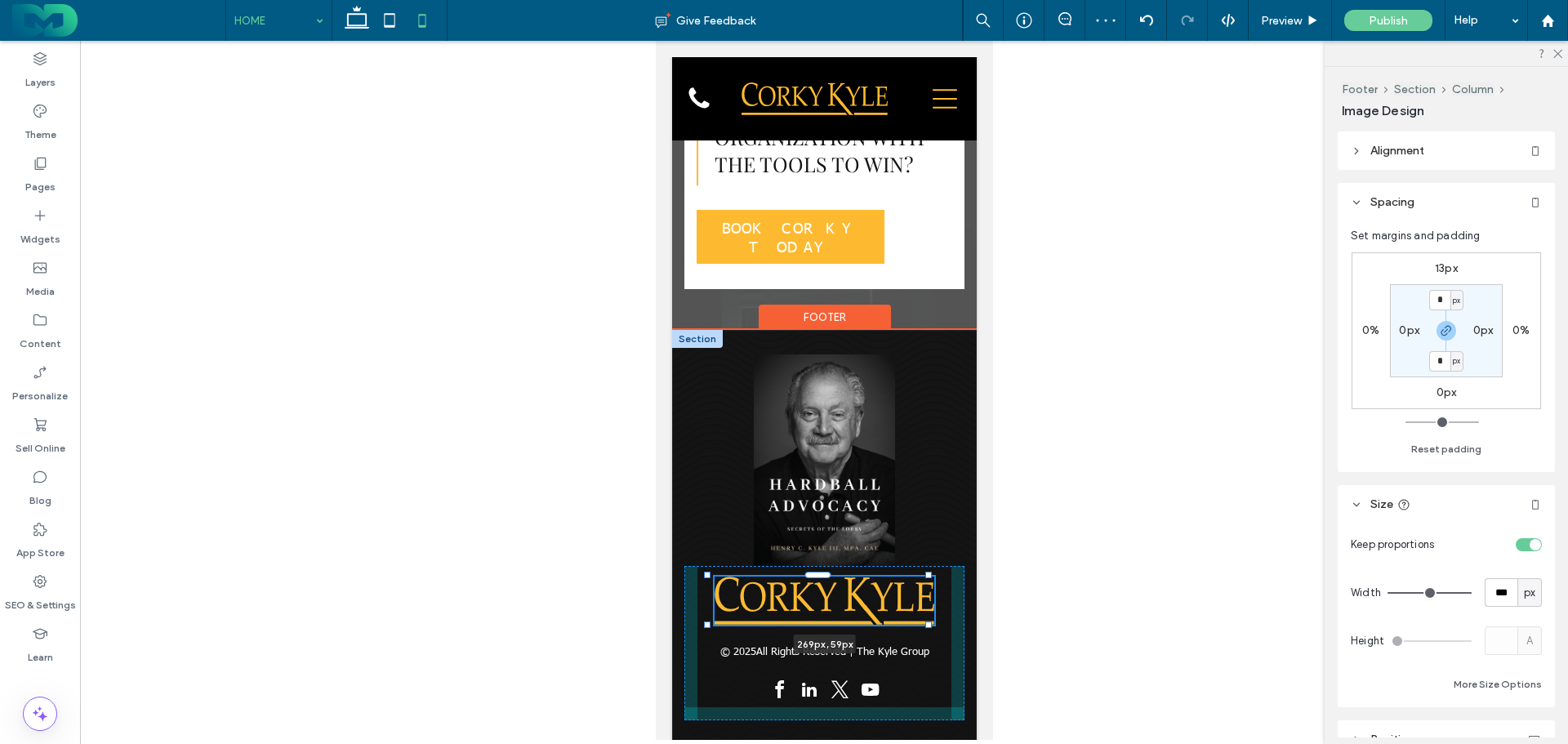 click at bounding box center [928, 624] 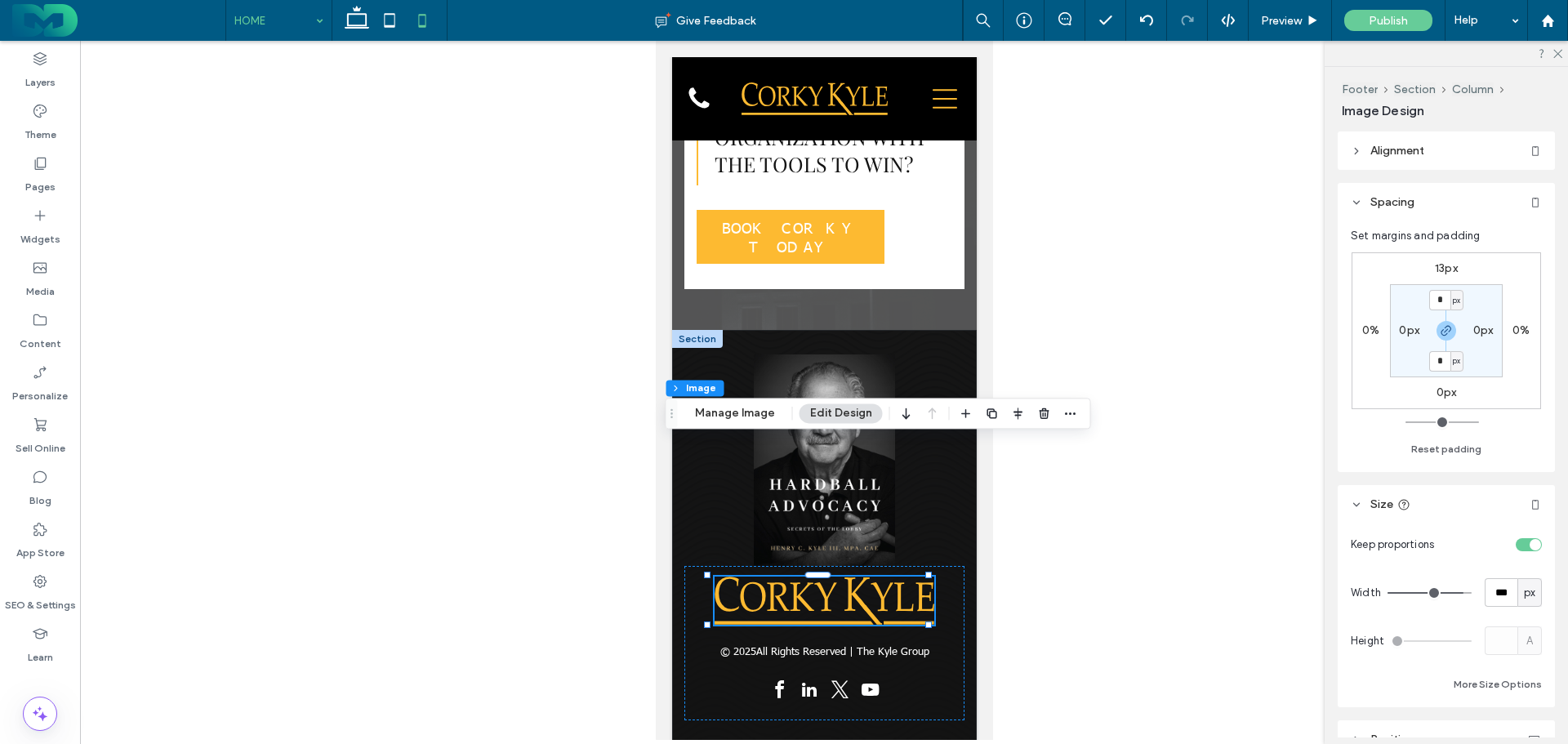 click at bounding box center (824, 390) 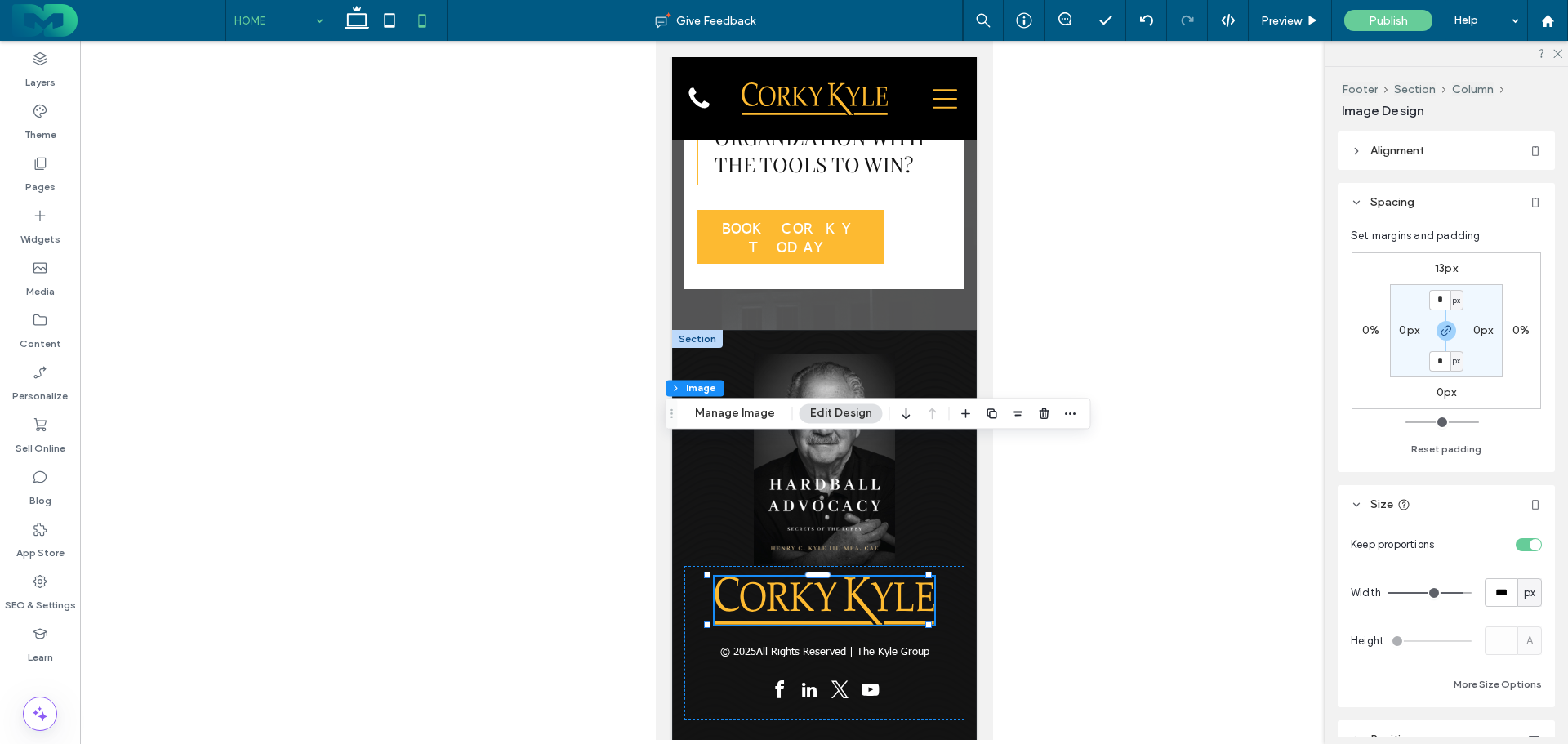 click at bounding box center (824, 390) 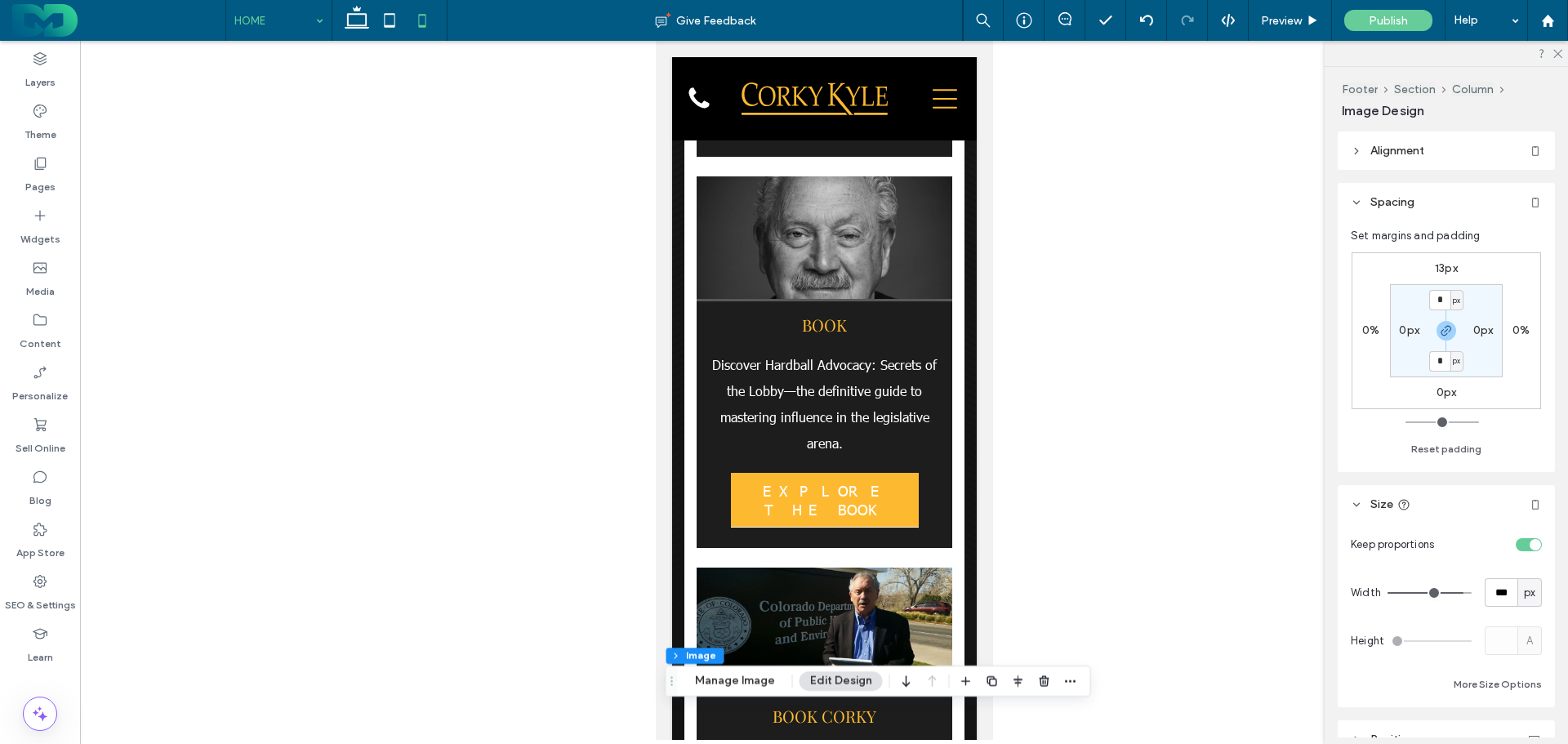 scroll, scrollTop: 3423, scrollLeft: 0, axis: vertical 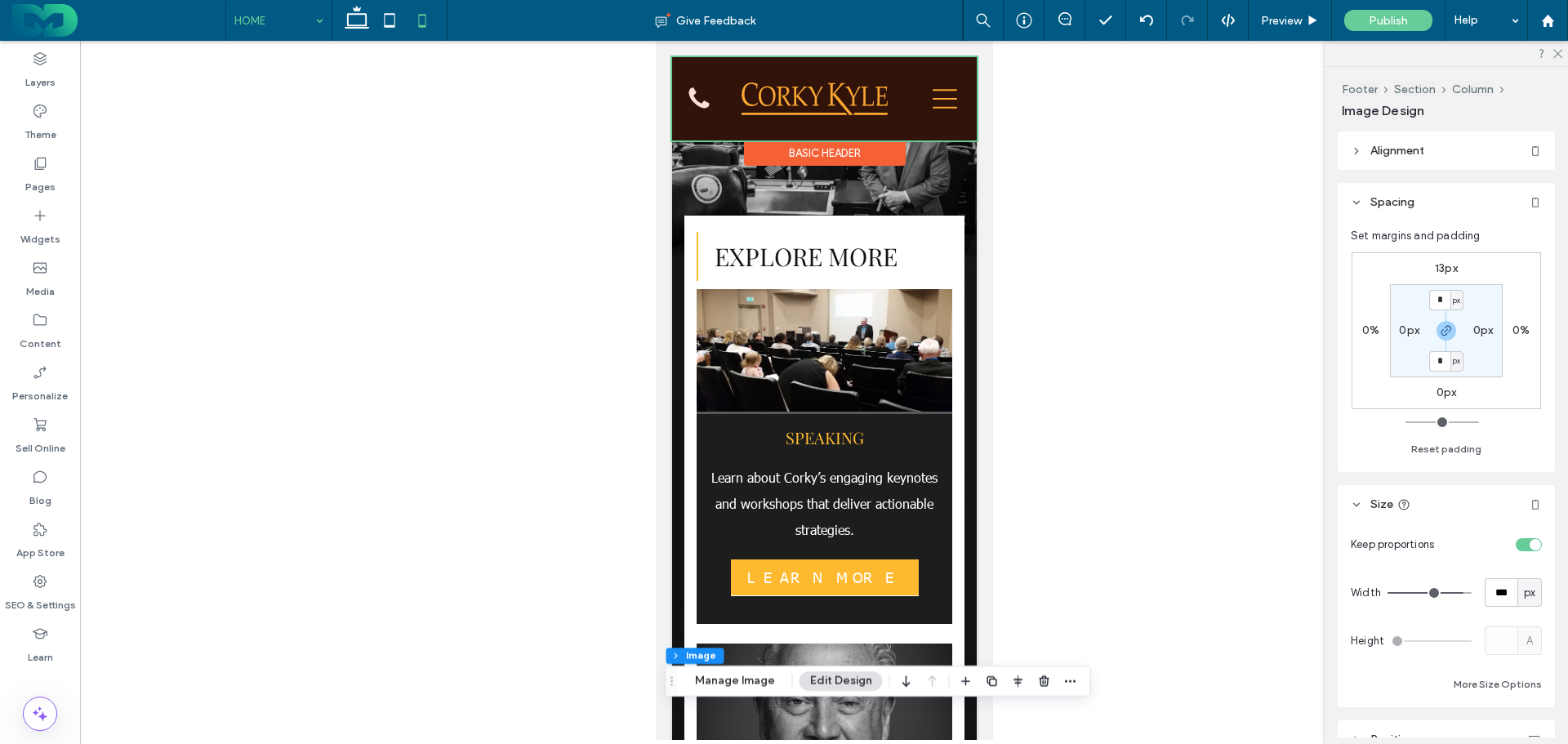 click at bounding box center (823, 99) 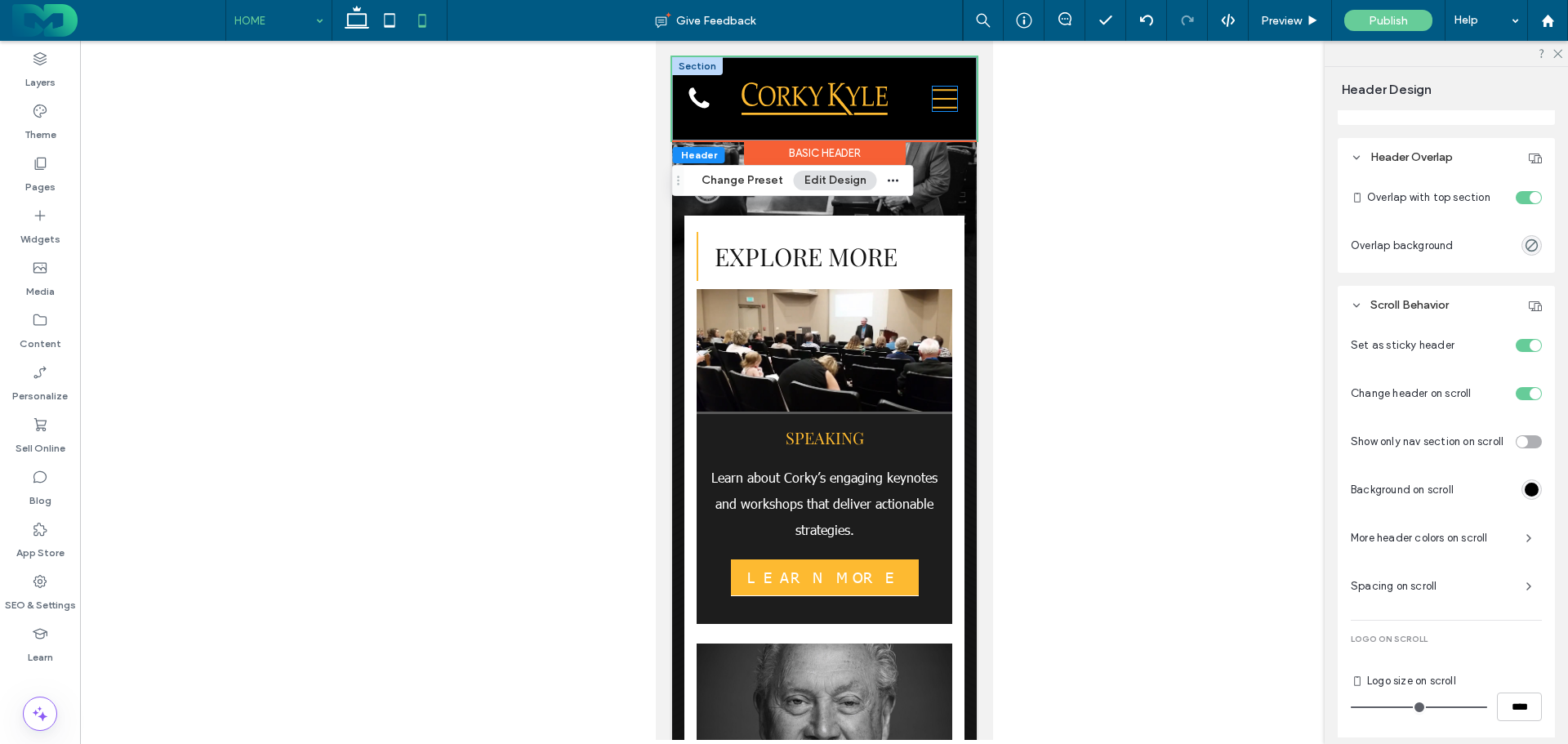 scroll, scrollTop: 692, scrollLeft: 0, axis: vertical 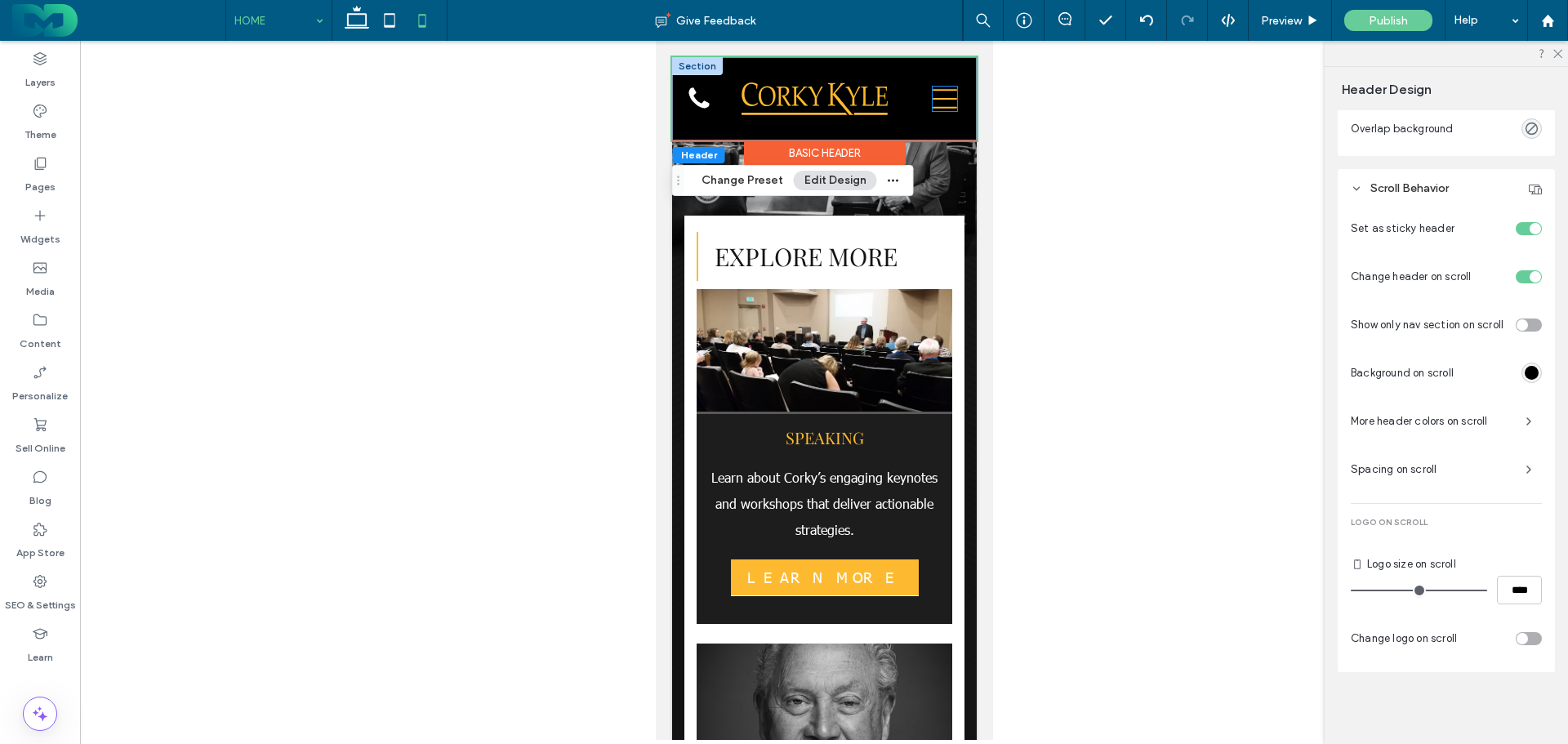 click 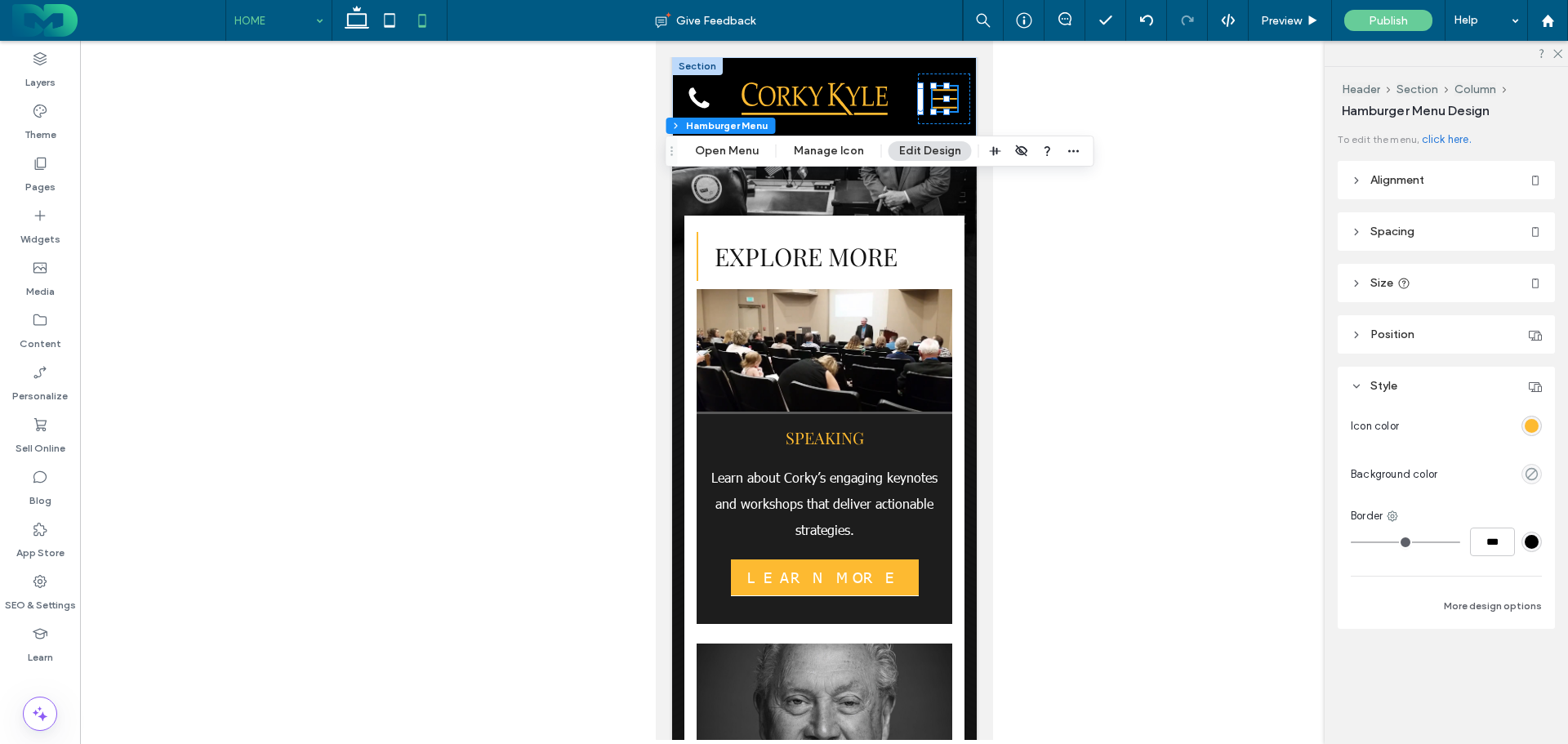 click 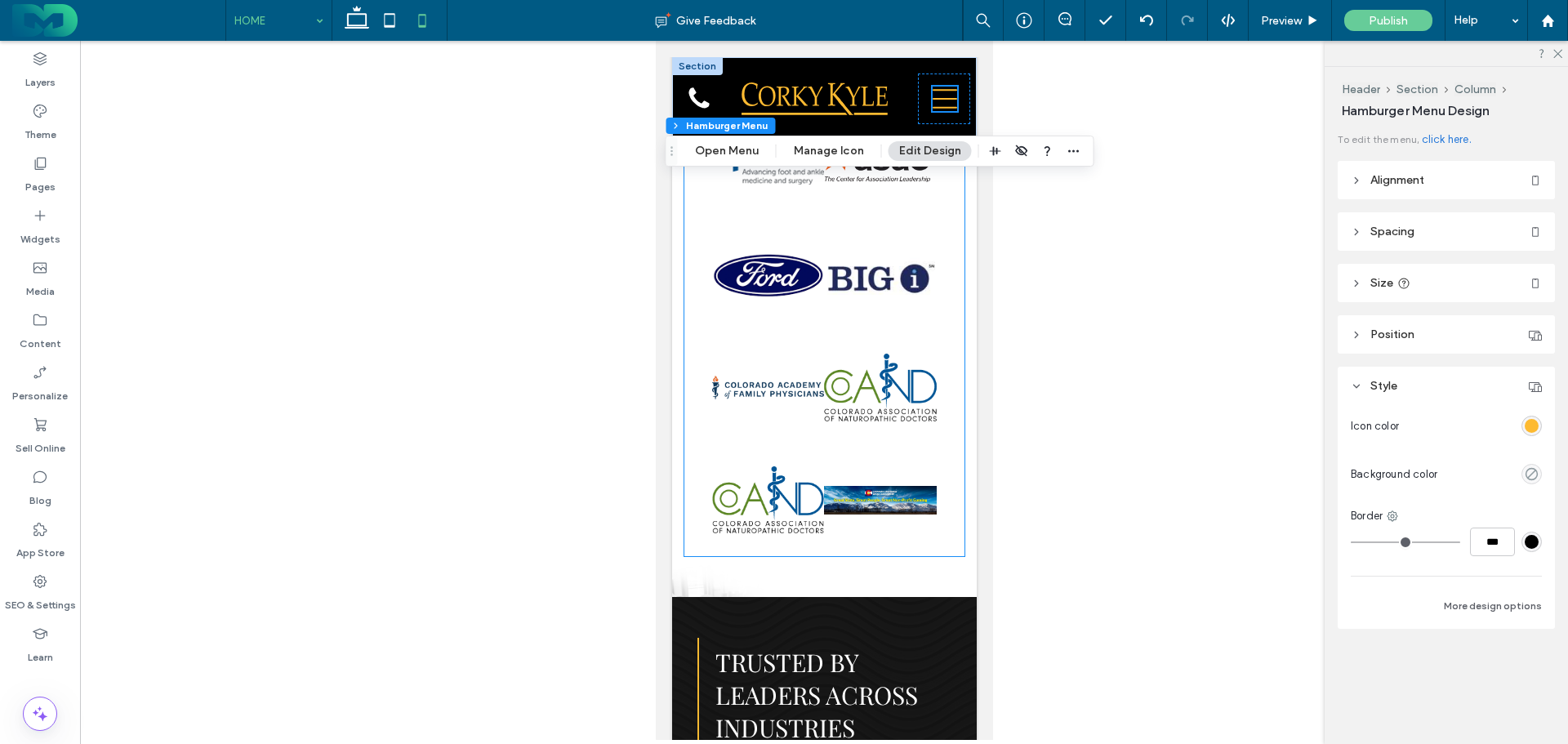 scroll, scrollTop: 1544, scrollLeft: 0, axis: vertical 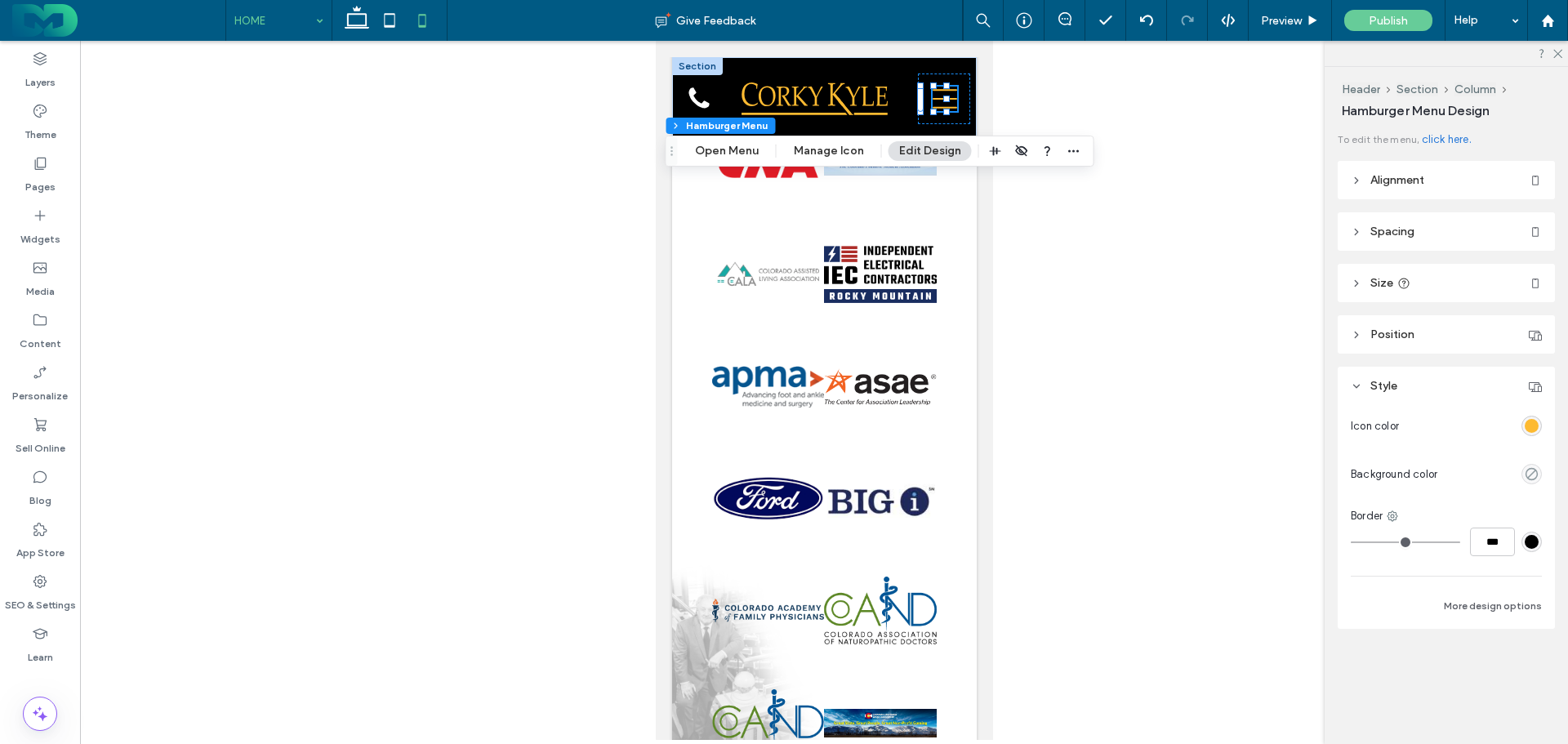 click at bounding box center (824, 390) 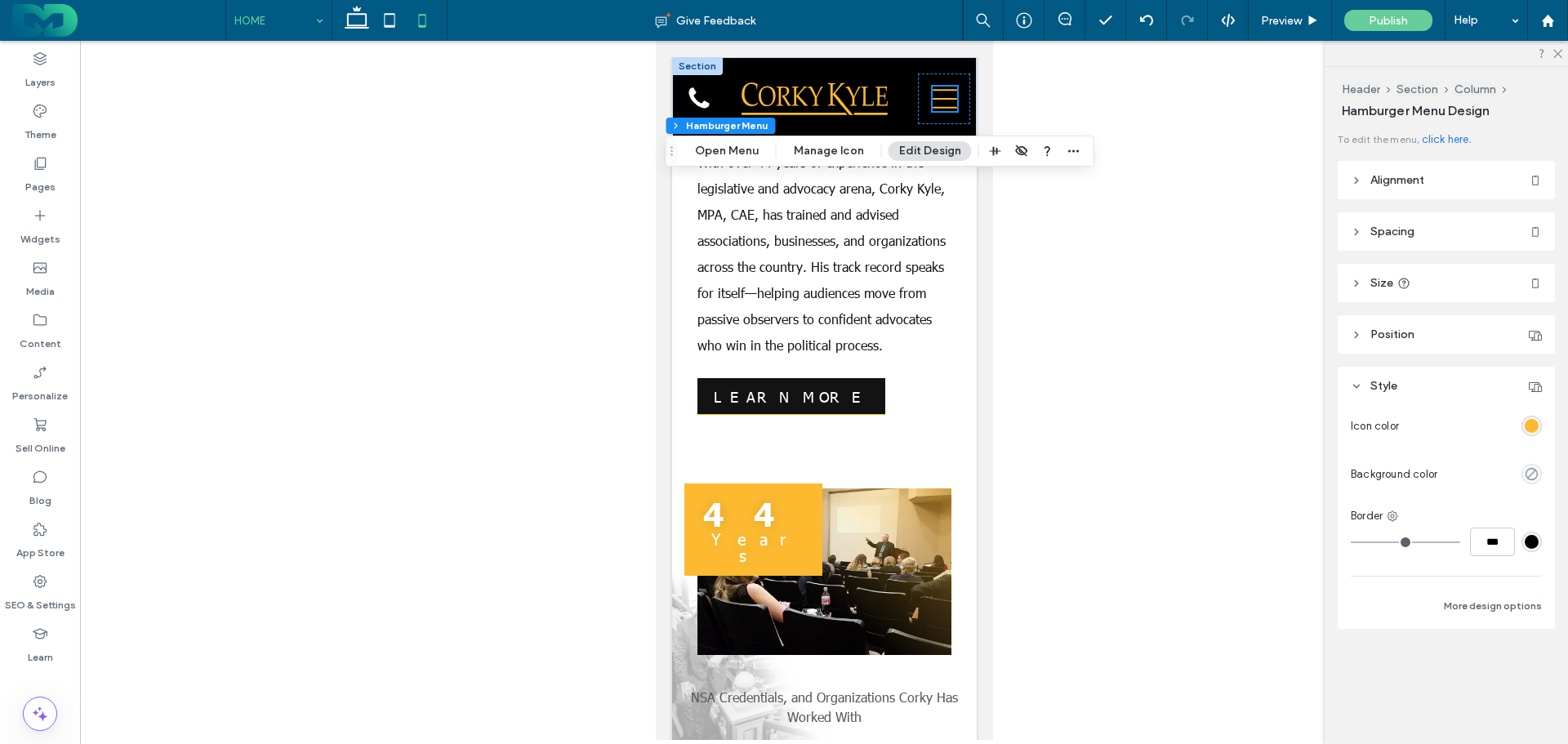 scroll, scrollTop: 0, scrollLeft: 0, axis: both 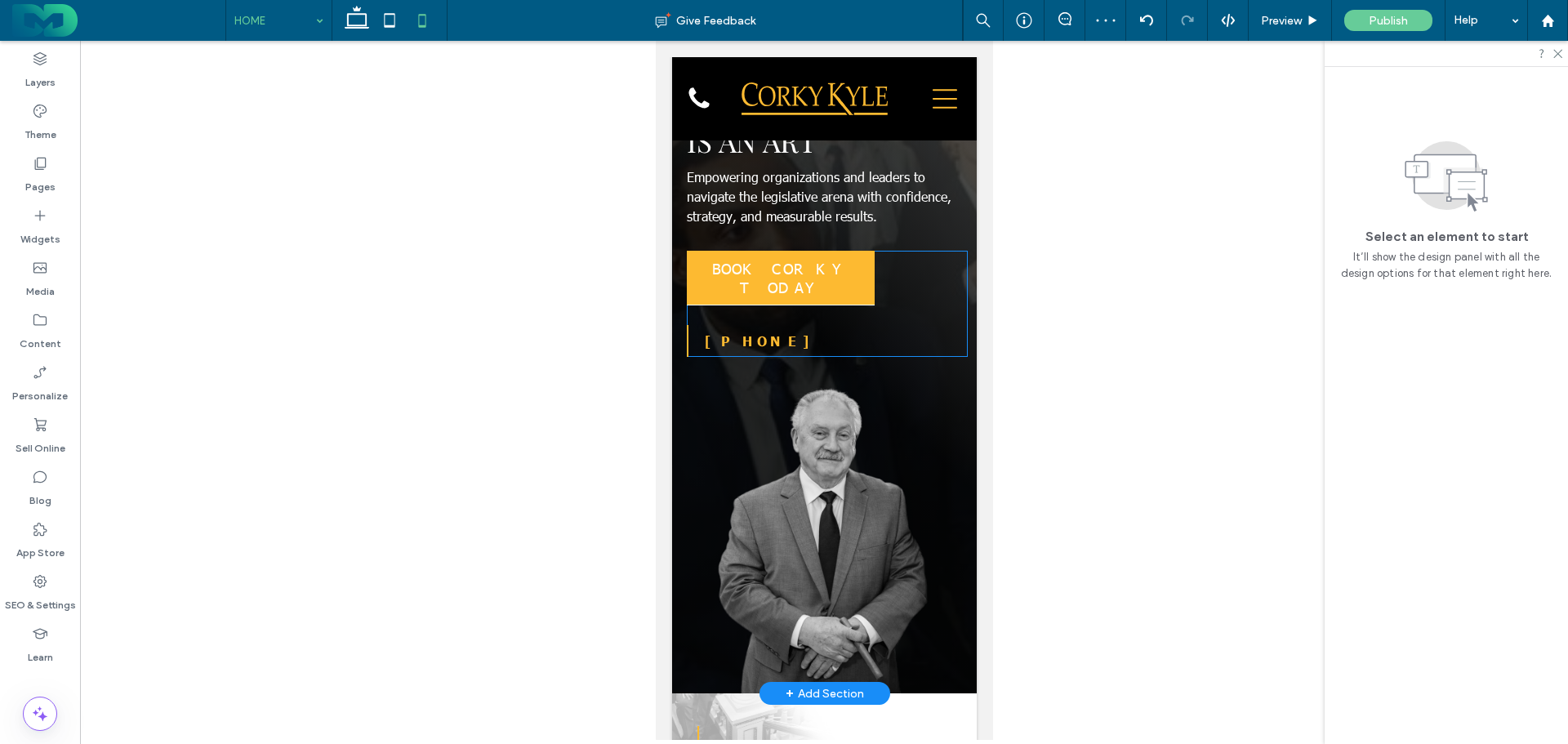 click on "[PHONE]" at bounding box center (763, 341) 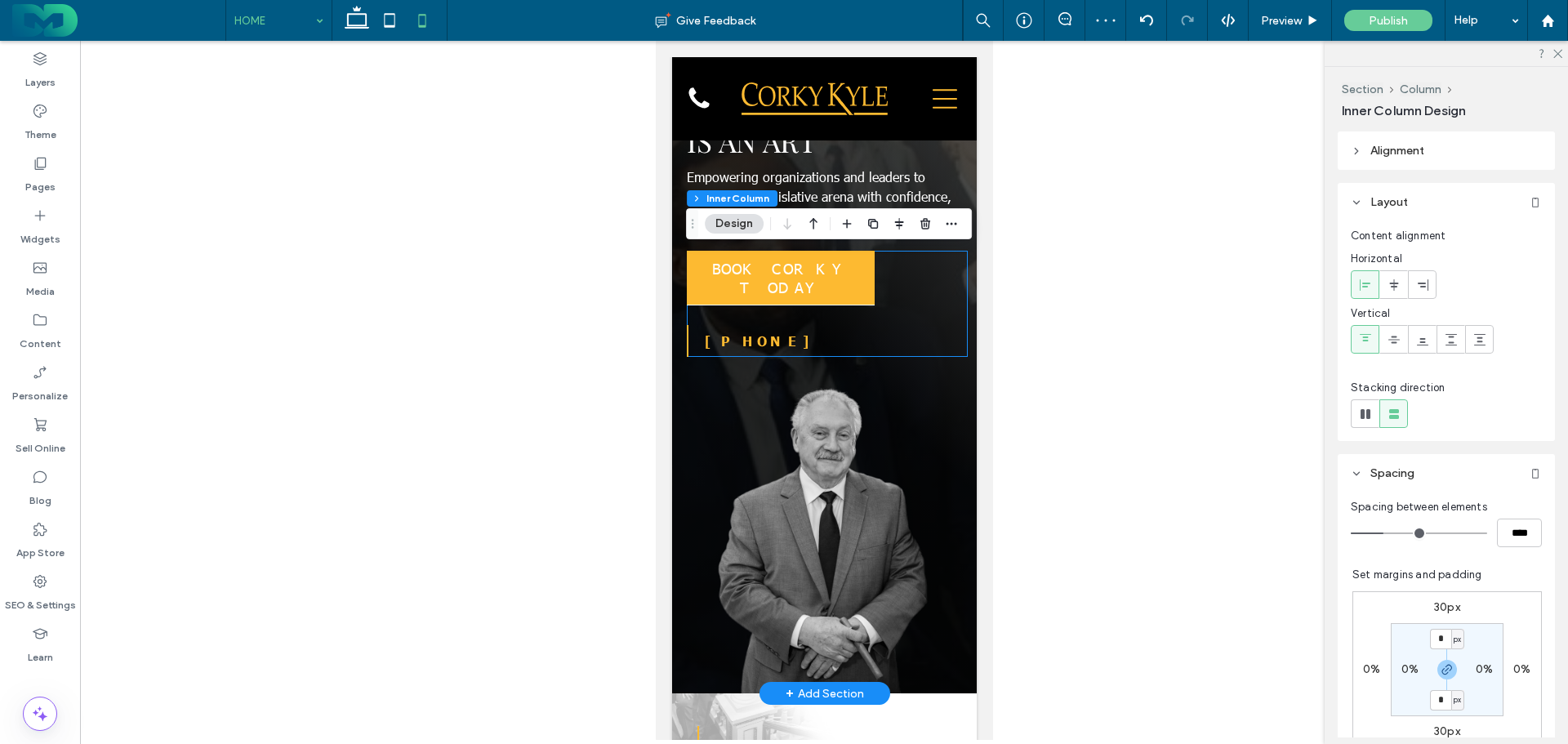 click on "[PHONE]" at bounding box center (763, 341) 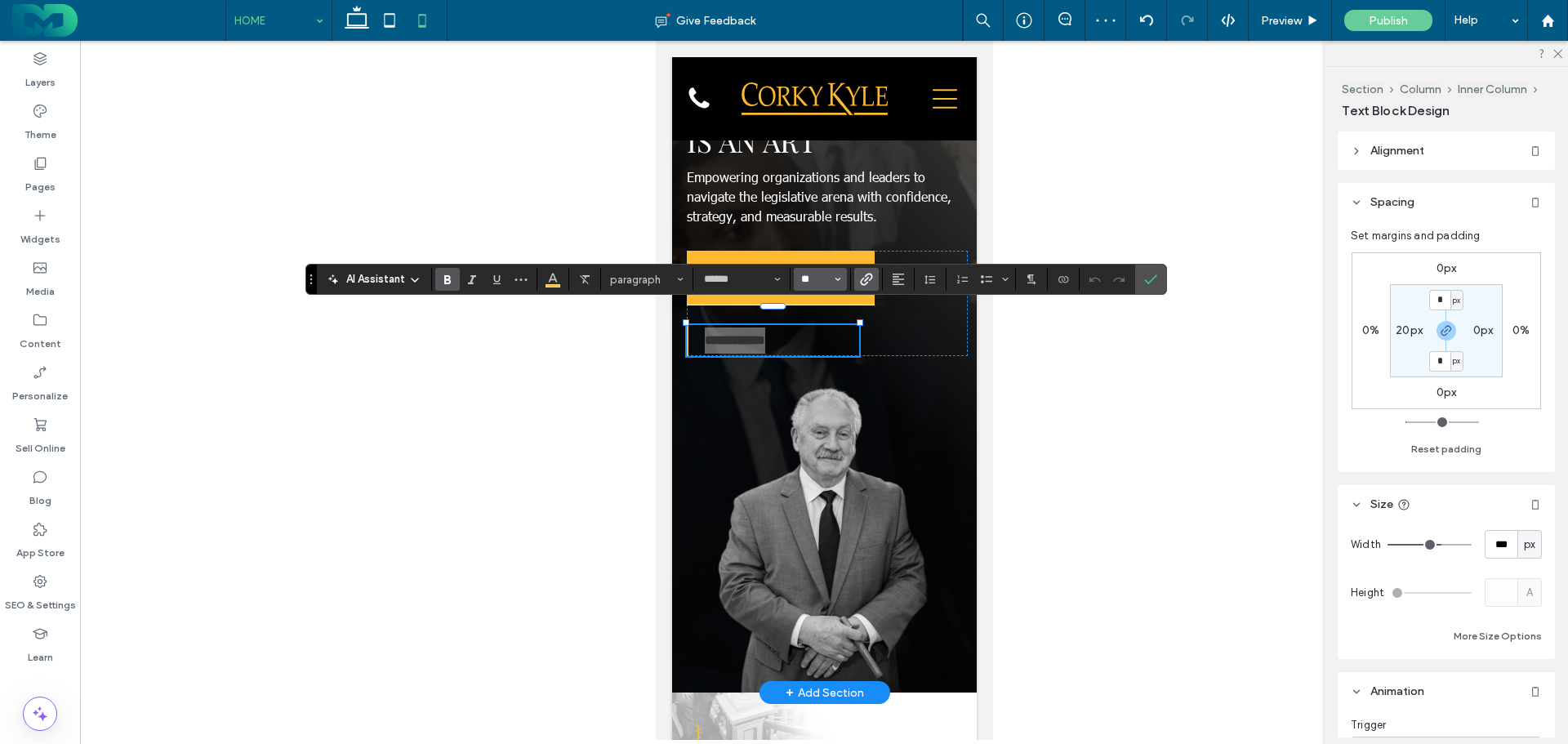 click on "**" at bounding box center (815, 279) 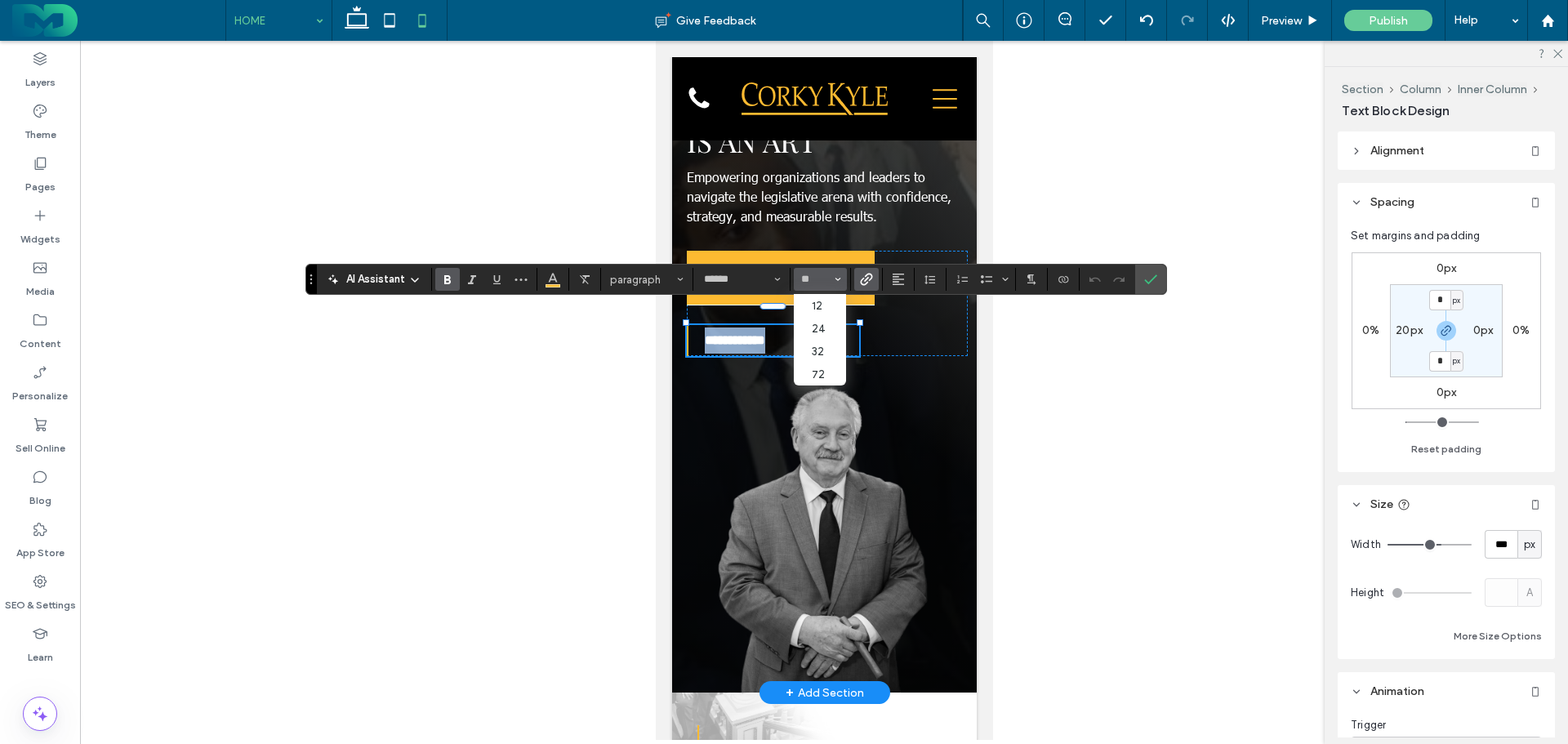 type on "**" 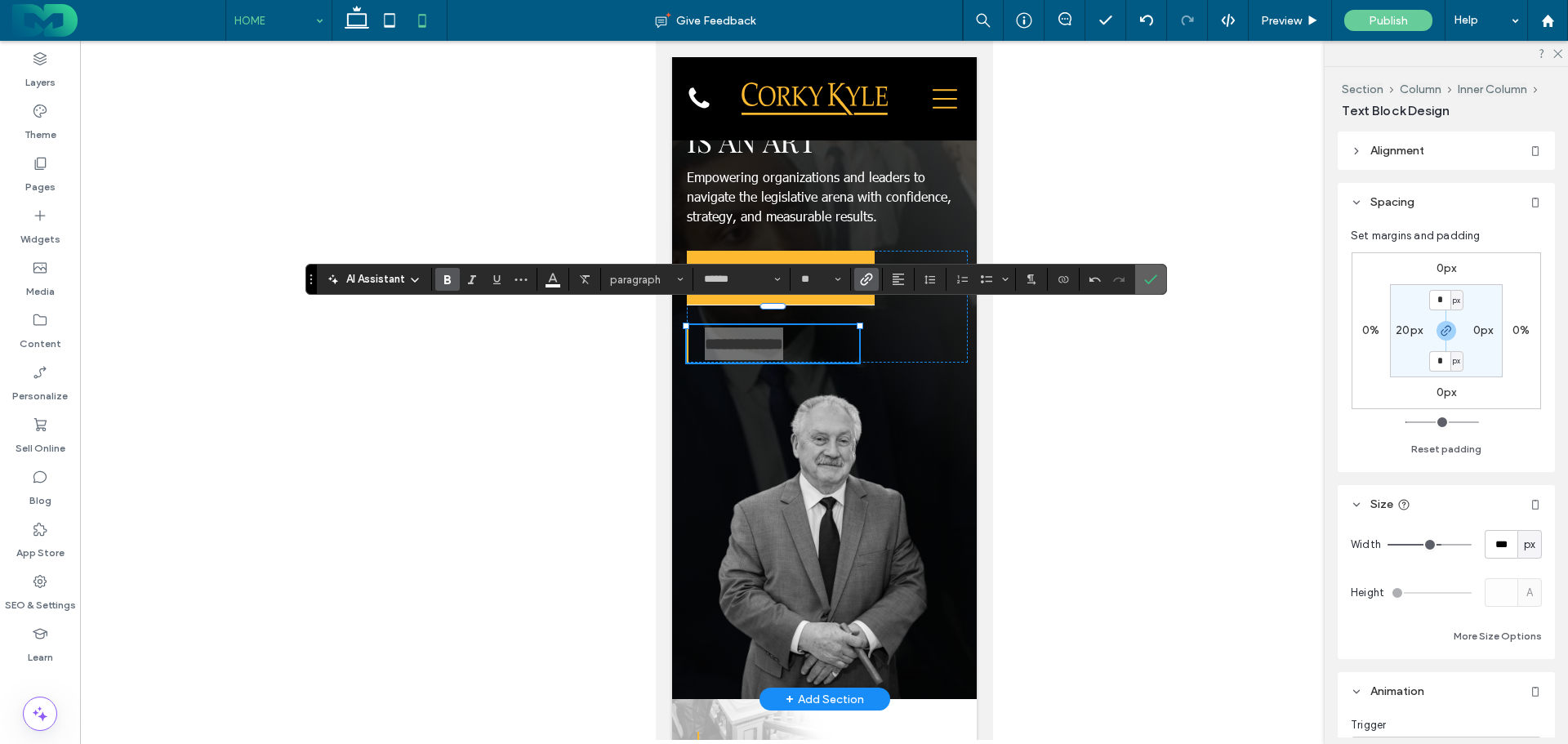 click 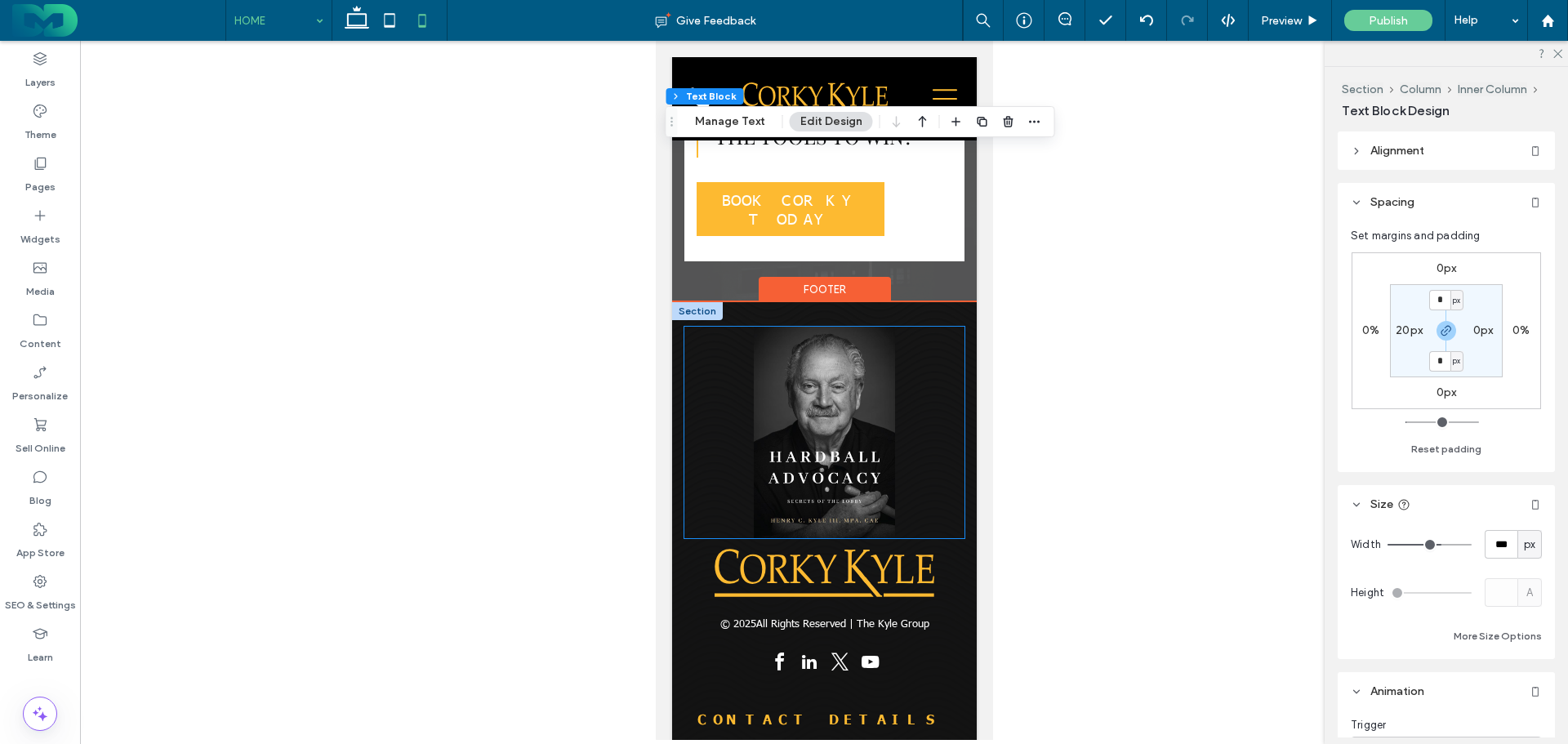 scroll, scrollTop: 4900, scrollLeft: 0, axis: vertical 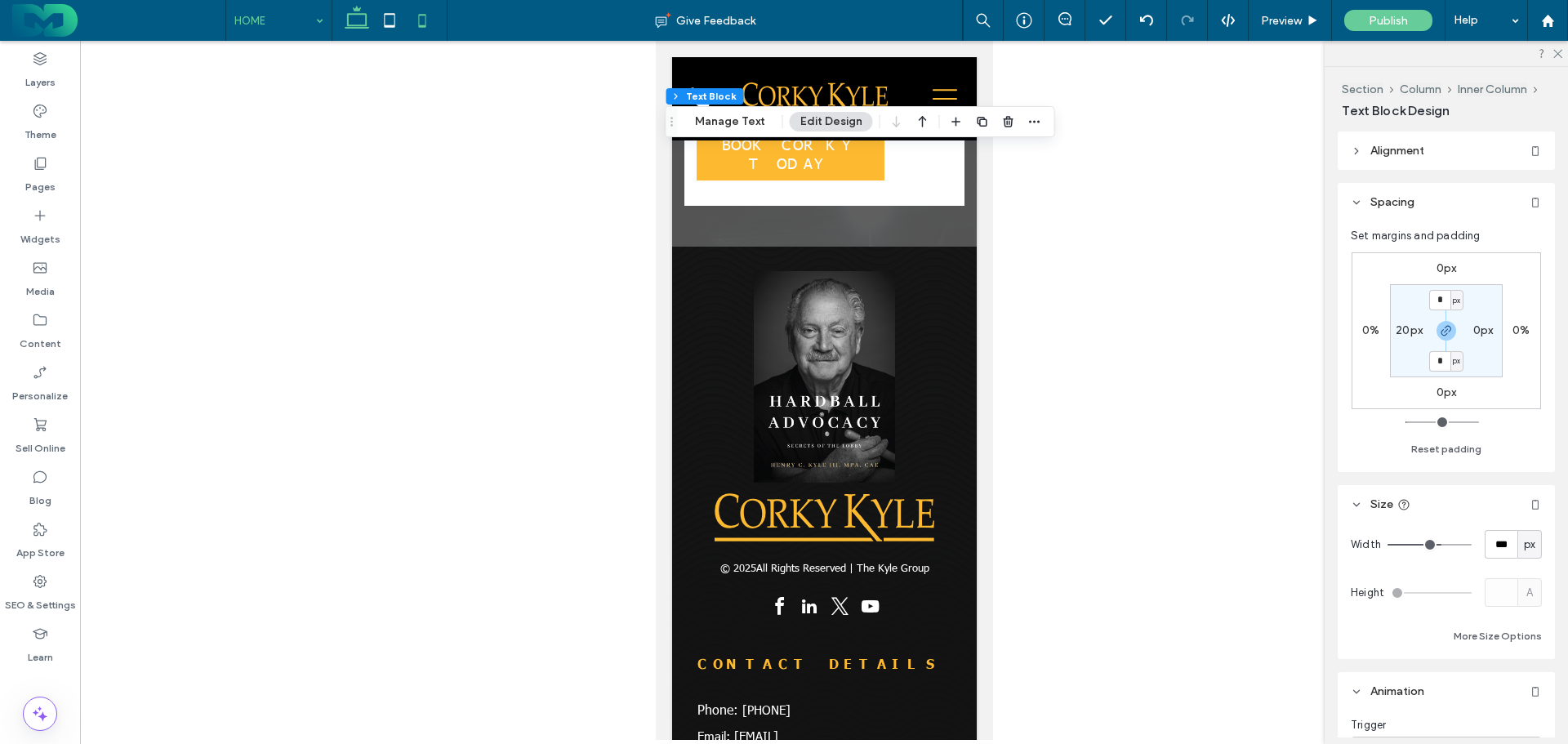 click 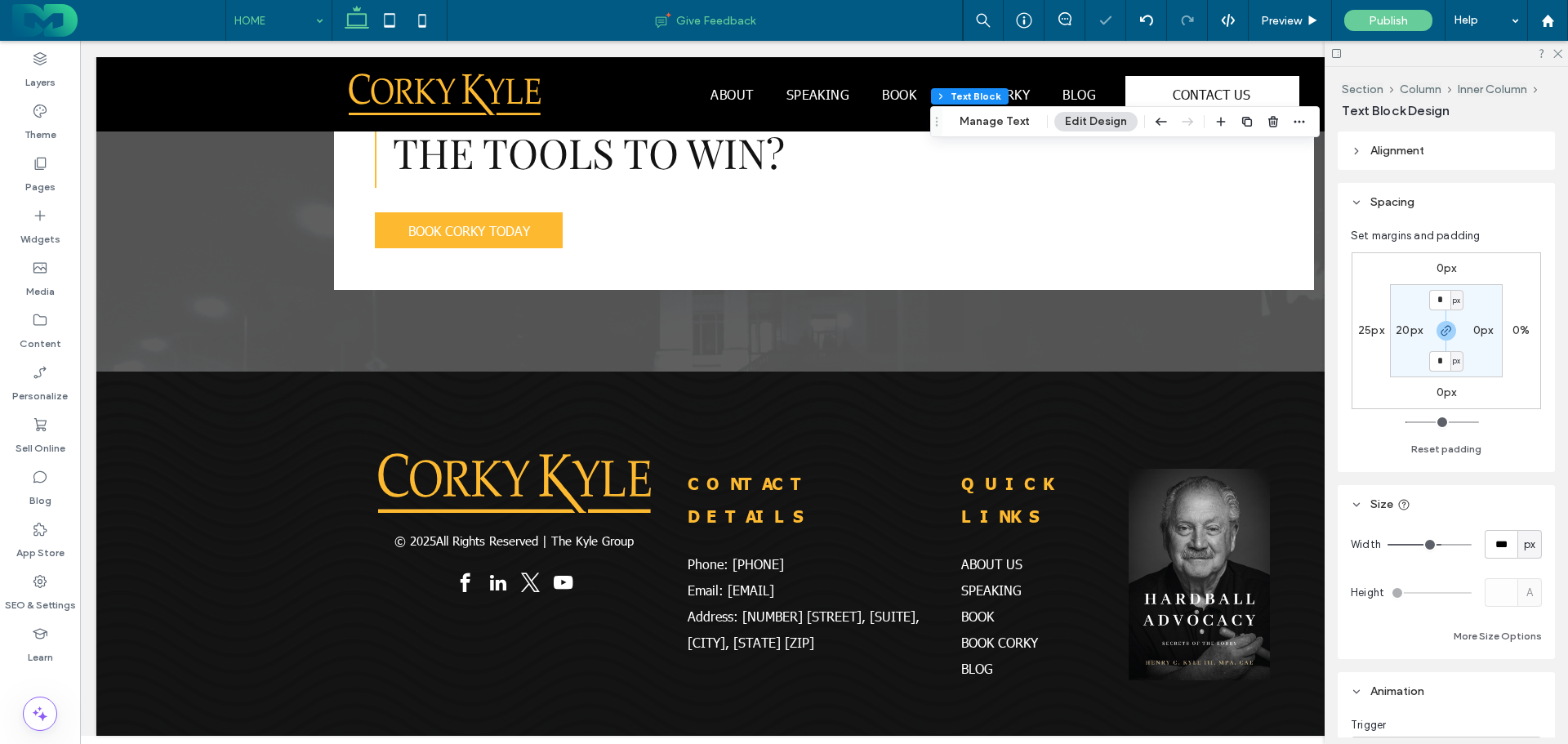 scroll, scrollTop: 3884, scrollLeft: 0, axis: vertical 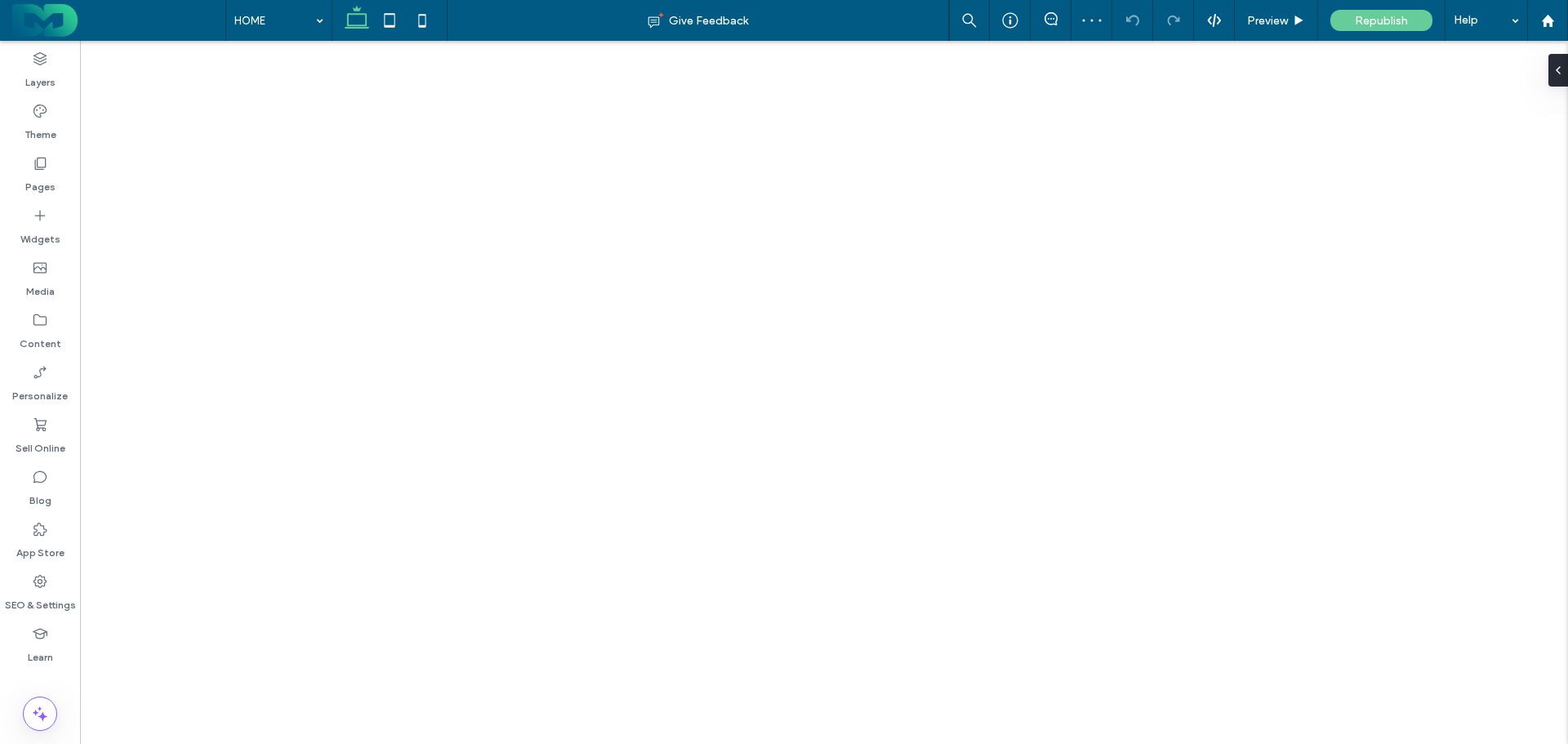 click 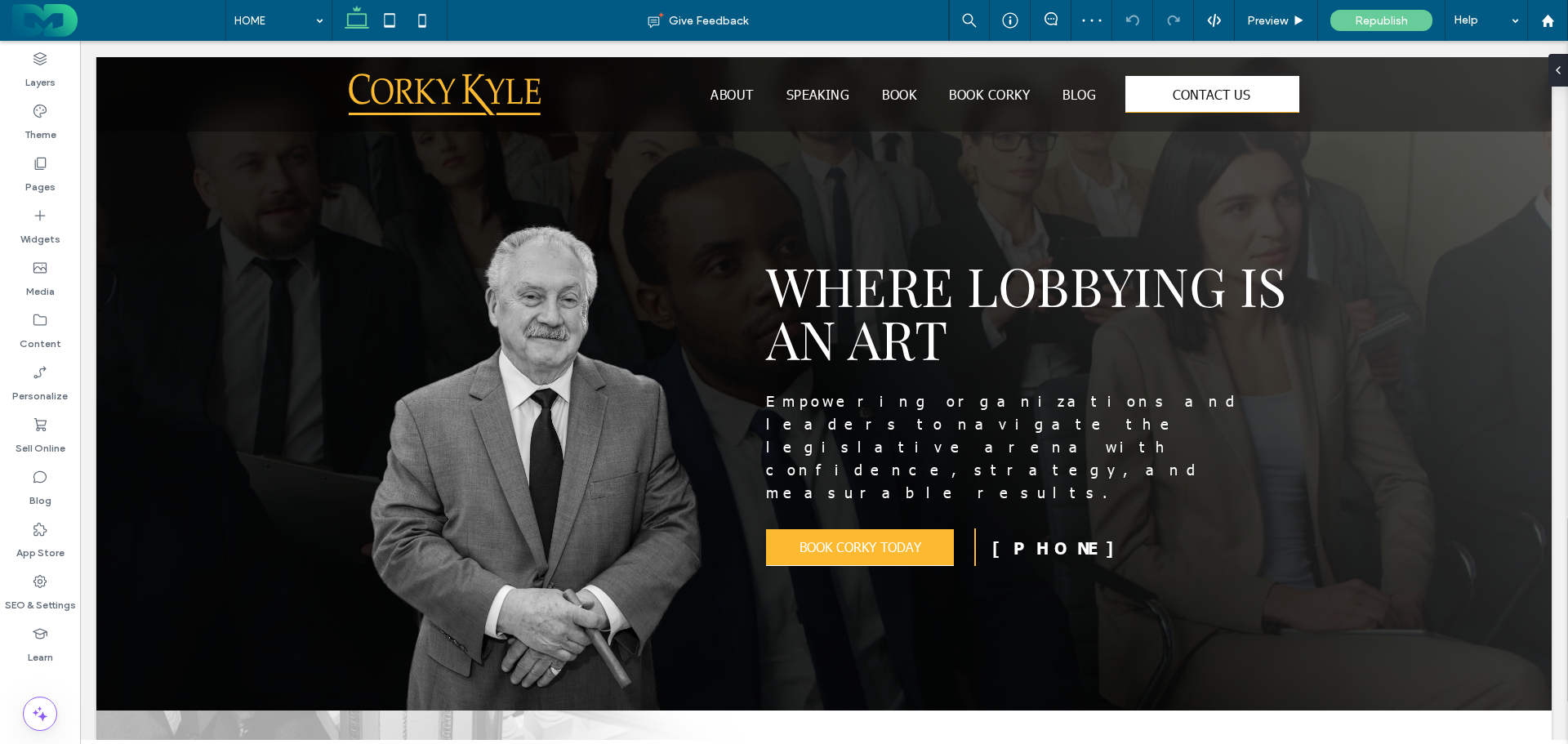 scroll, scrollTop: 0, scrollLeft: 0, axis: both 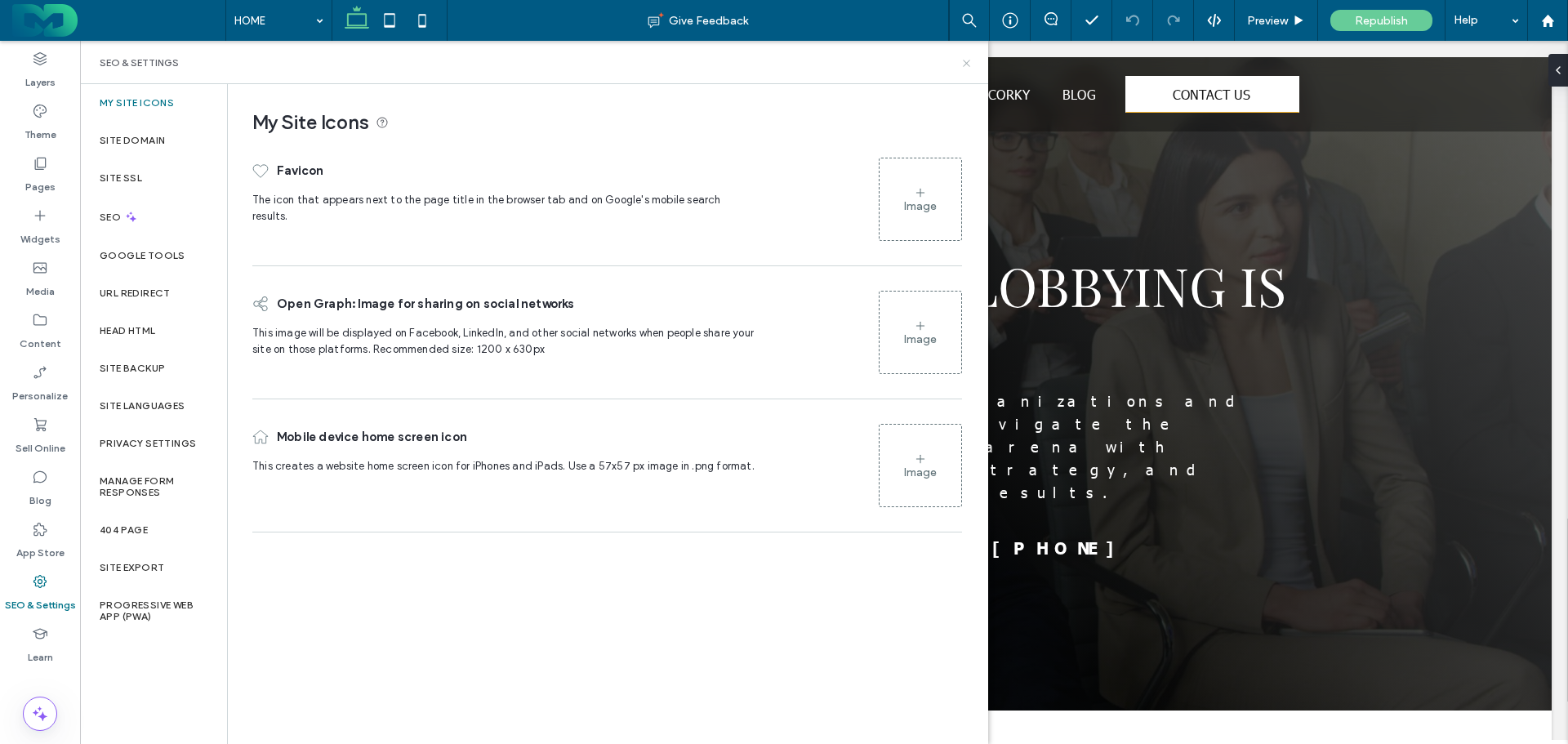 drag, startPoint x: 969, startPoint y: 59, endPoint x: 889, endPoint y: 18, distance: 89.89438 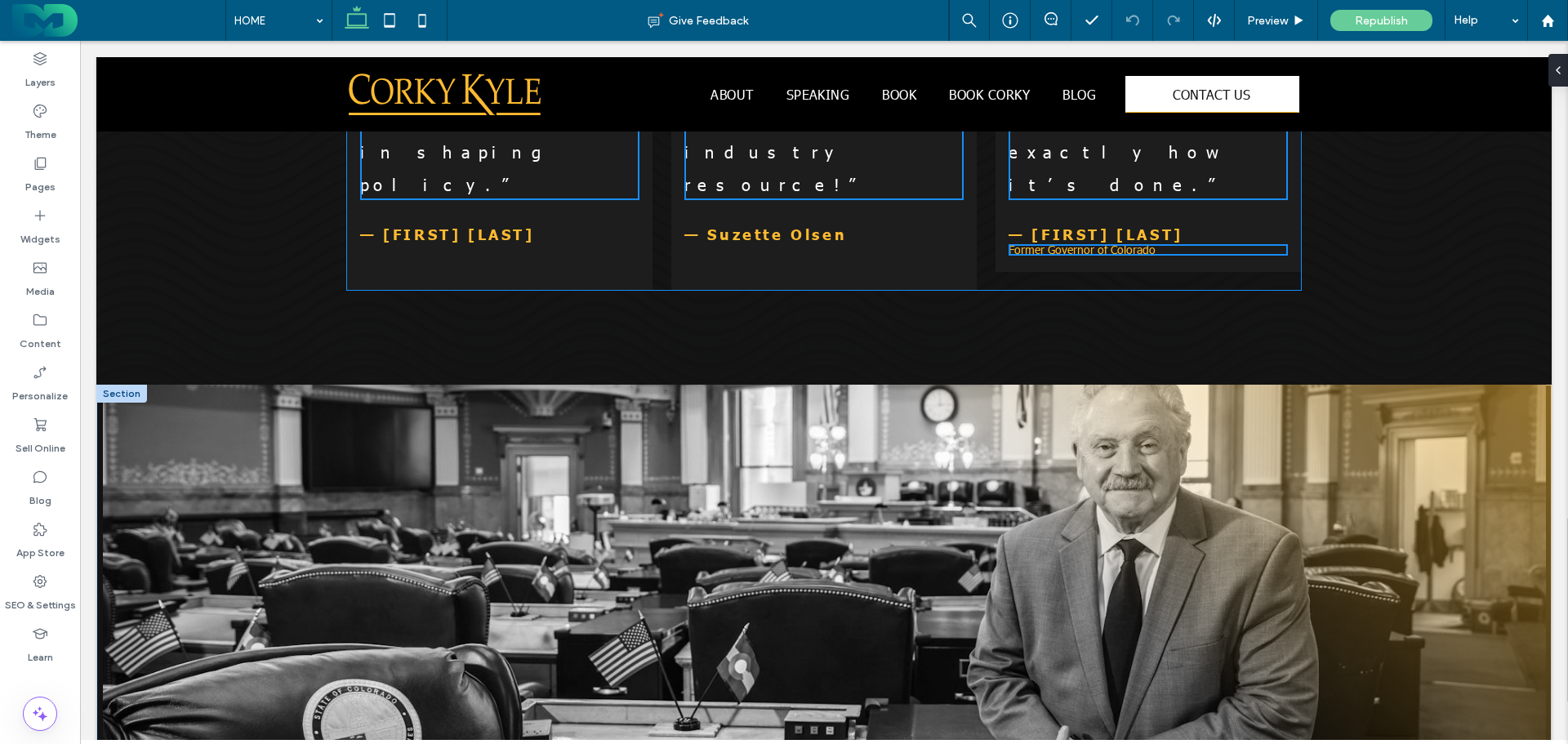 scroll, scrollTop: 2532, scrollLeft: 0, axis: vertical 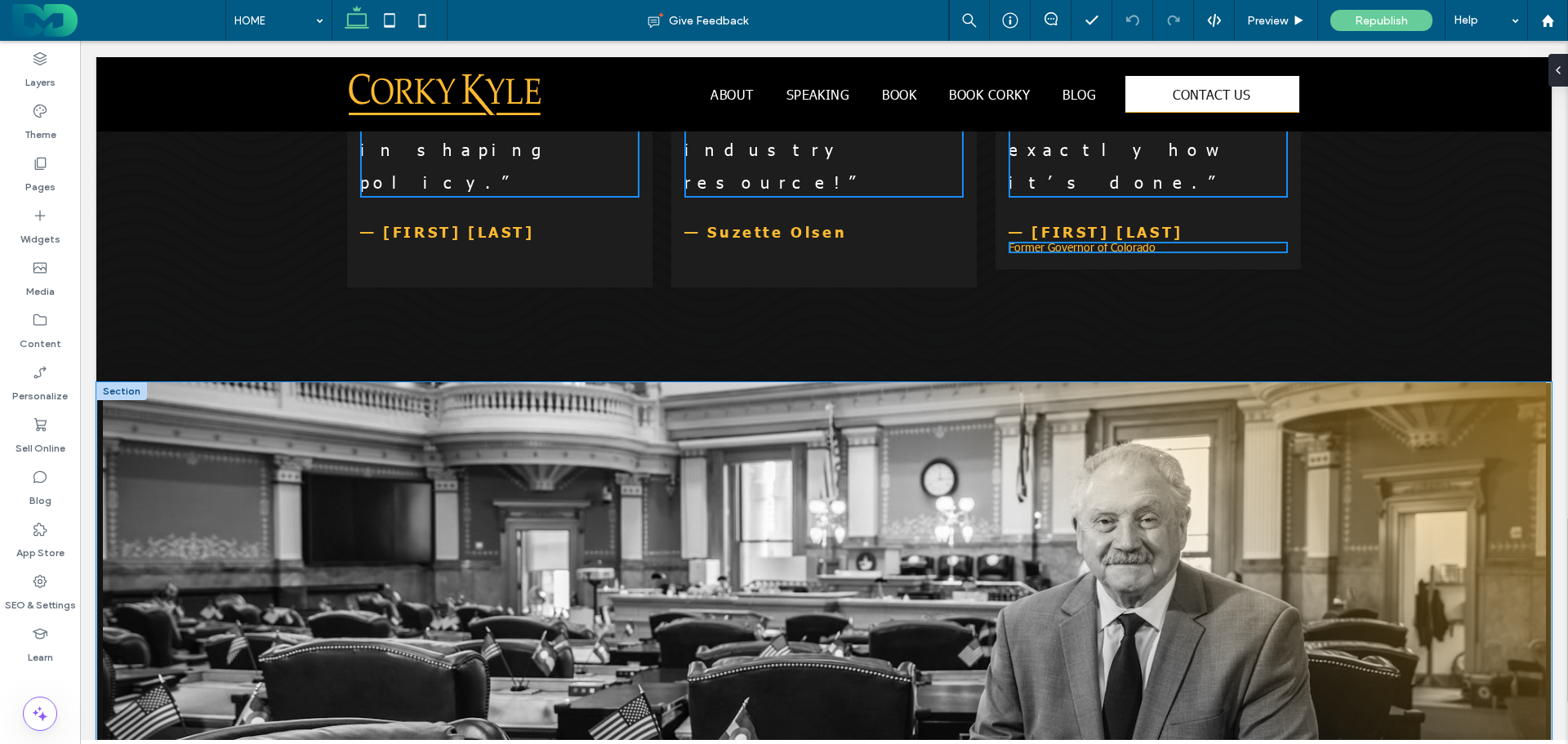 click at bounding box center [824, 627] 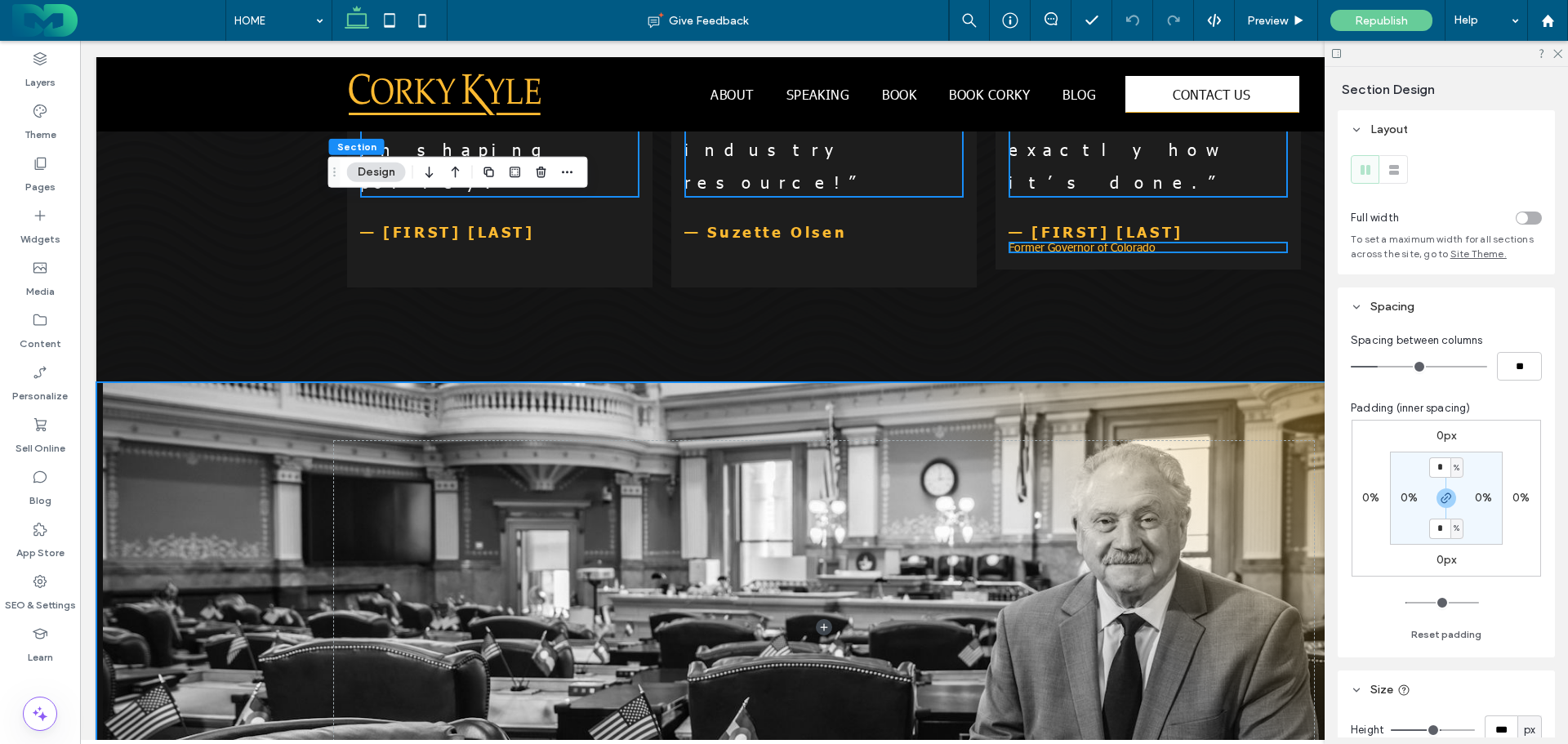 click on "Design" at bounding box center (376, 172) 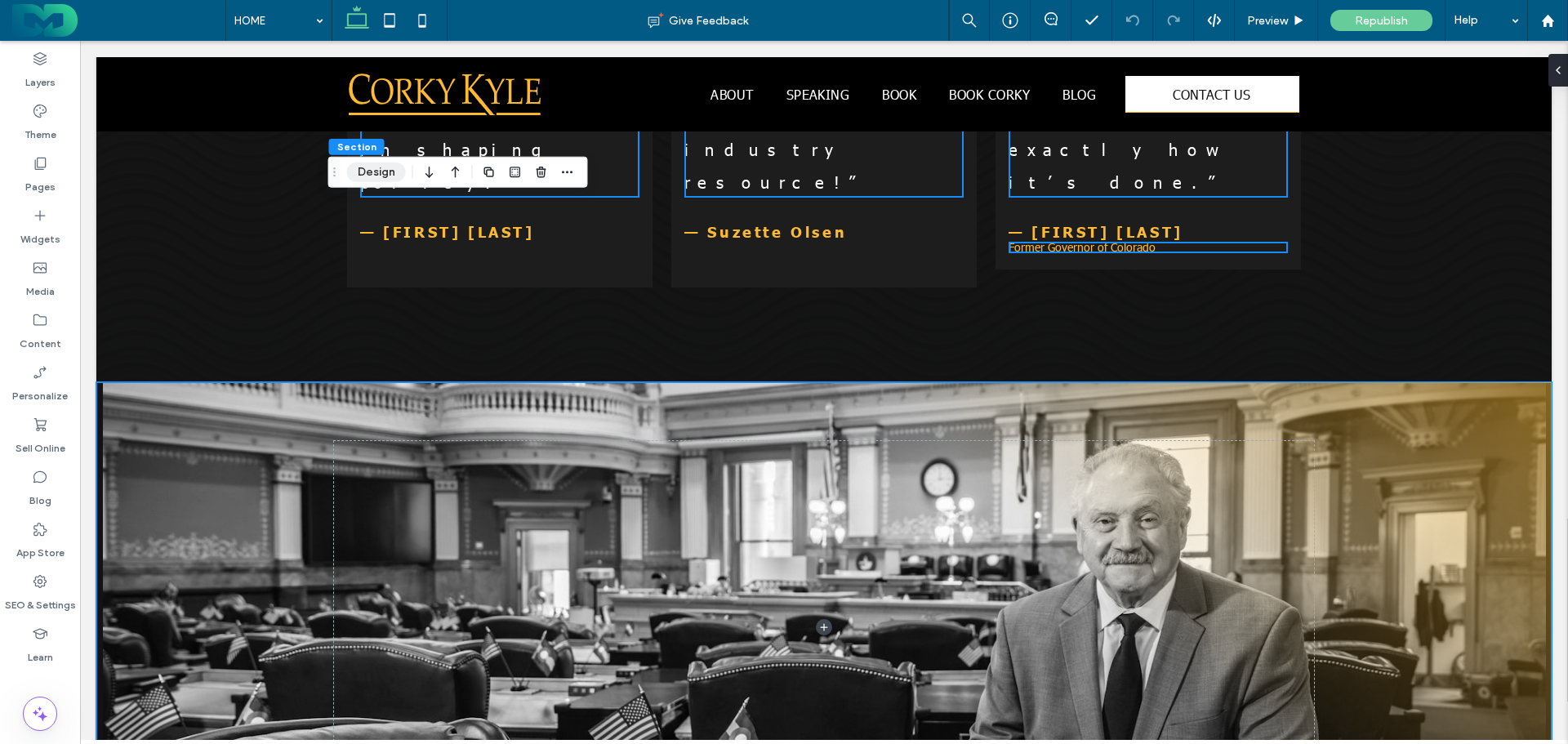 click on "Design" at bounding box center [376, 172] 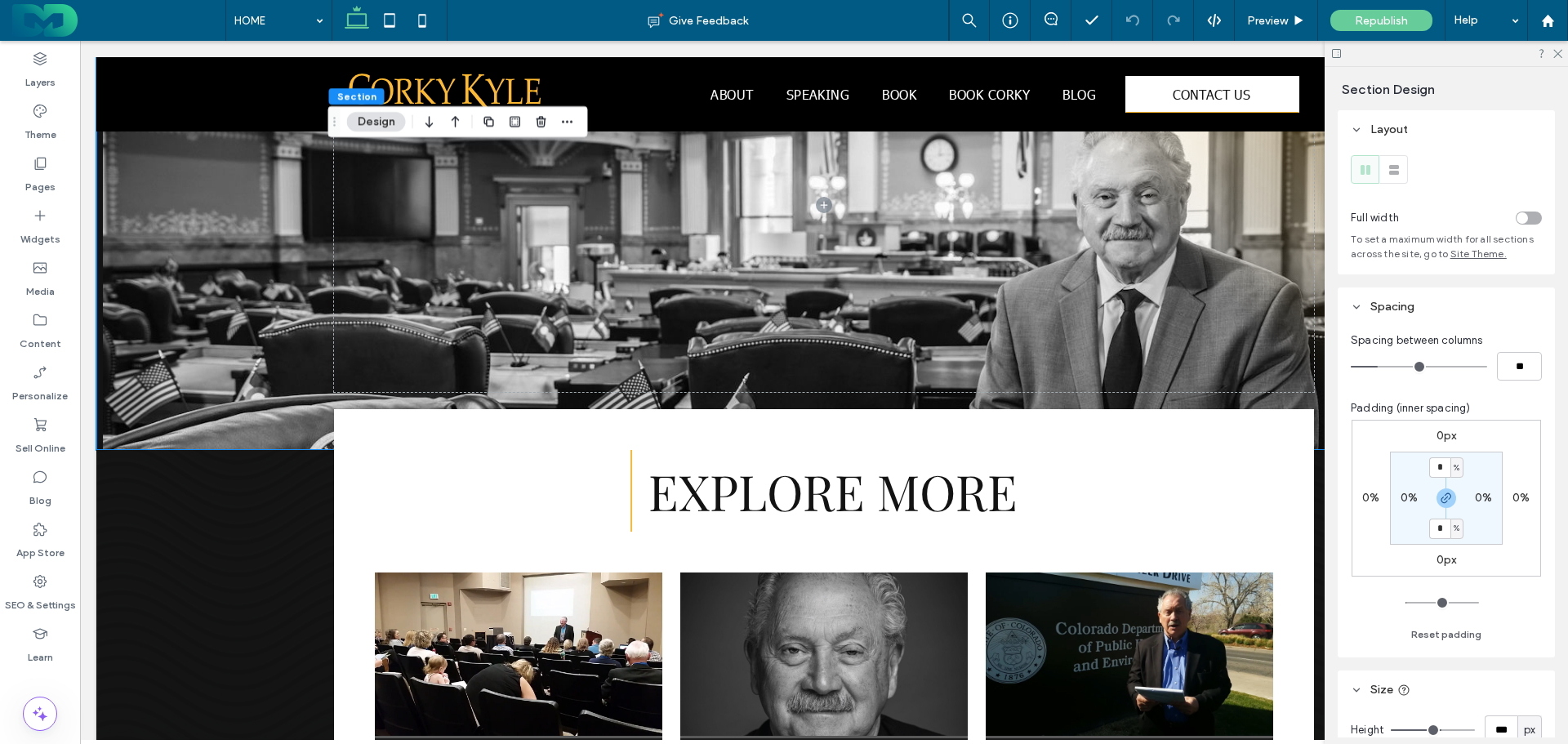 scroll, scrollTop: 3022, scrollLeft: 0, axis: vertical 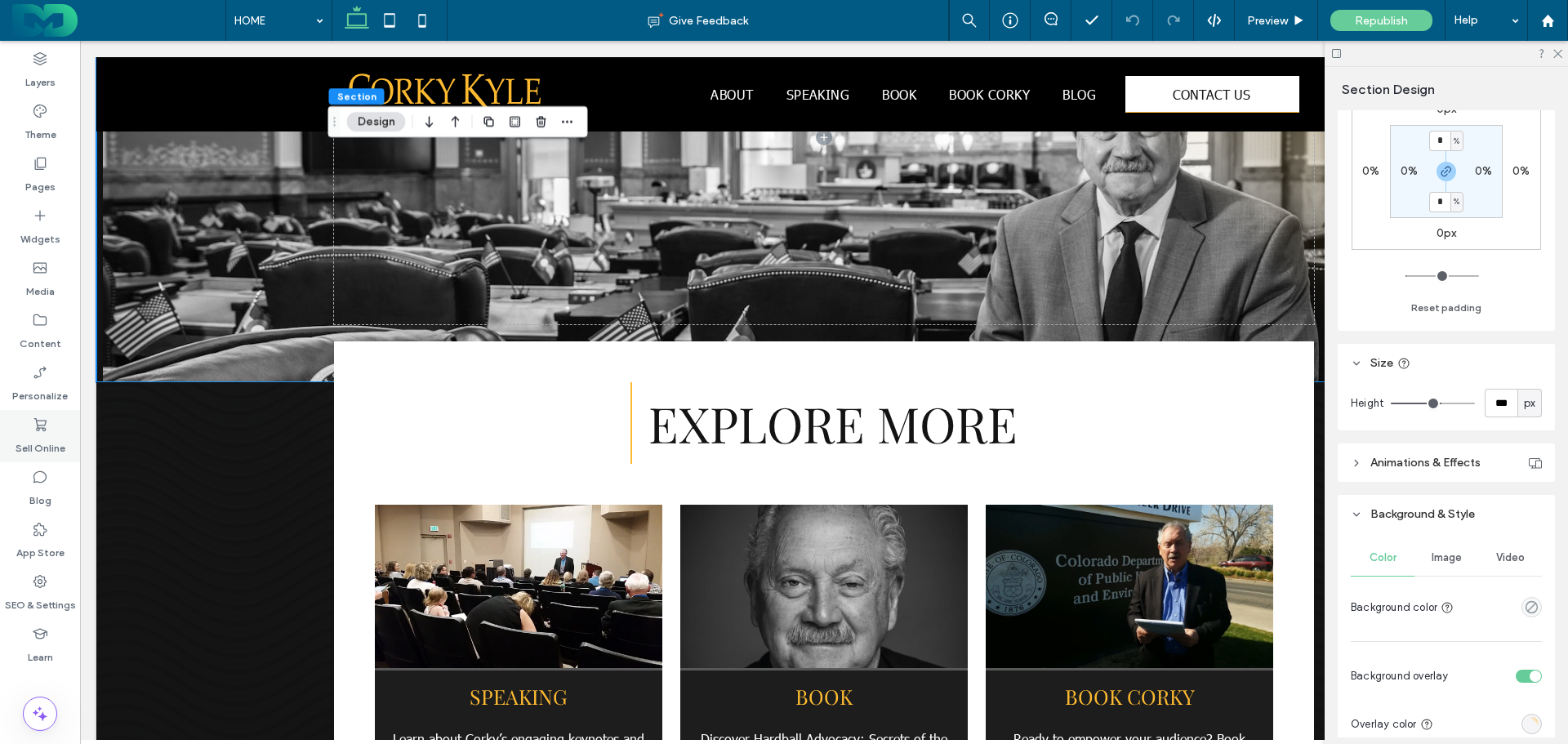type 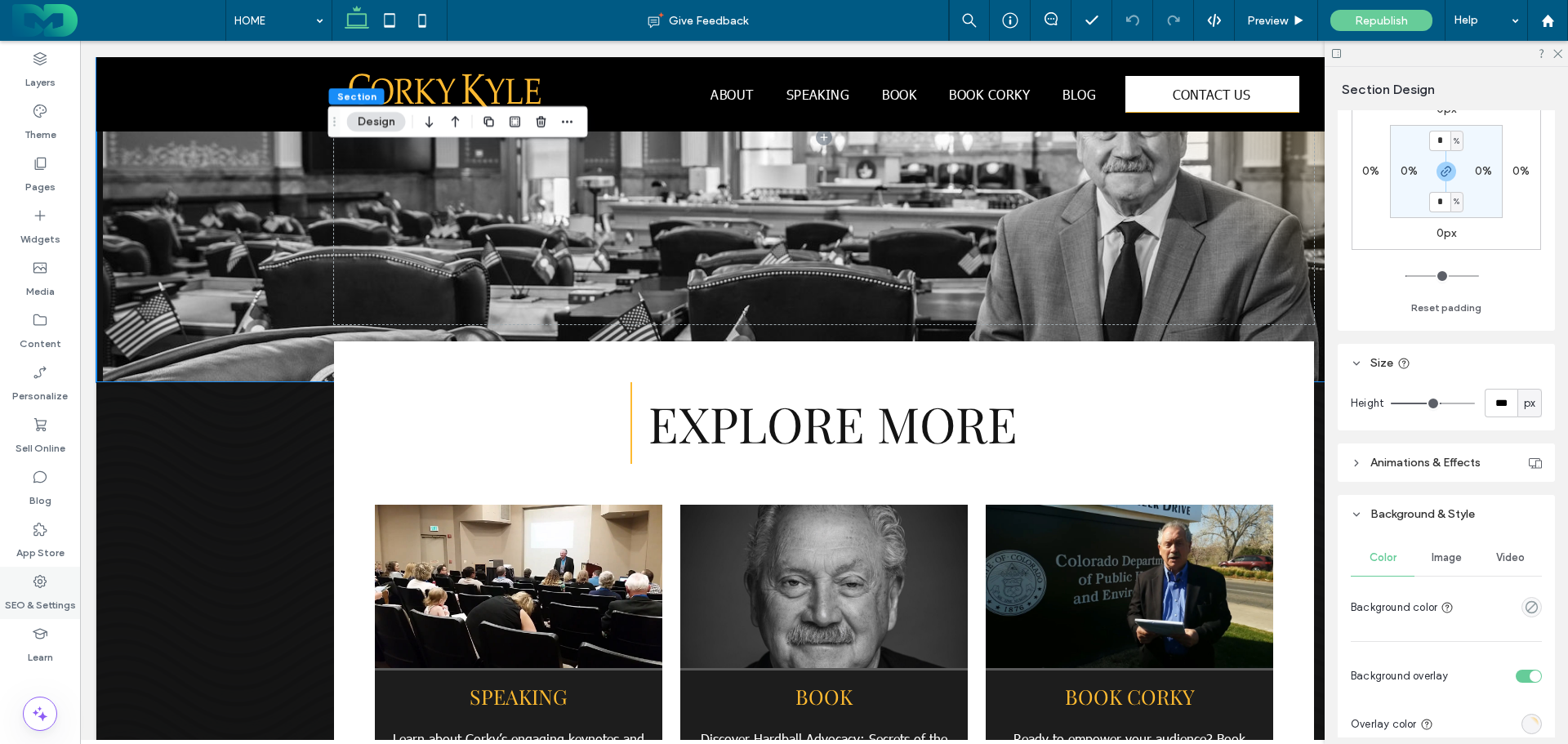 click 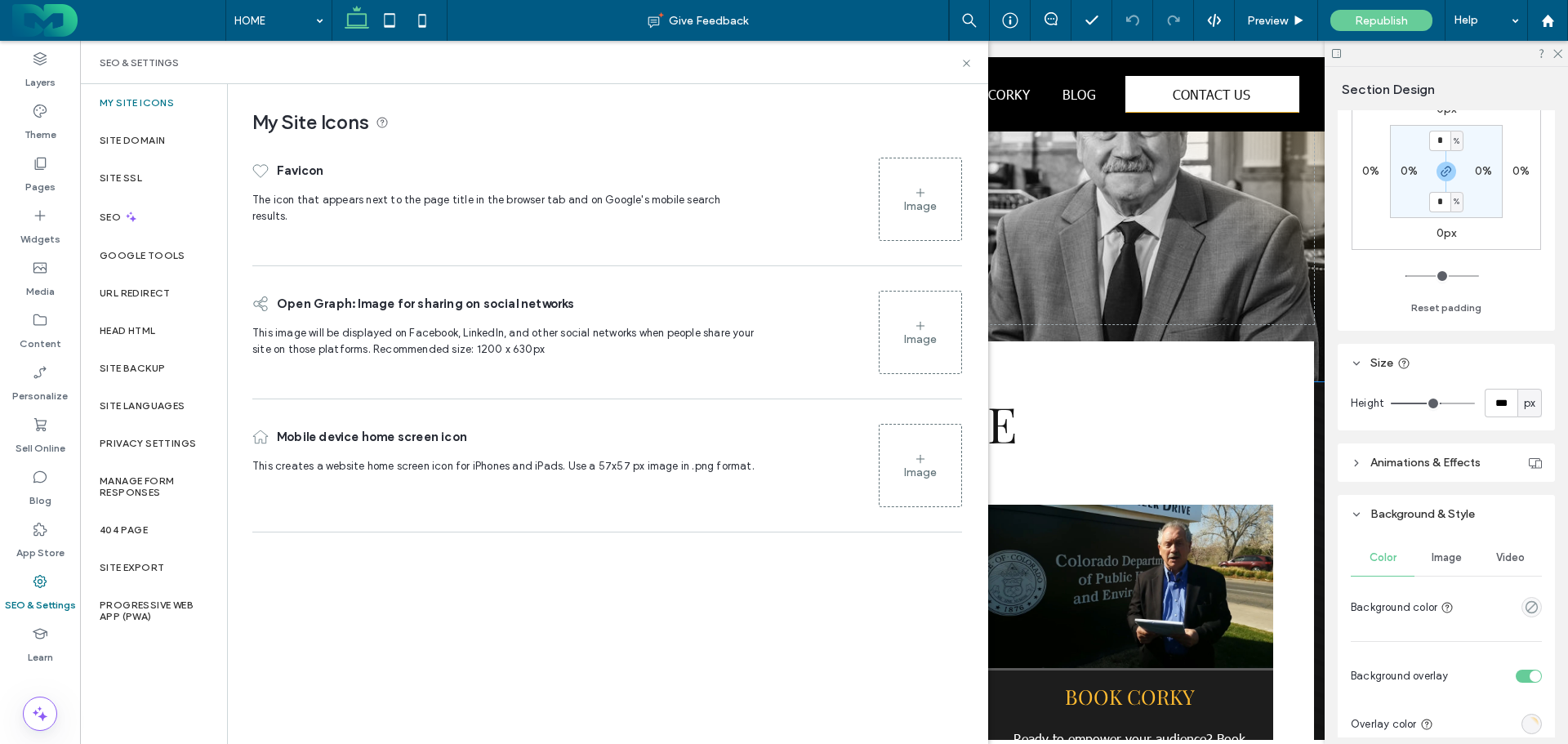 click on "Image" at bounding box center [920, 199] 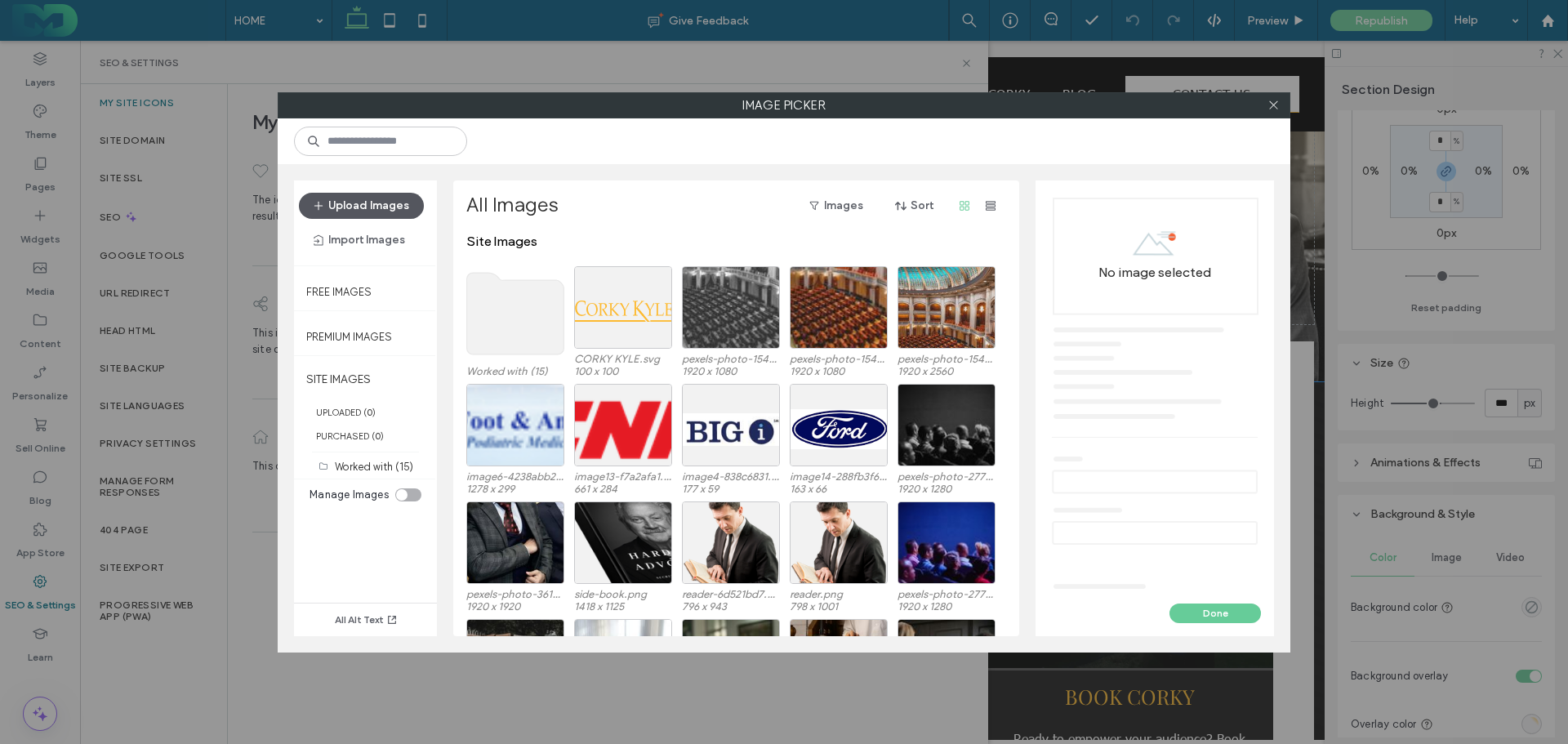 click on "Upload Images" at bounding box center (361, 206) 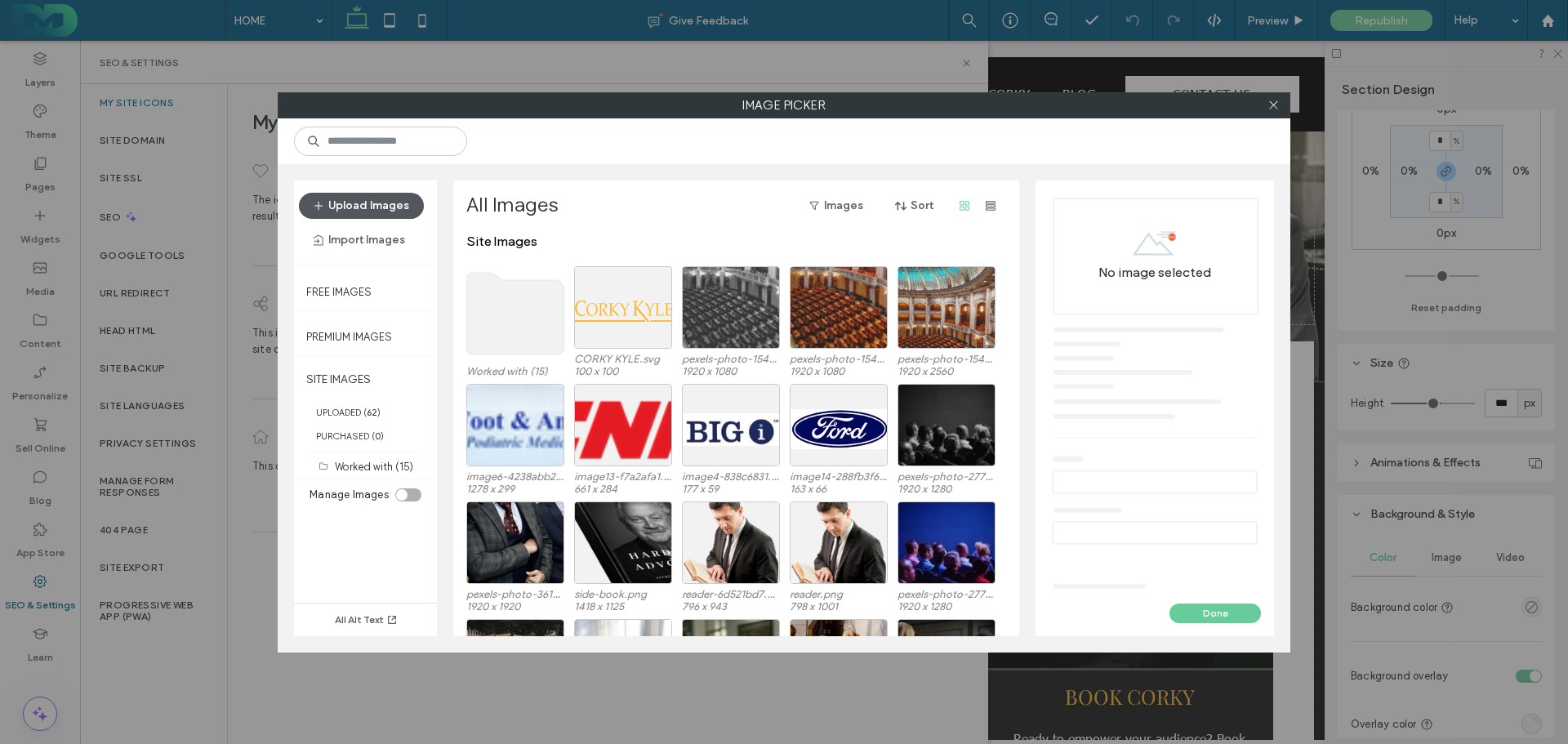 click on "Upload Images" at bounding box center [361, 206] 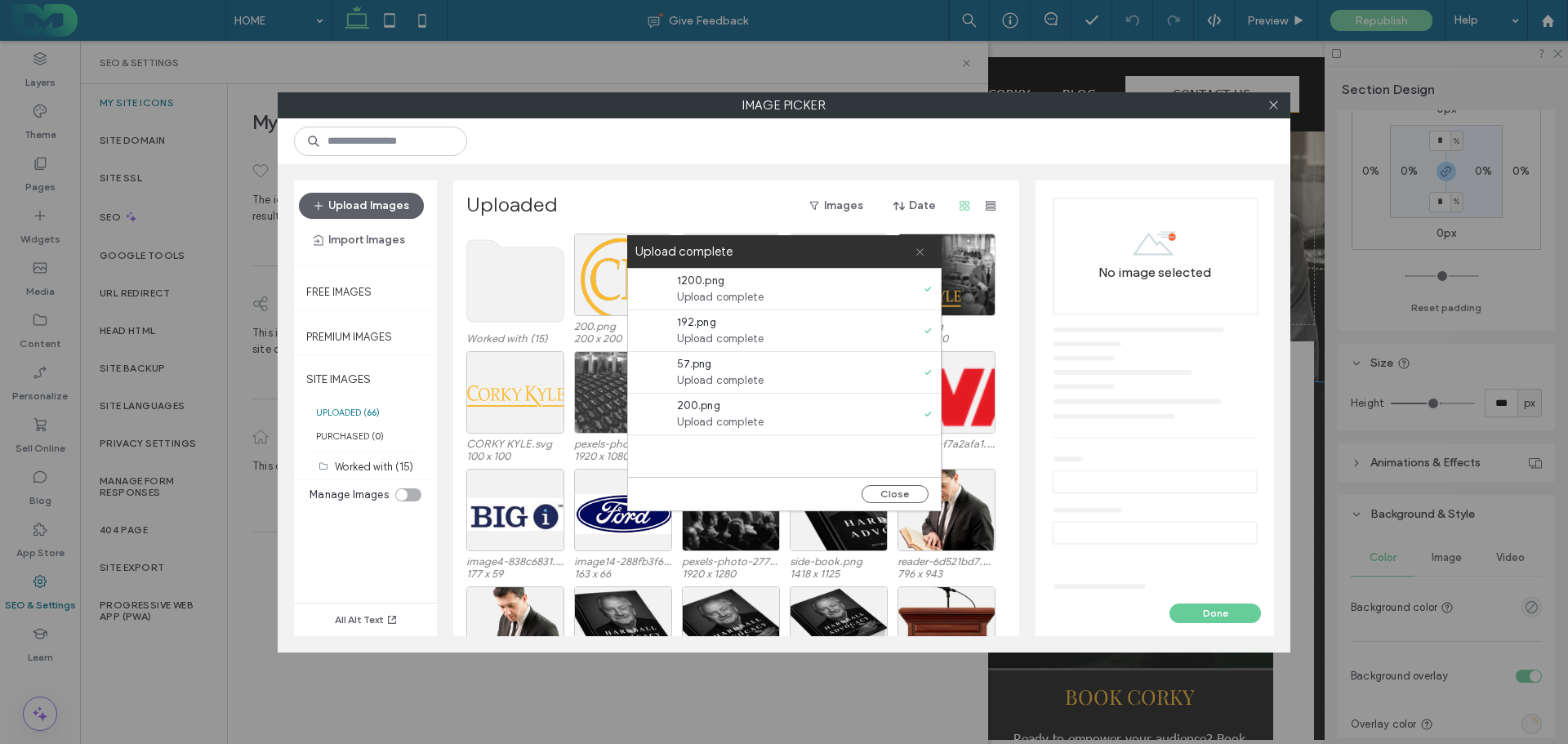 click 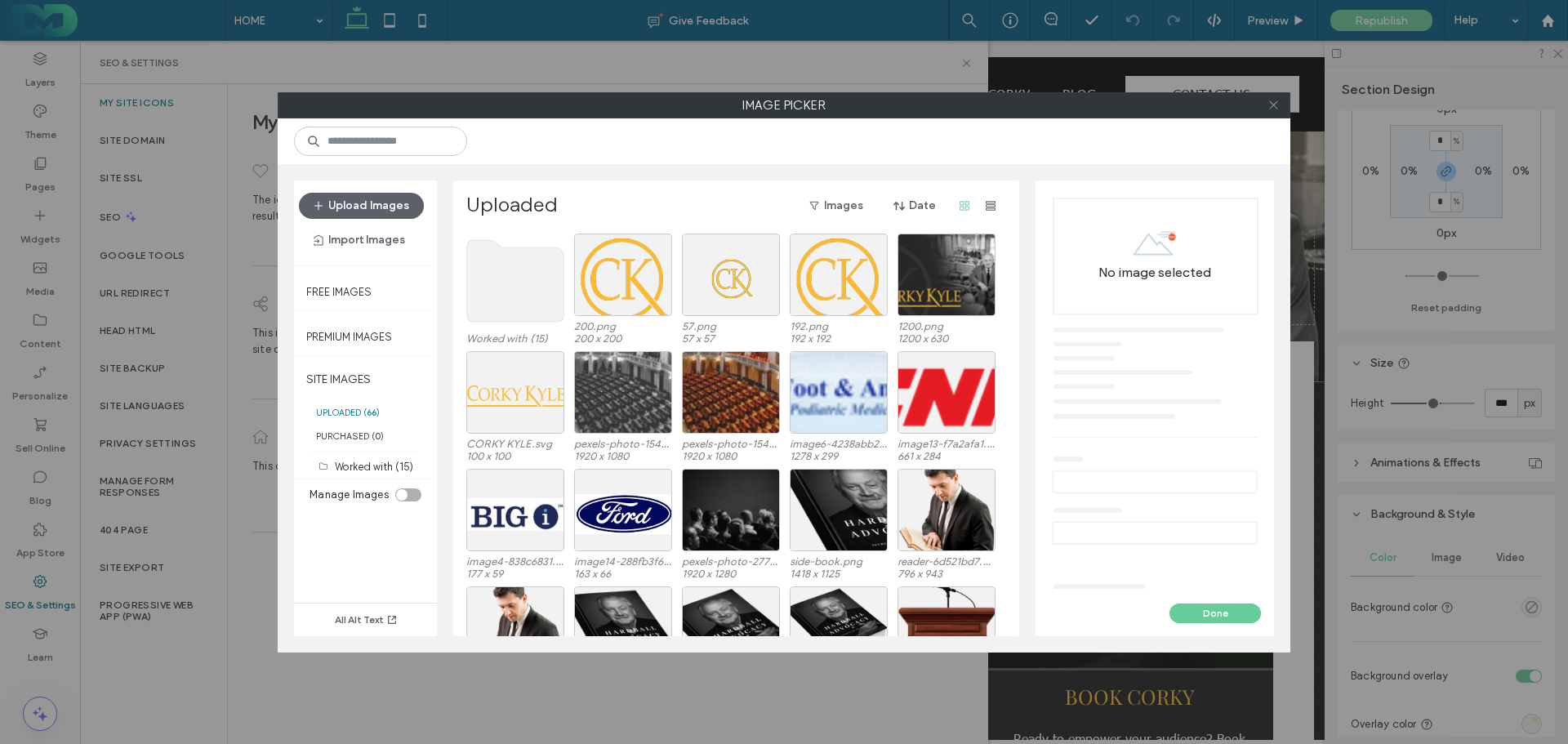 click 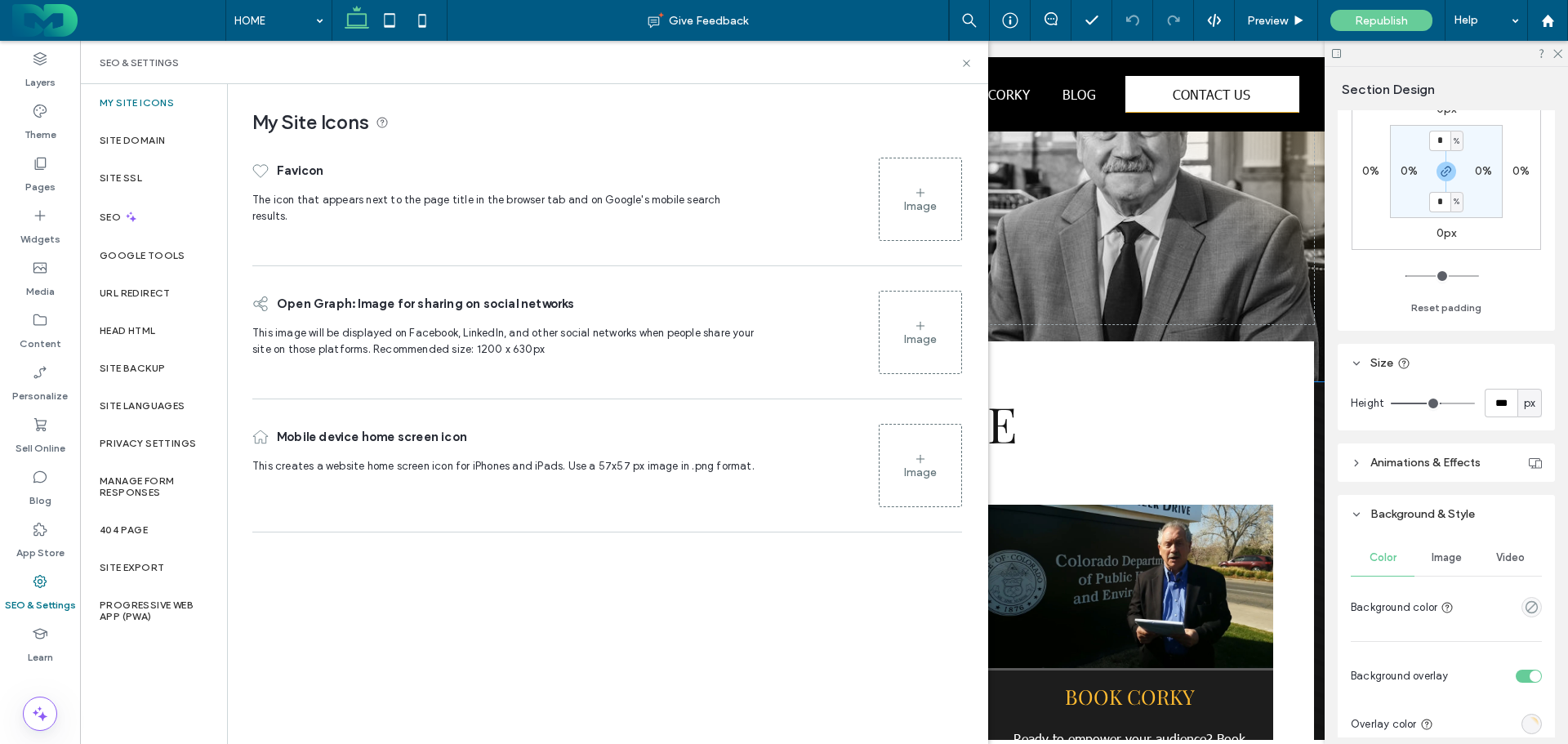 click on "Image" at bounding box center [920, 199] 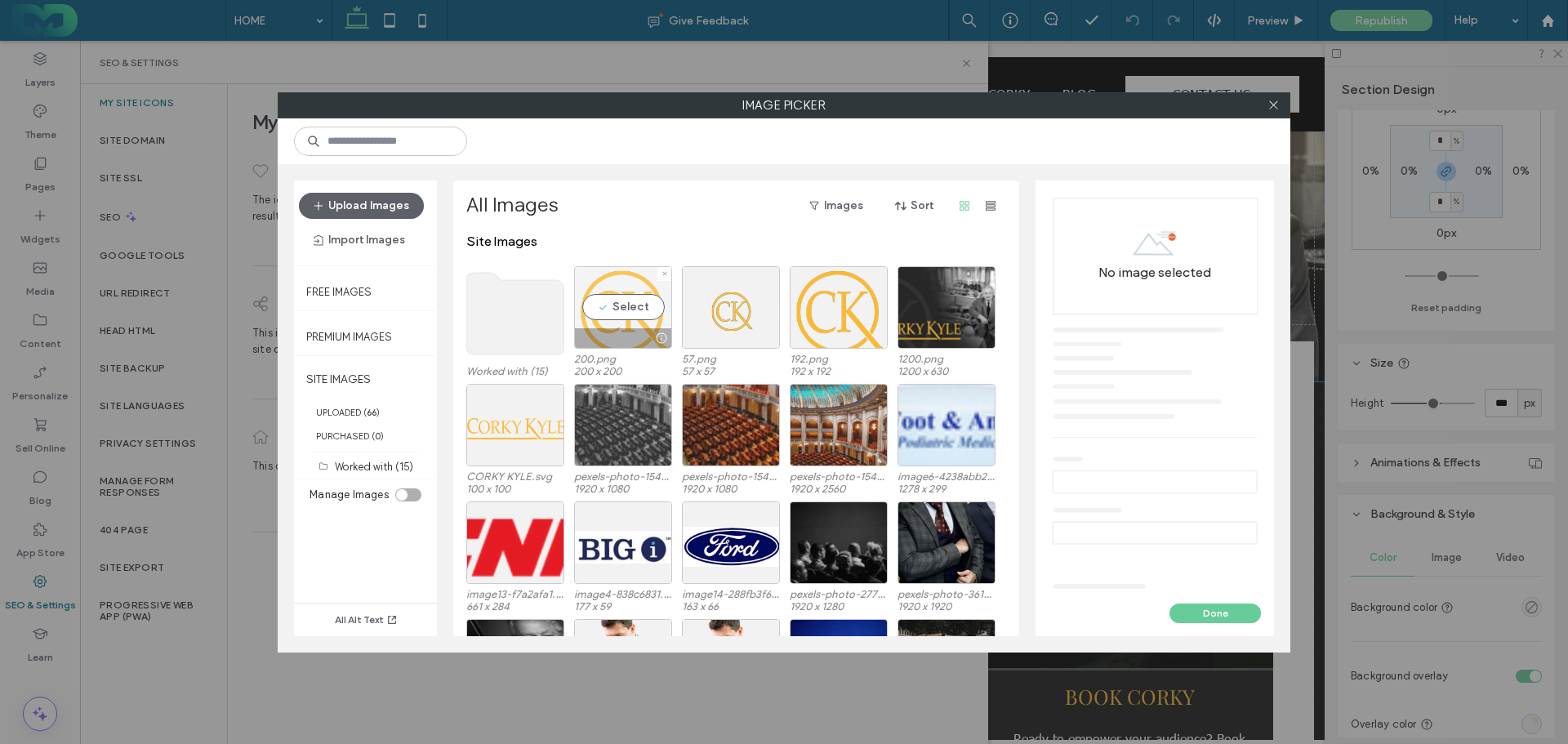 click on "Select" at bounding box center (623, 307) 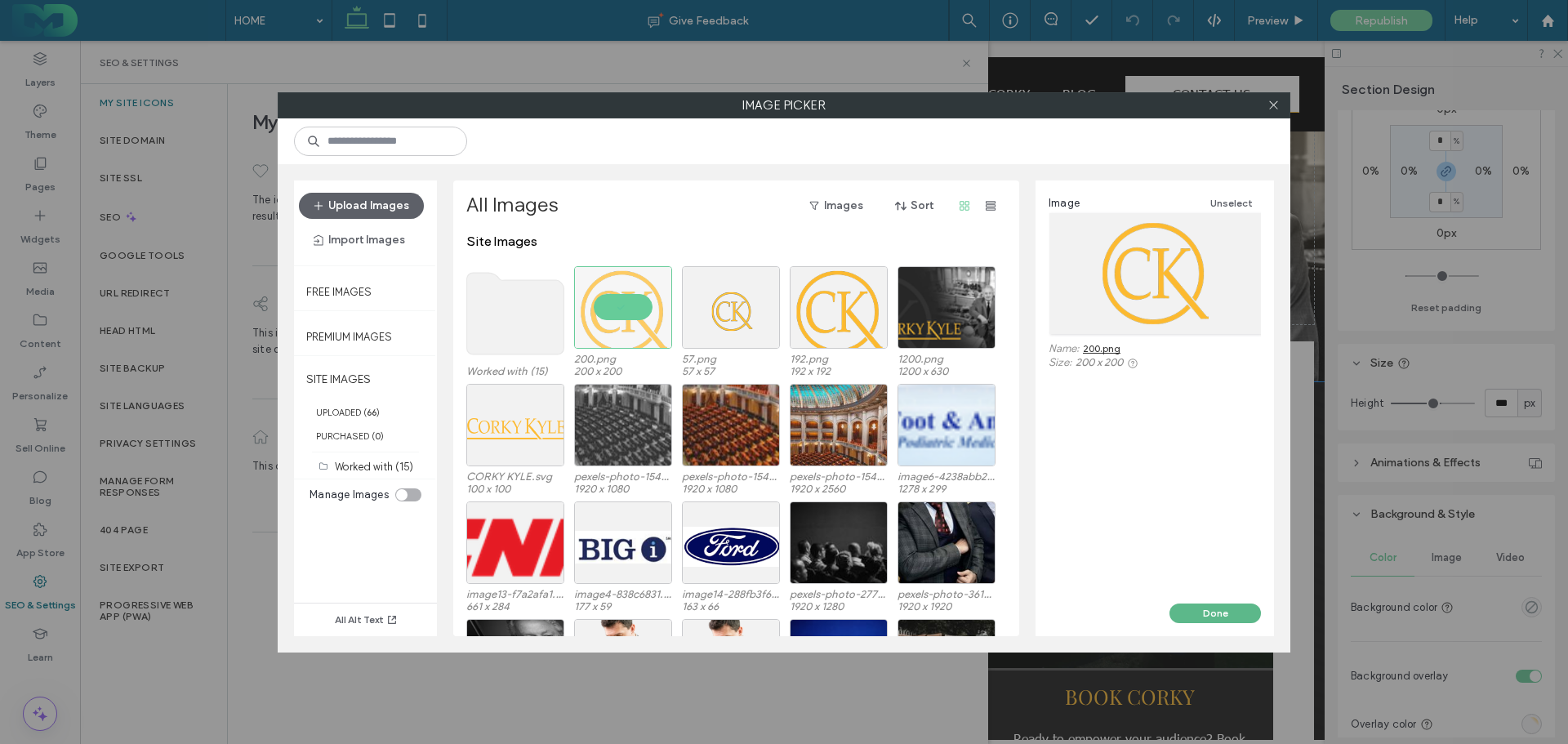 click on "Done" at bounding box center (1215, 613) 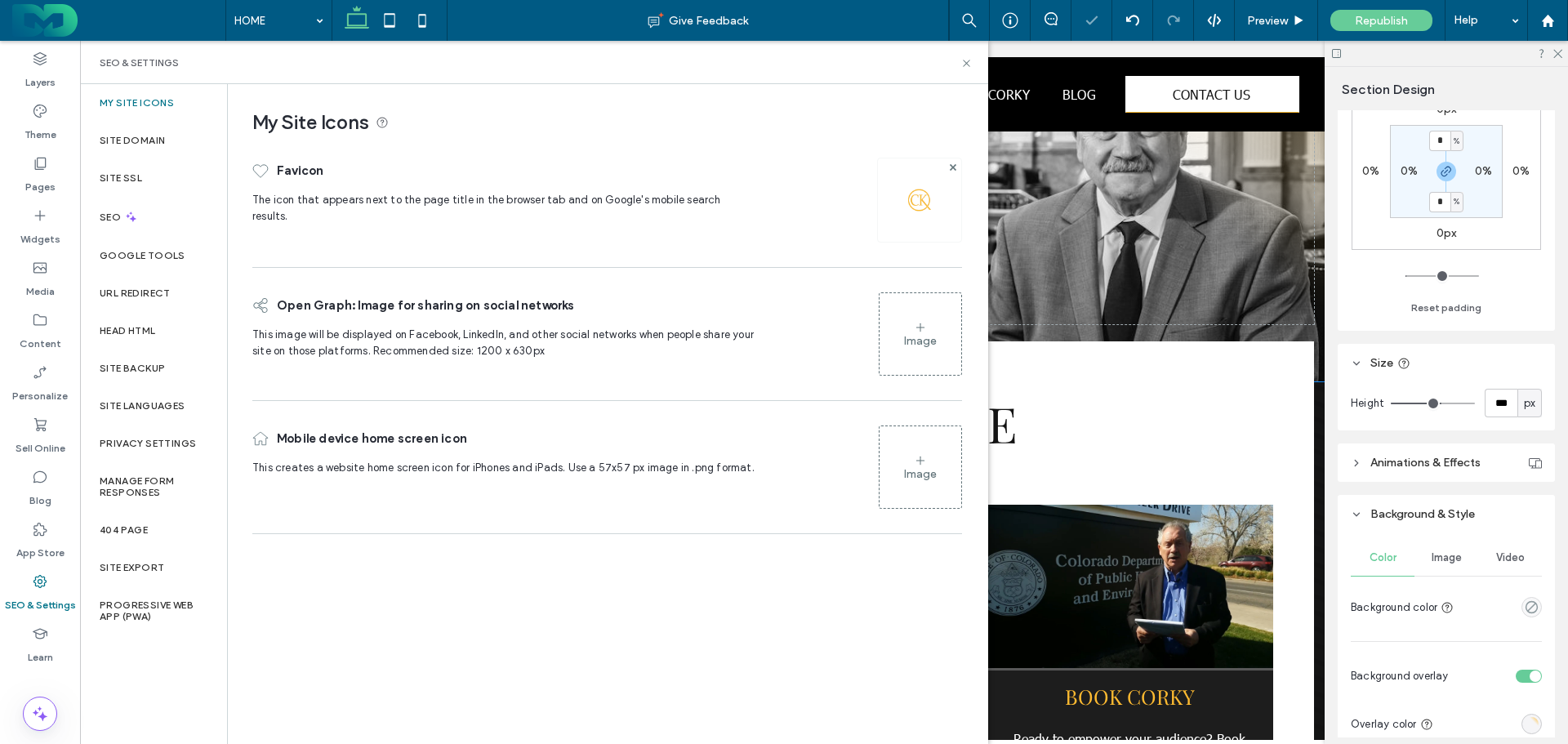 click on "Image" at bounding box center [920, 467] 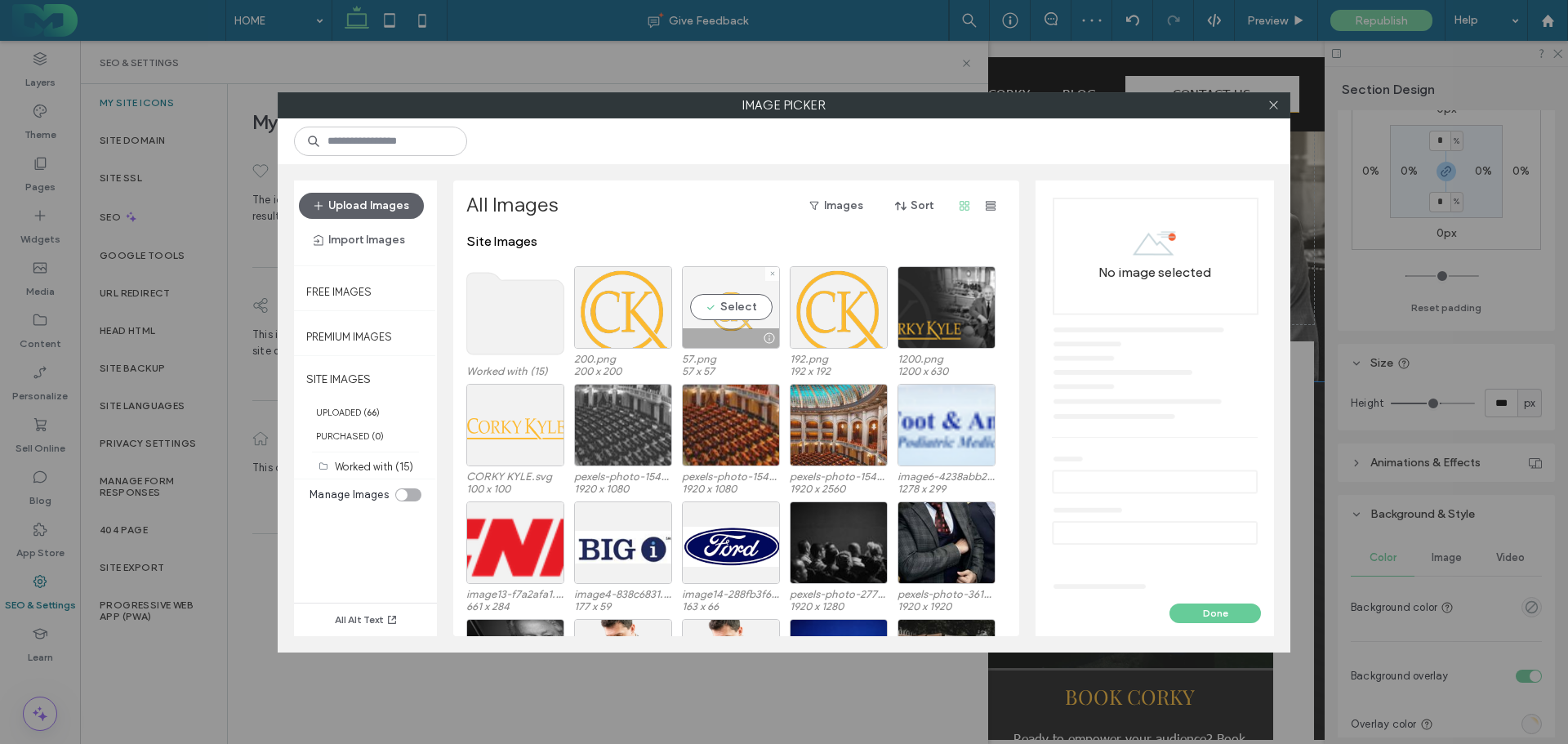click on "Select" at bounding box center (731, 307) 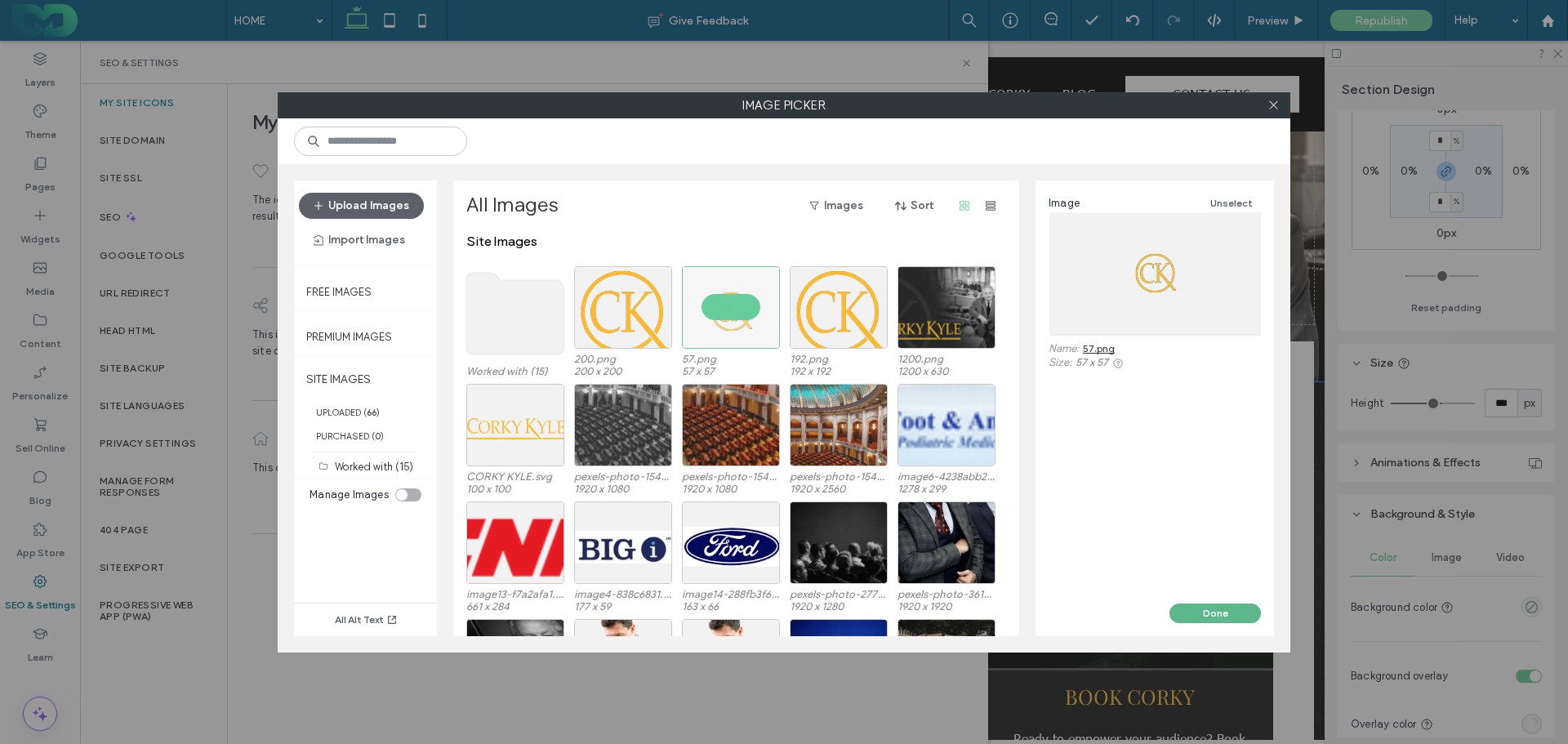 click on "Done" at bounding box center (1215, 613) 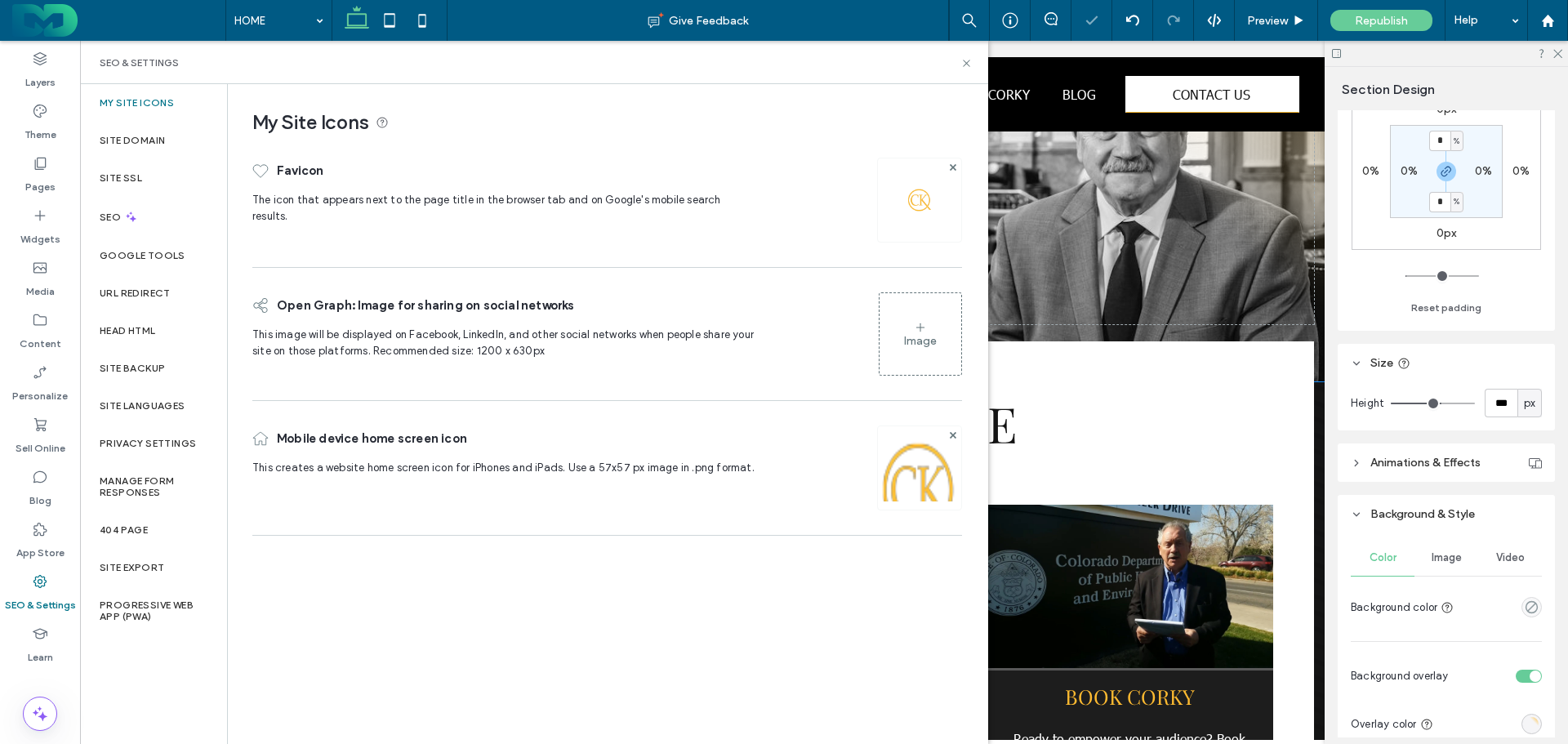 click 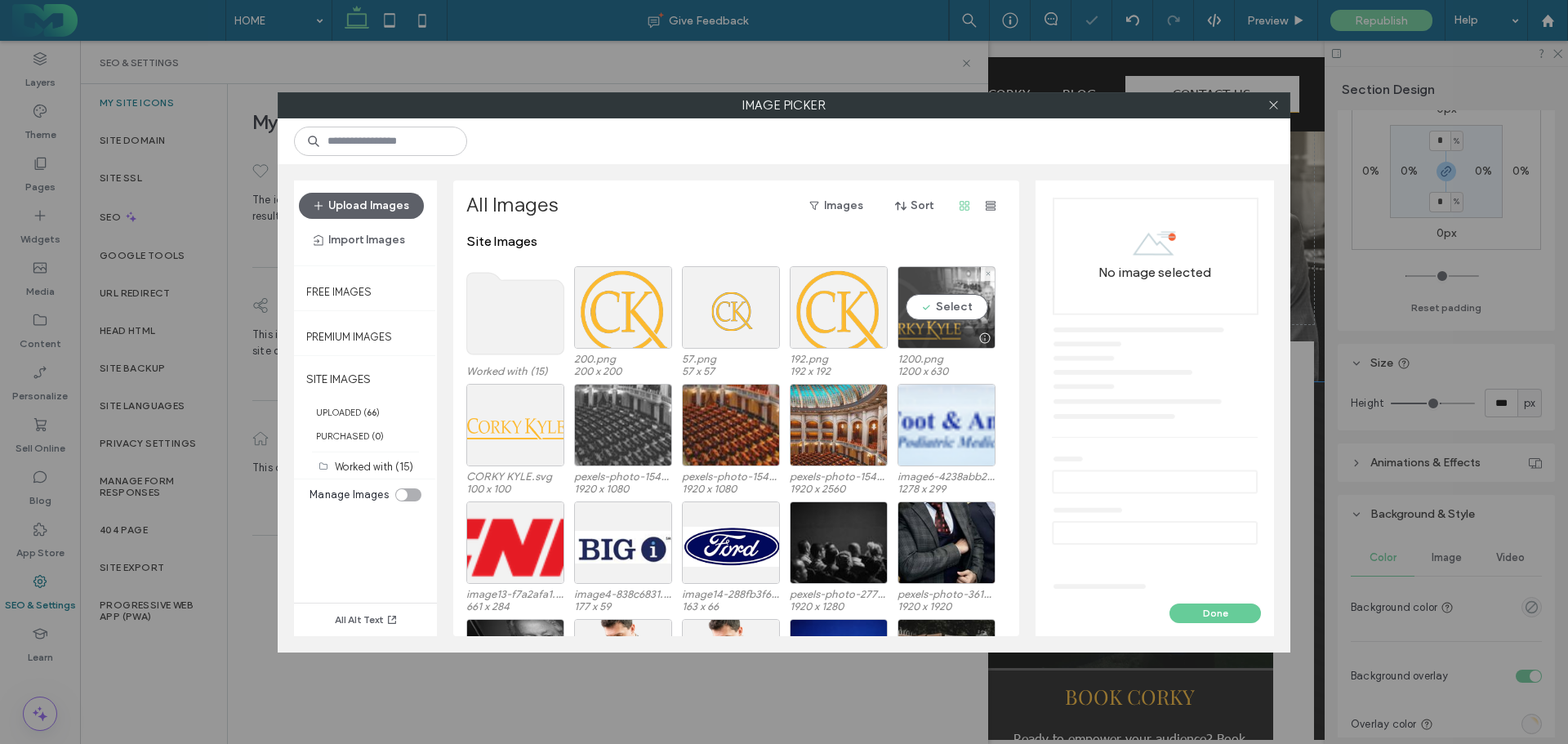 click on "Select" at bounding box center (947, 307) 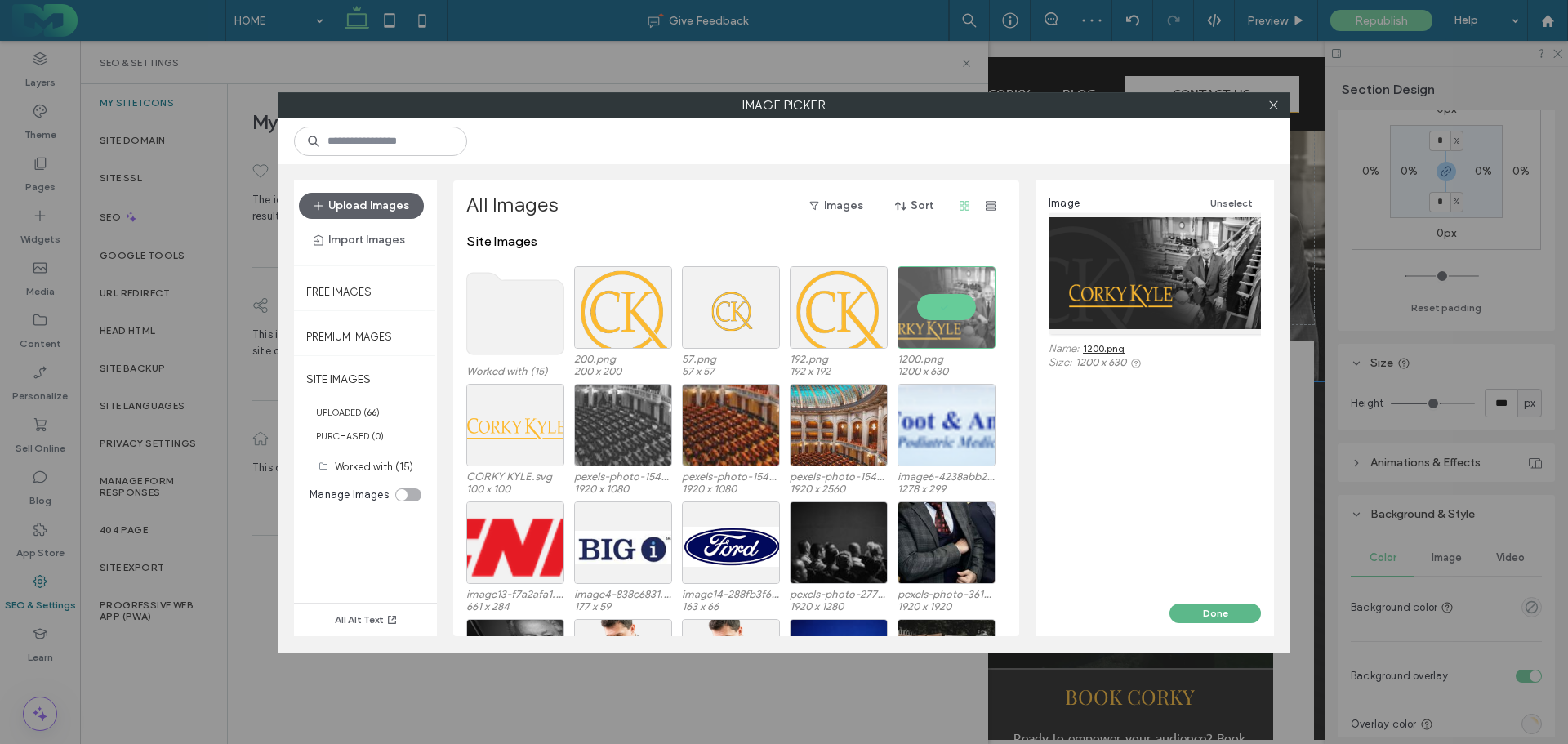 click on "Done" at bounding box center [1215, 613] 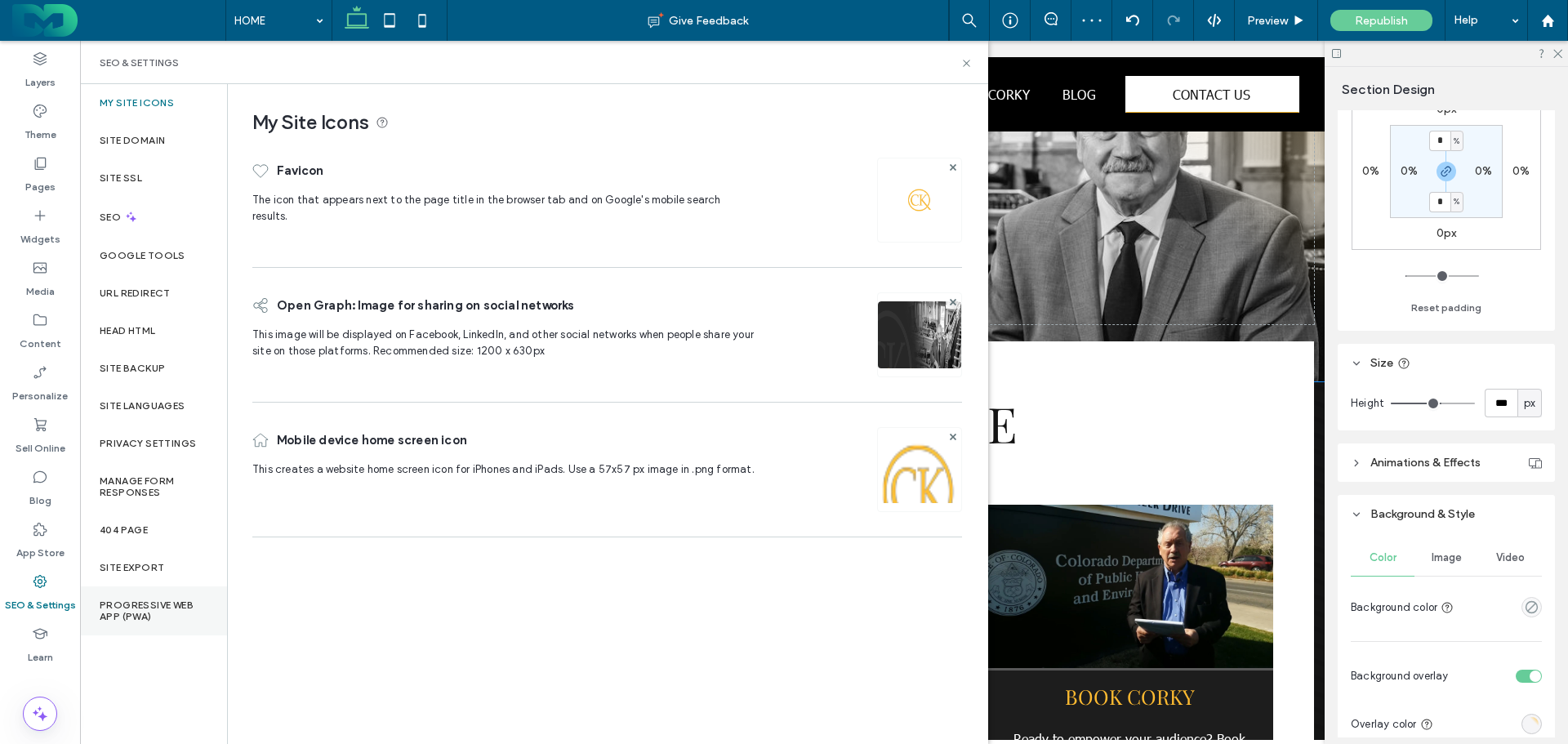 click on "Progressive Web App (PWA)" at bounding box center (154, 611) 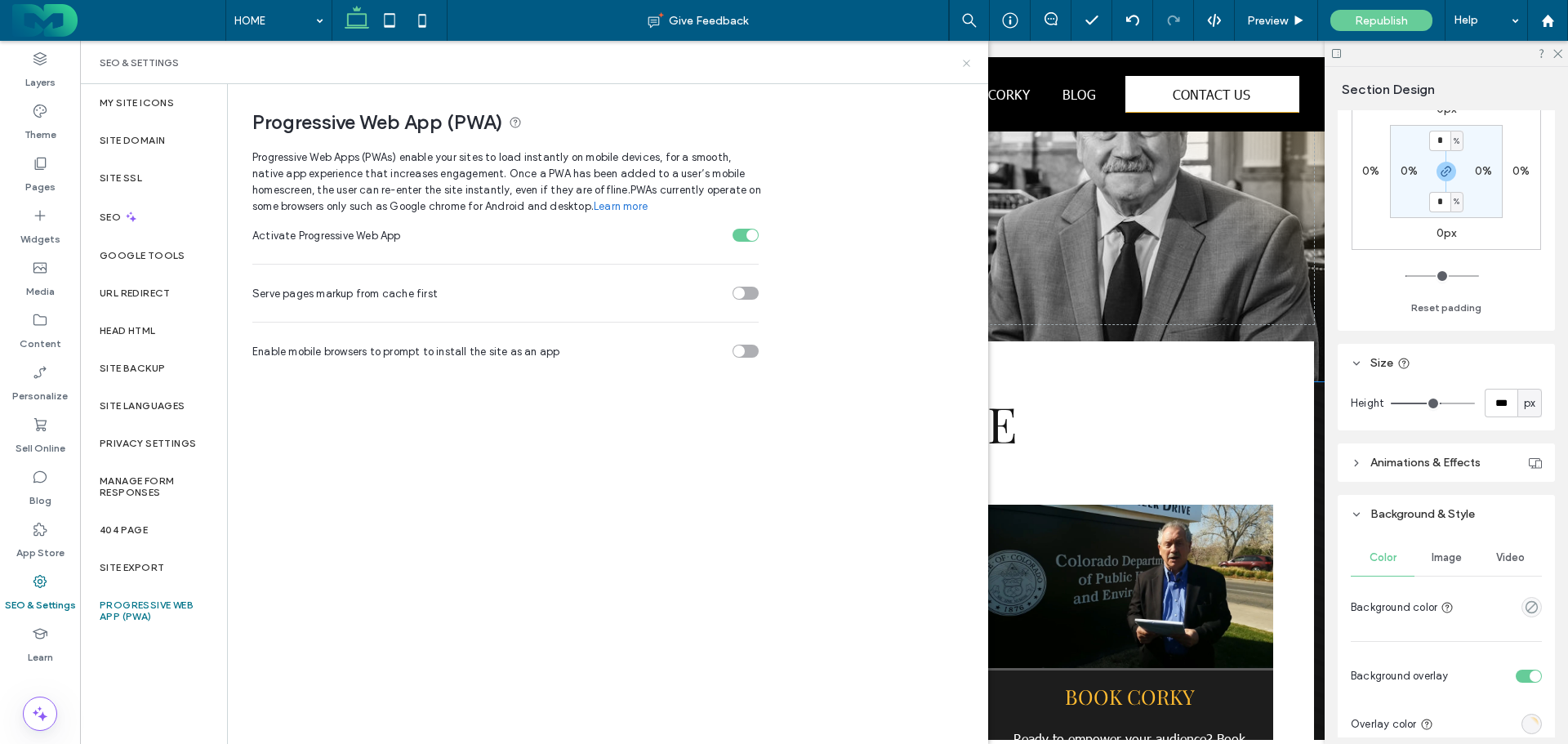 drag, startPoint x: 967, startPoint y: 62, endPoint x: 887, endPoint y: 21, distance: 89.89438 